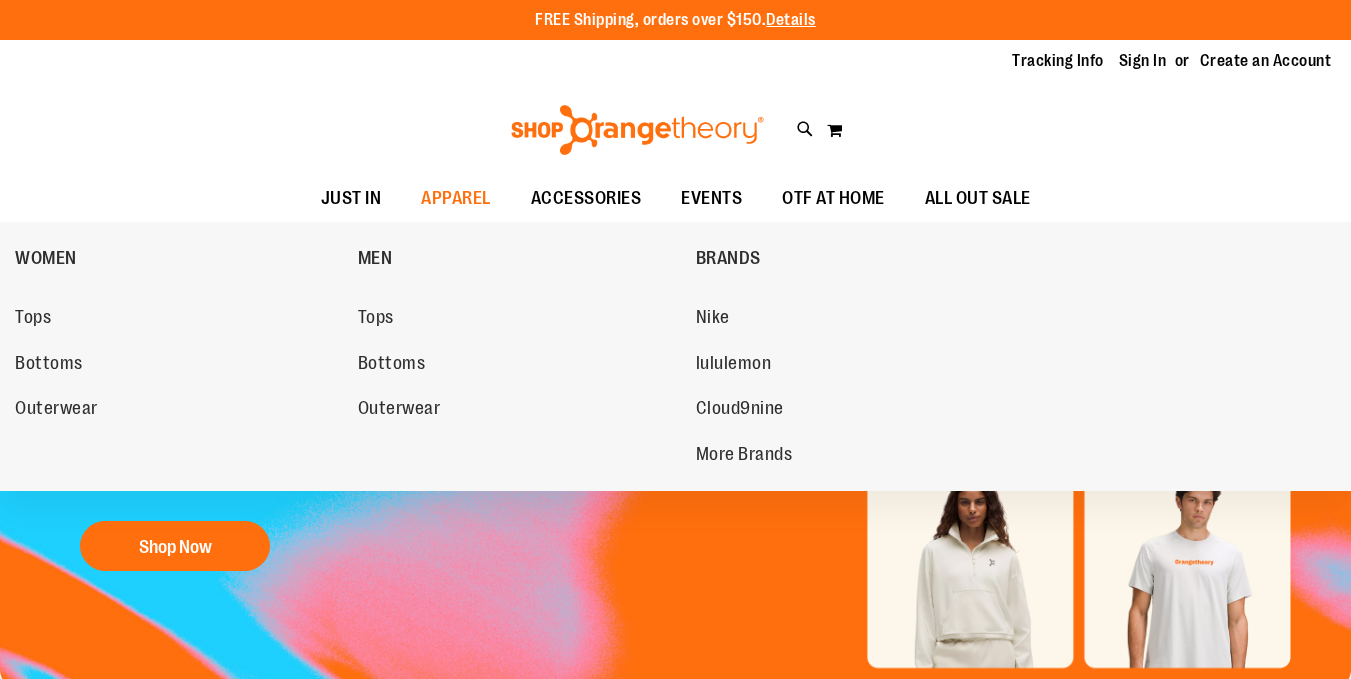 scroll, scrollTop: 0, scrollLeft: 0, axis: both 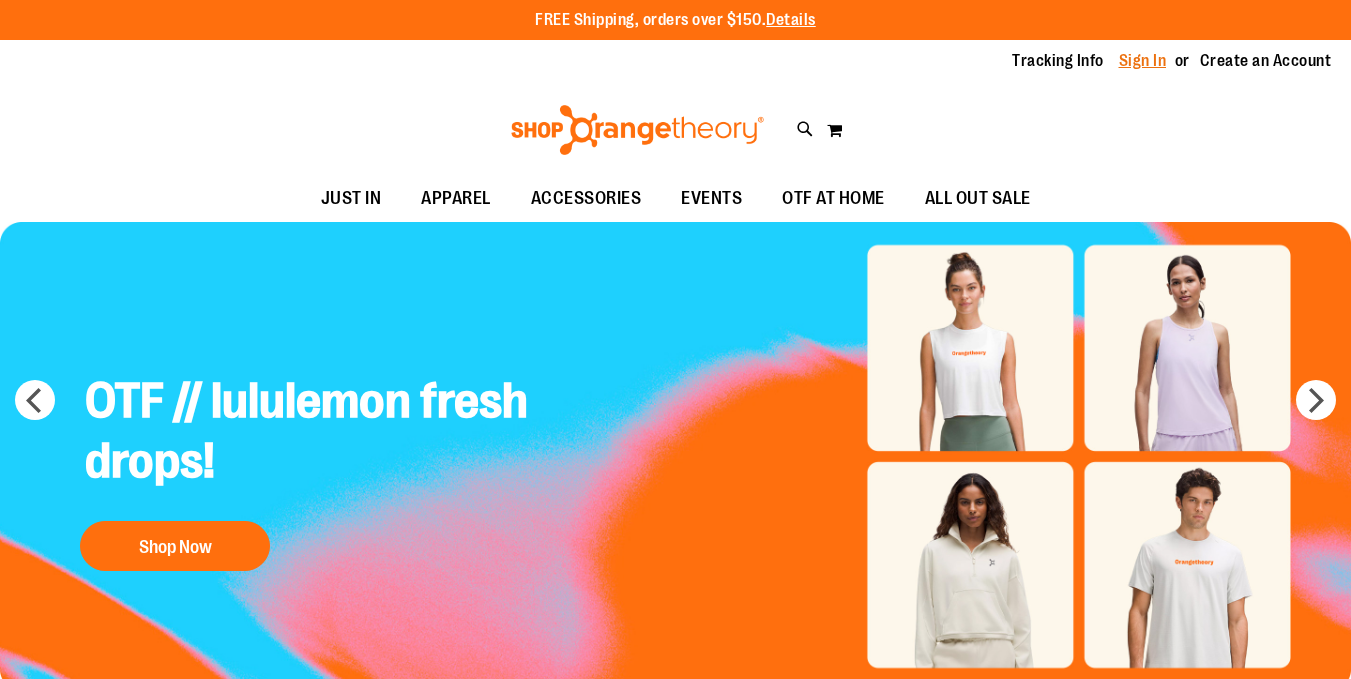 click on "Sign In" at bounding box center (1143, 61) 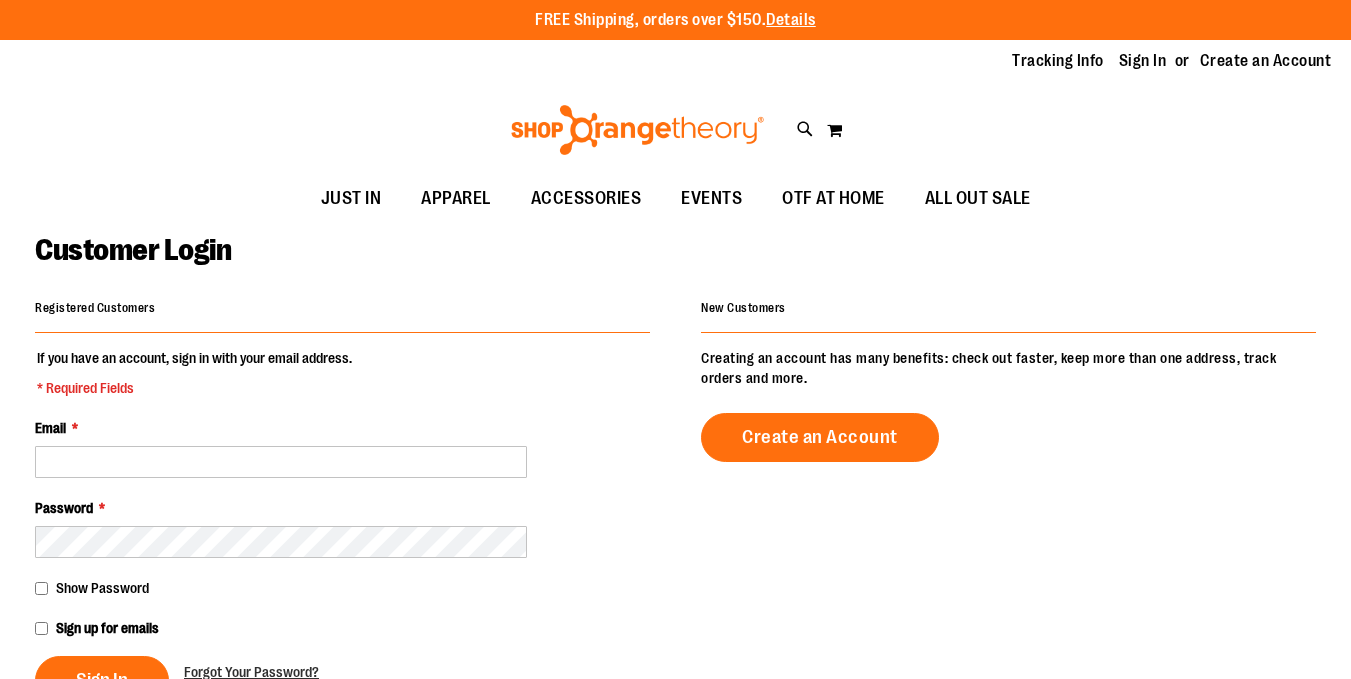scroll, scrollTop: 0, scrollLeft: 0, axis: both 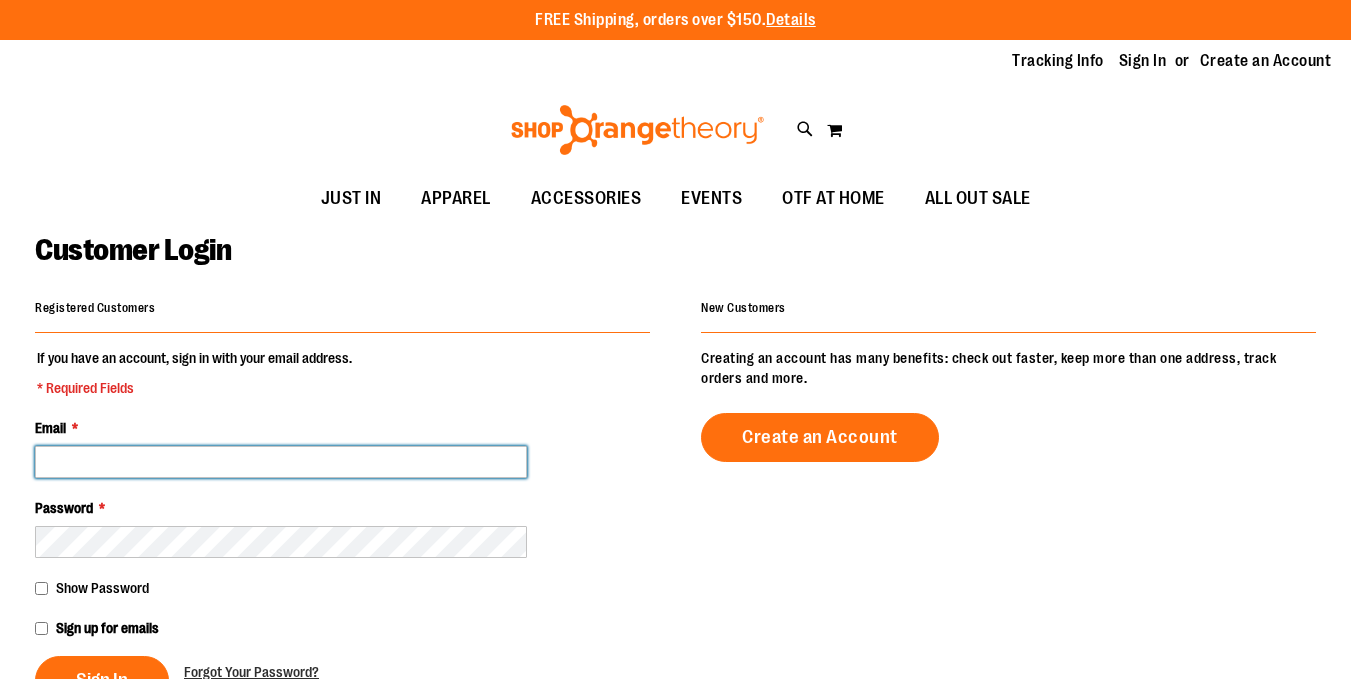 click on "Email *" at bounding box center [281, 462] 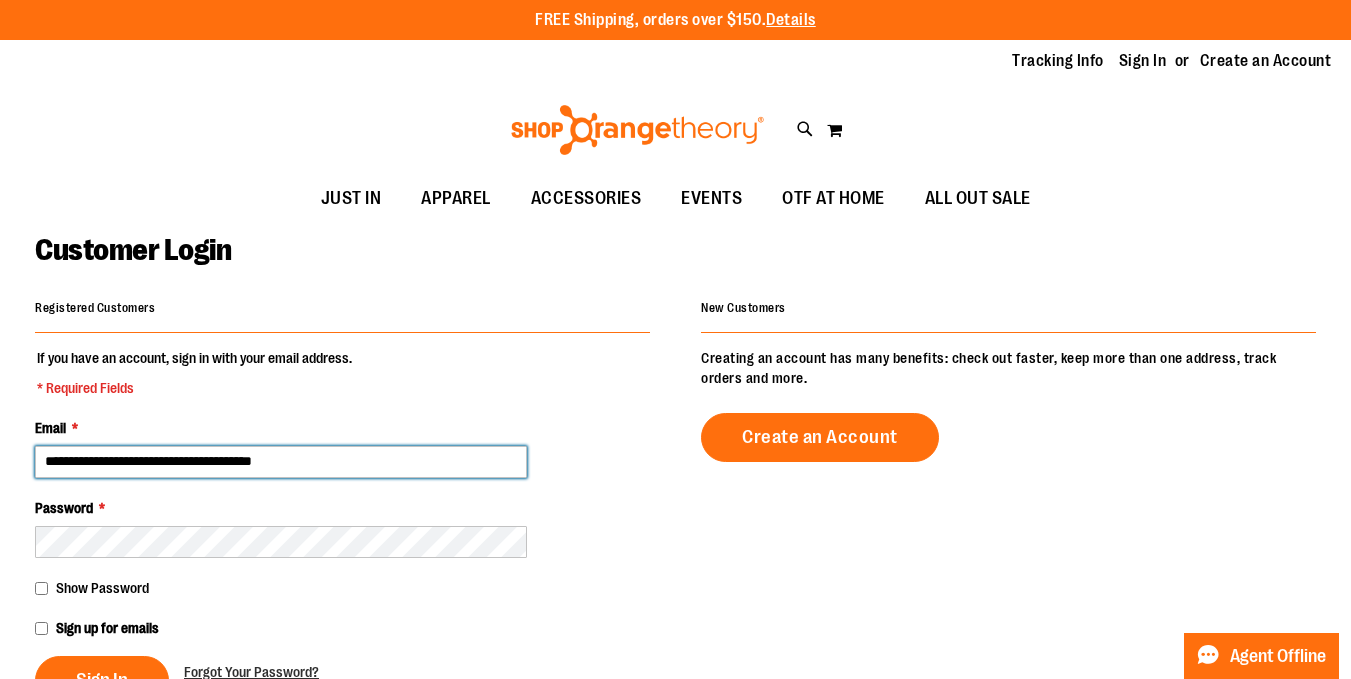 type on "**********" 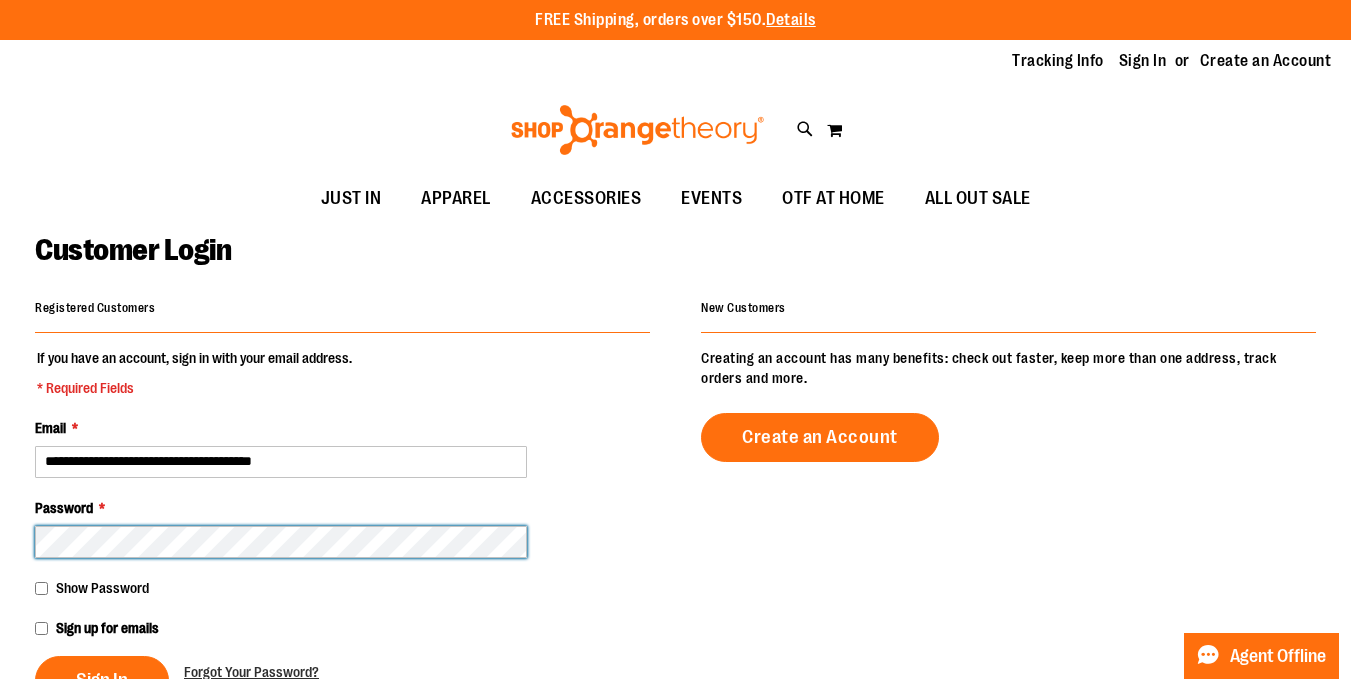 click on "Sign In" at bounding box center [102, 680] 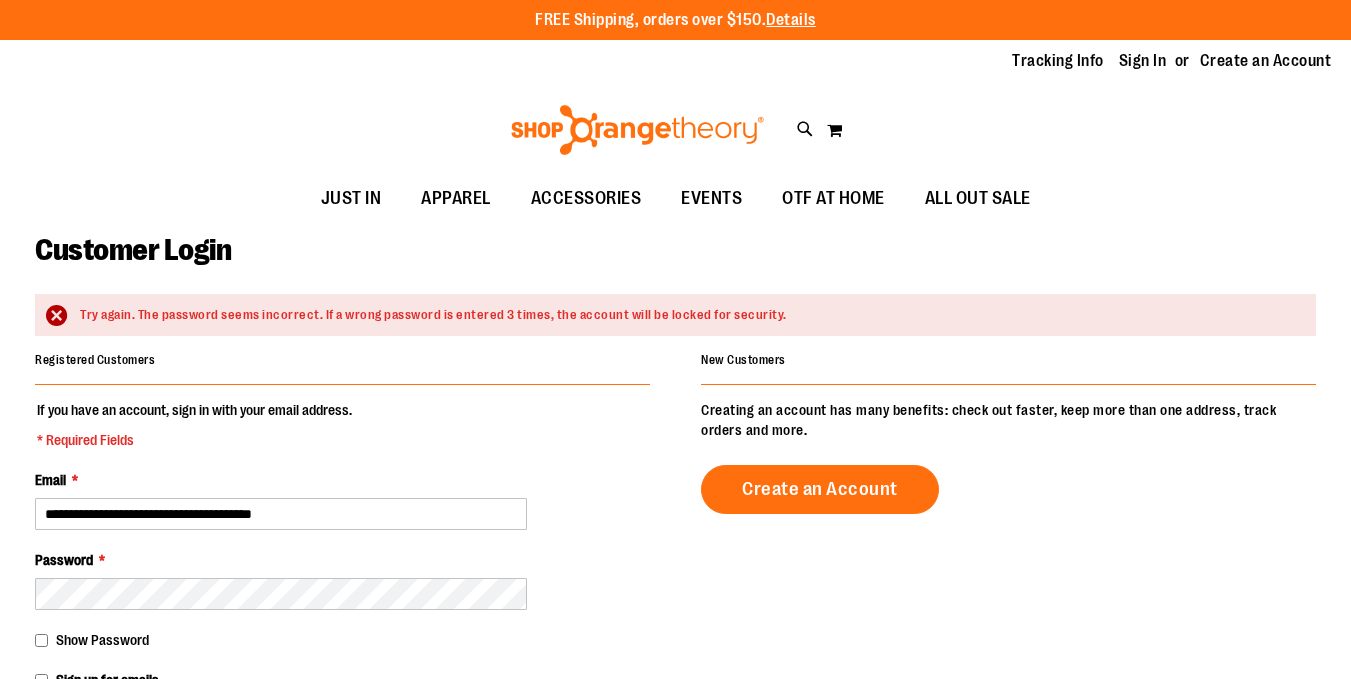 scroll, scrollTop: 0, scrollLeft: 0, axis: both 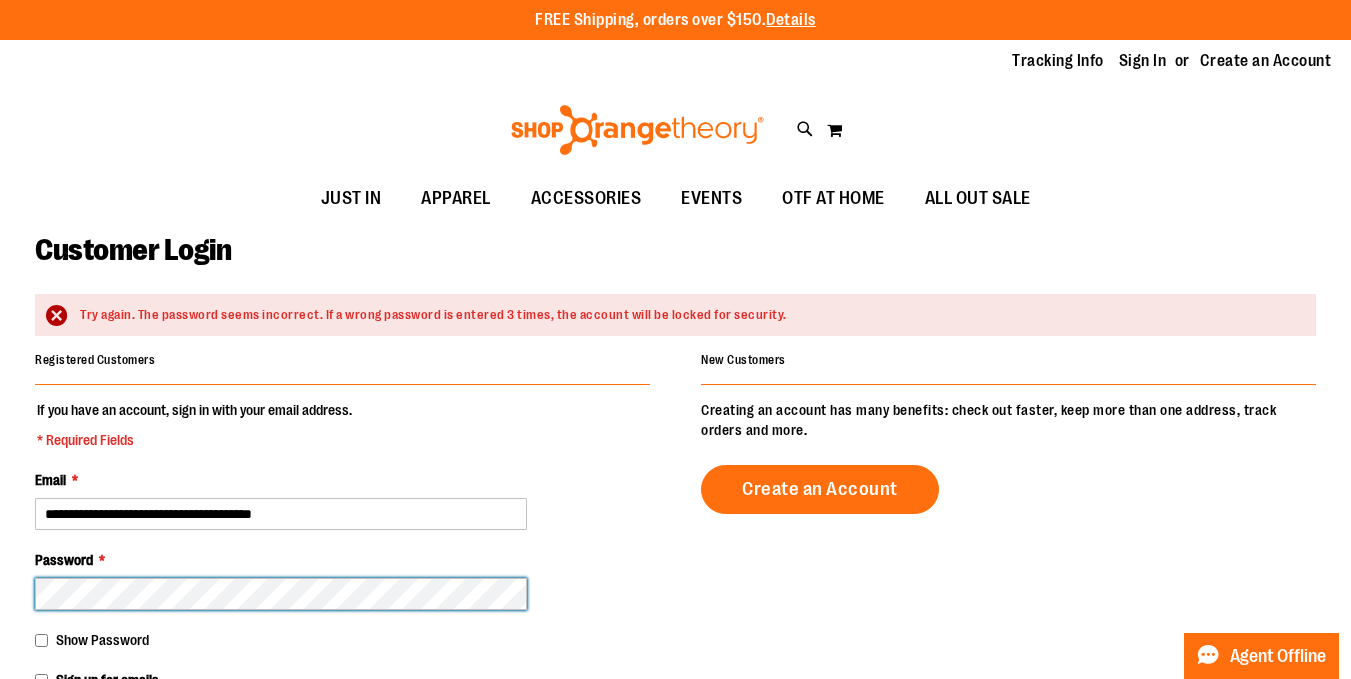 click on "Sign In" at bounding box center [102, 732] 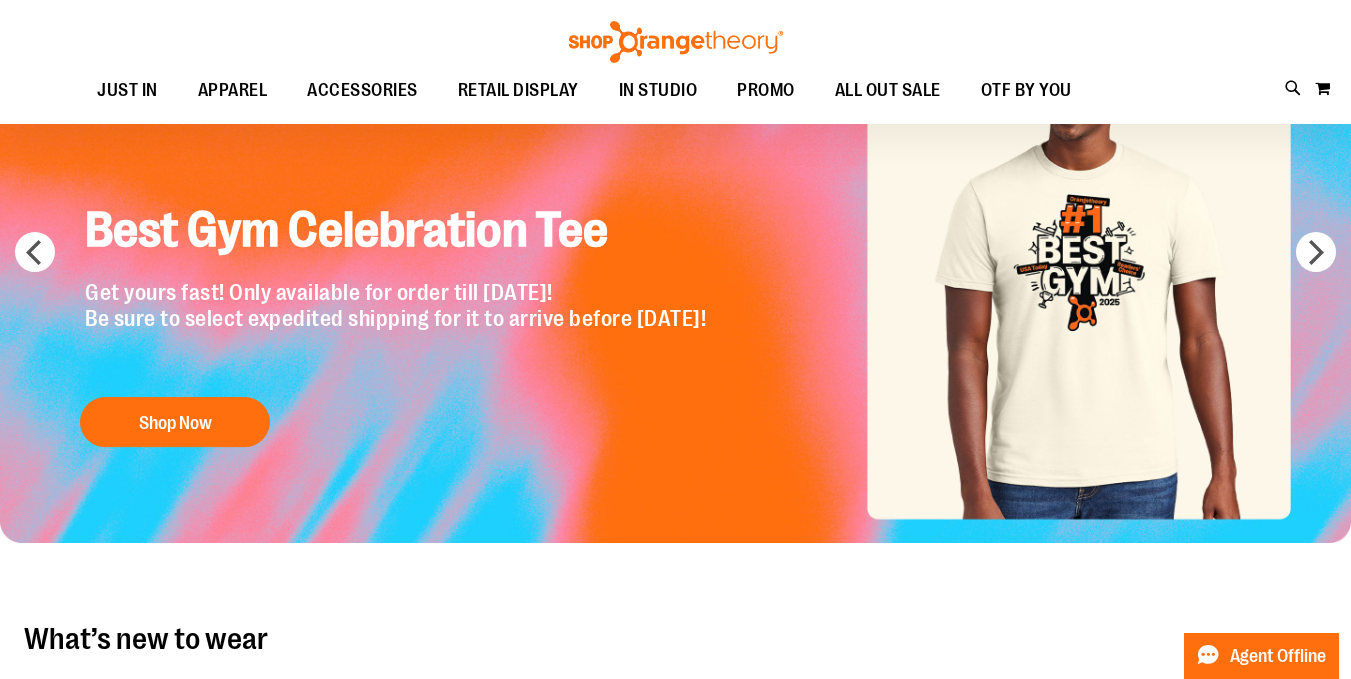 scroll, scrollTop: 0, scrollLeft: 0, axis: both 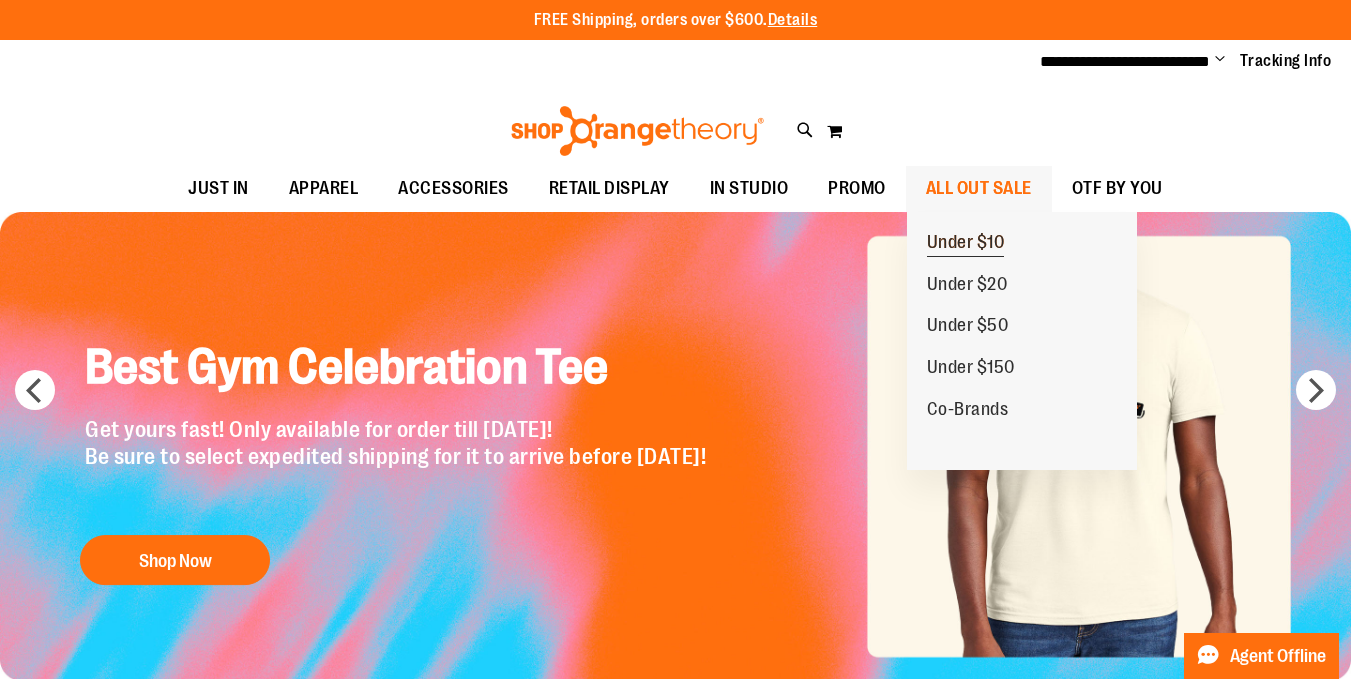 click on "Under $10" at bounding box center [966, 244] 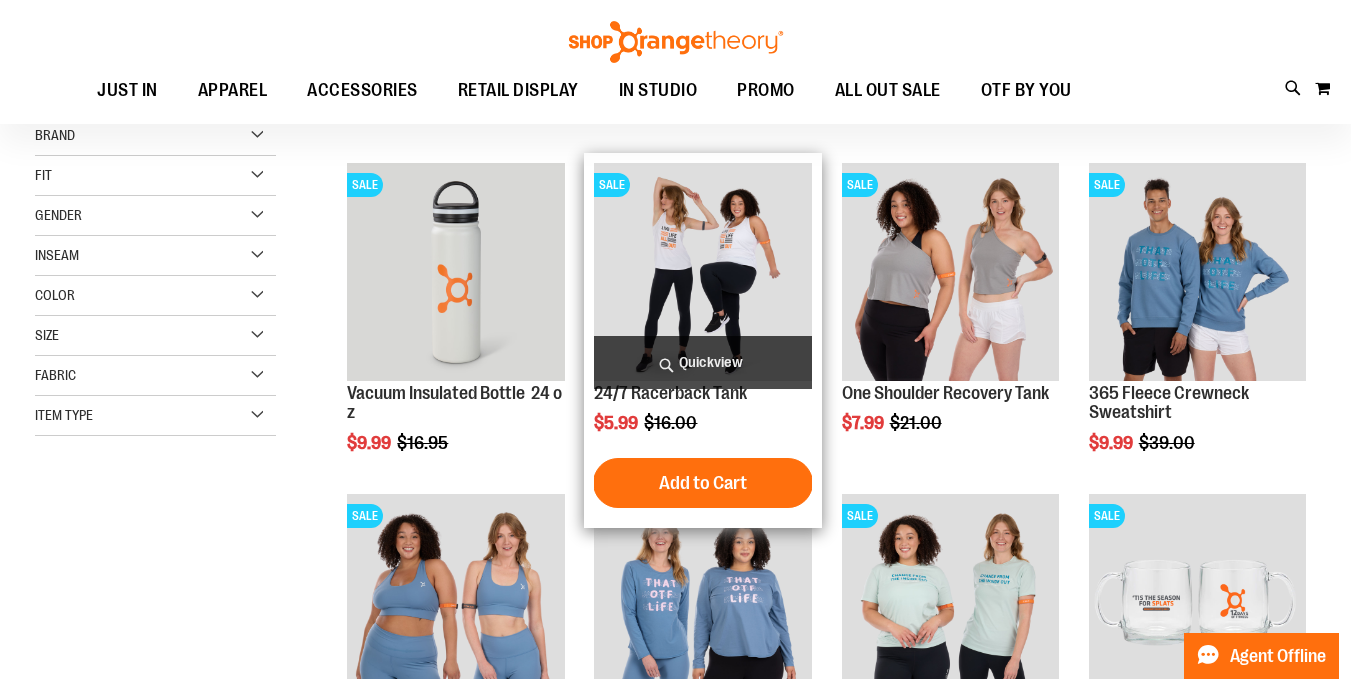 scroll, scrollTop: 235, scrollLeft: 0, axis: vertical 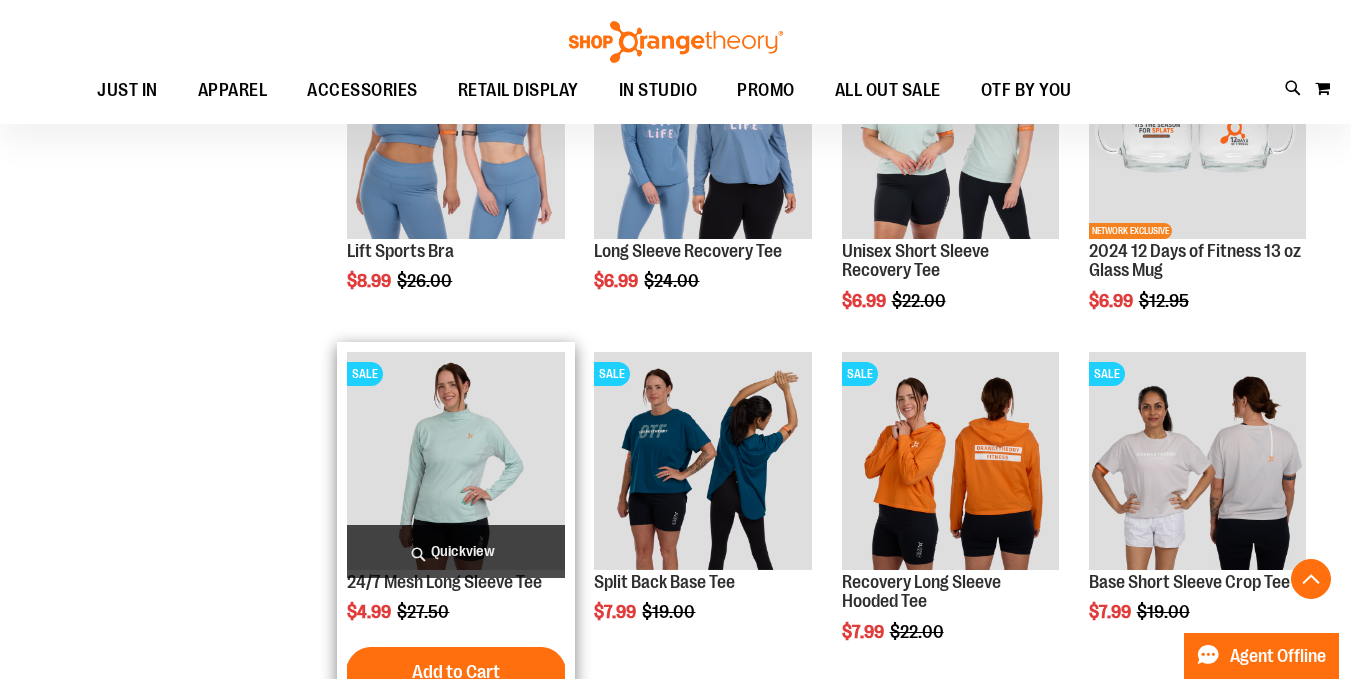 click at bounding box center [455, 460] 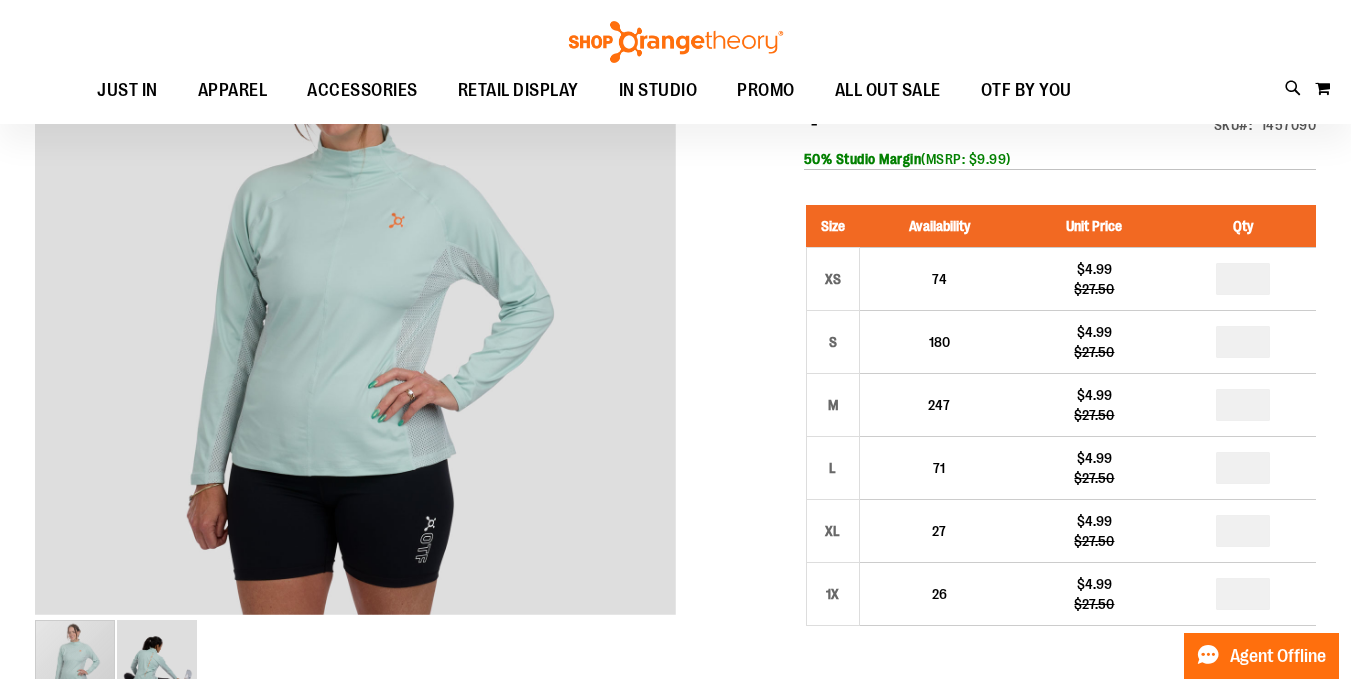 scroll, scrollTop: 303, scrollLeft: 0, axis: vertical 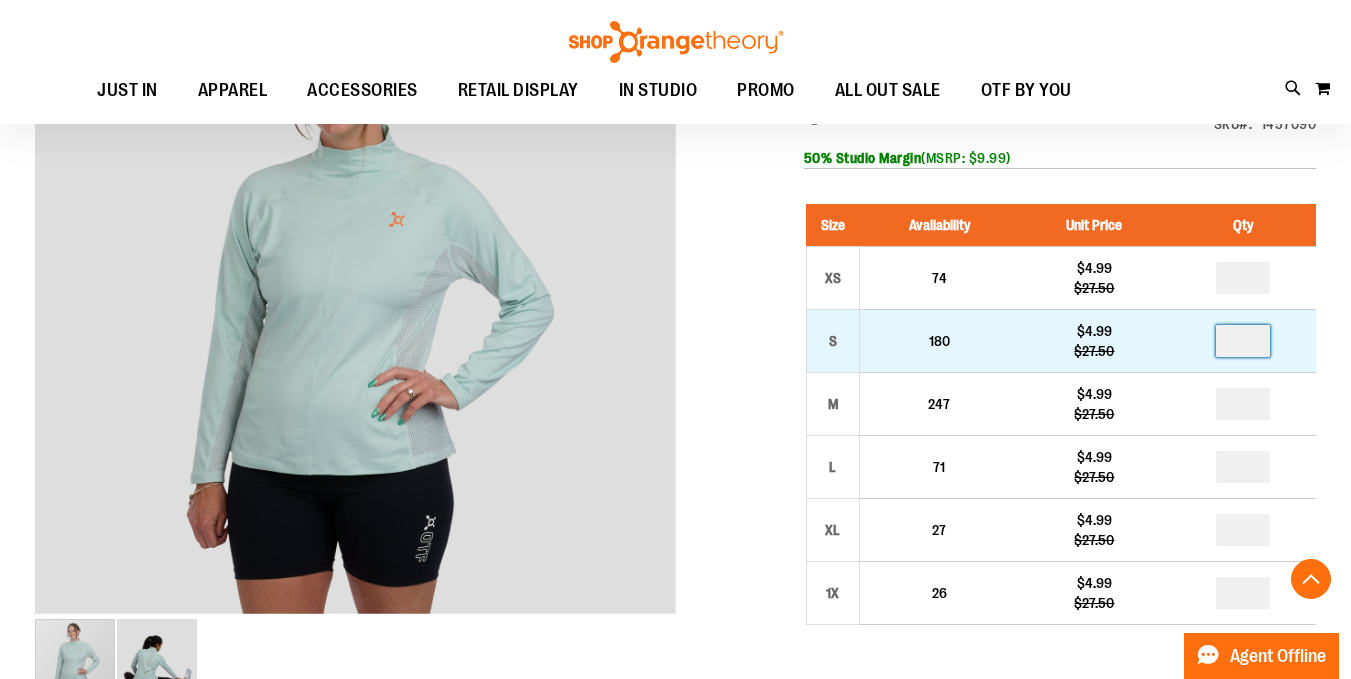 click at bounding box center (1243, 341) 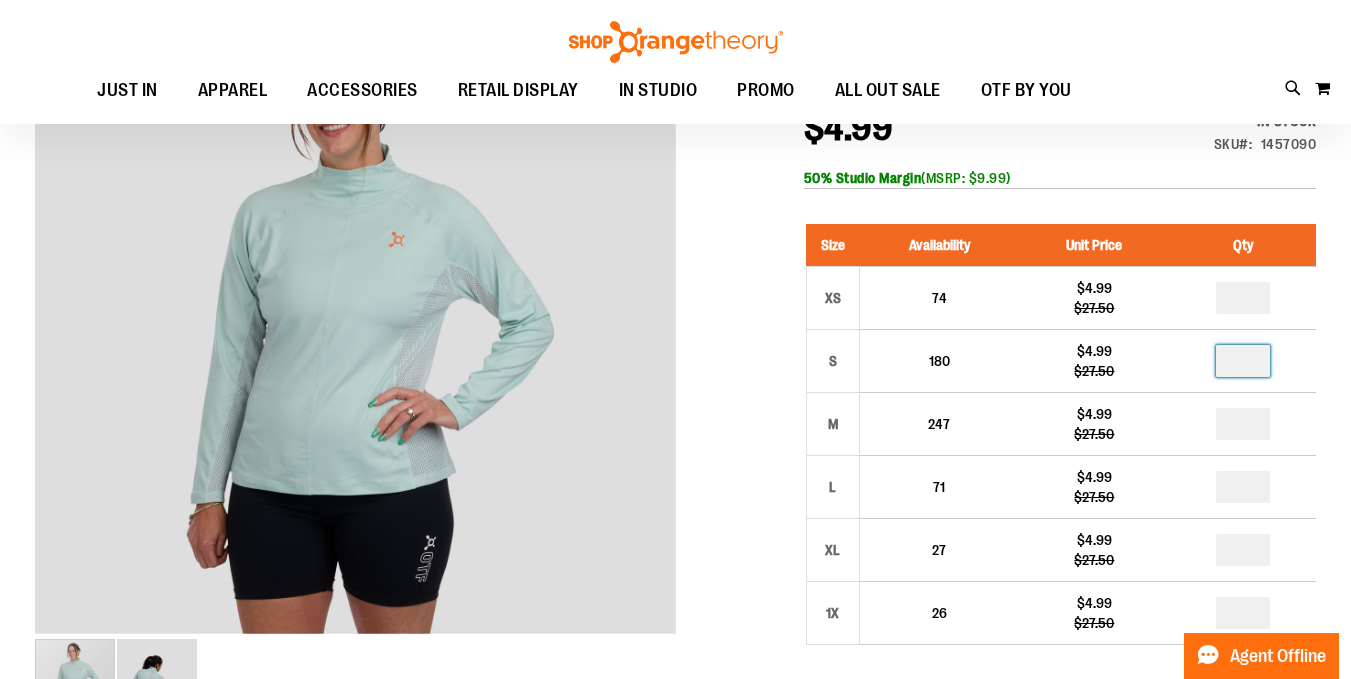 scroll, scrollTop: 285, scrollLeft: 0, axis: vertical 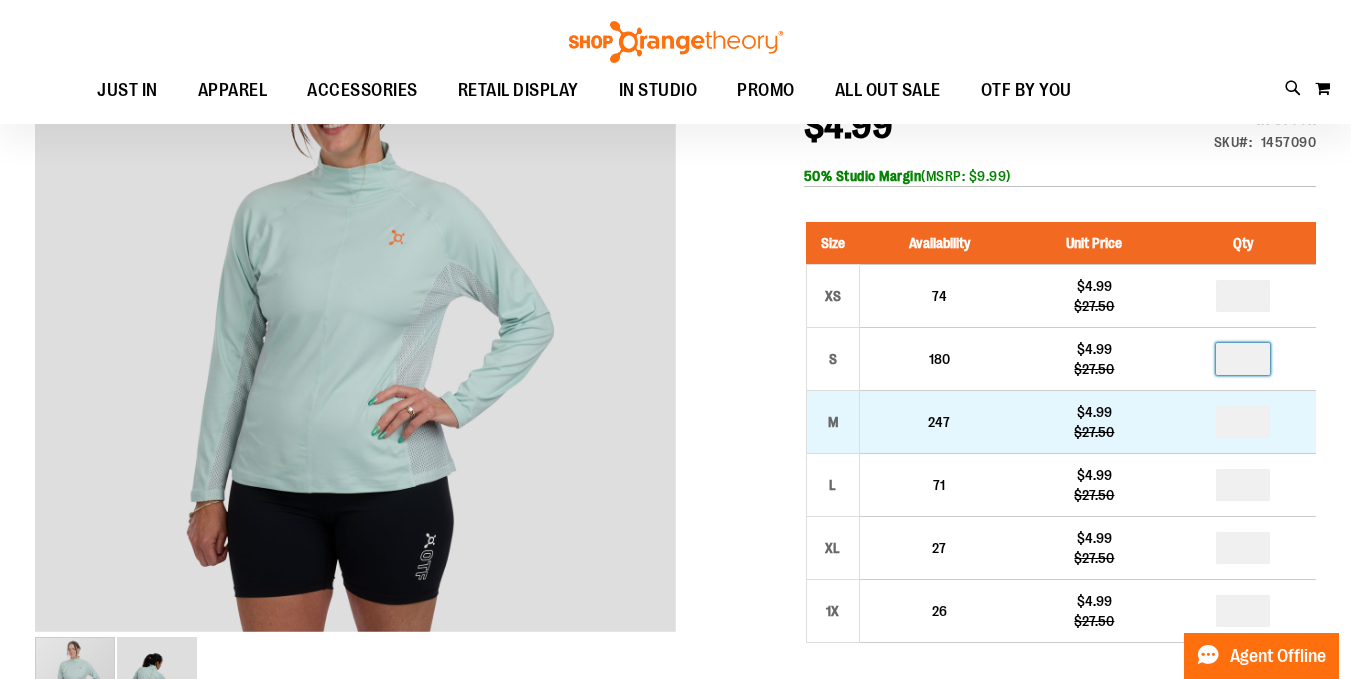 type on "*" 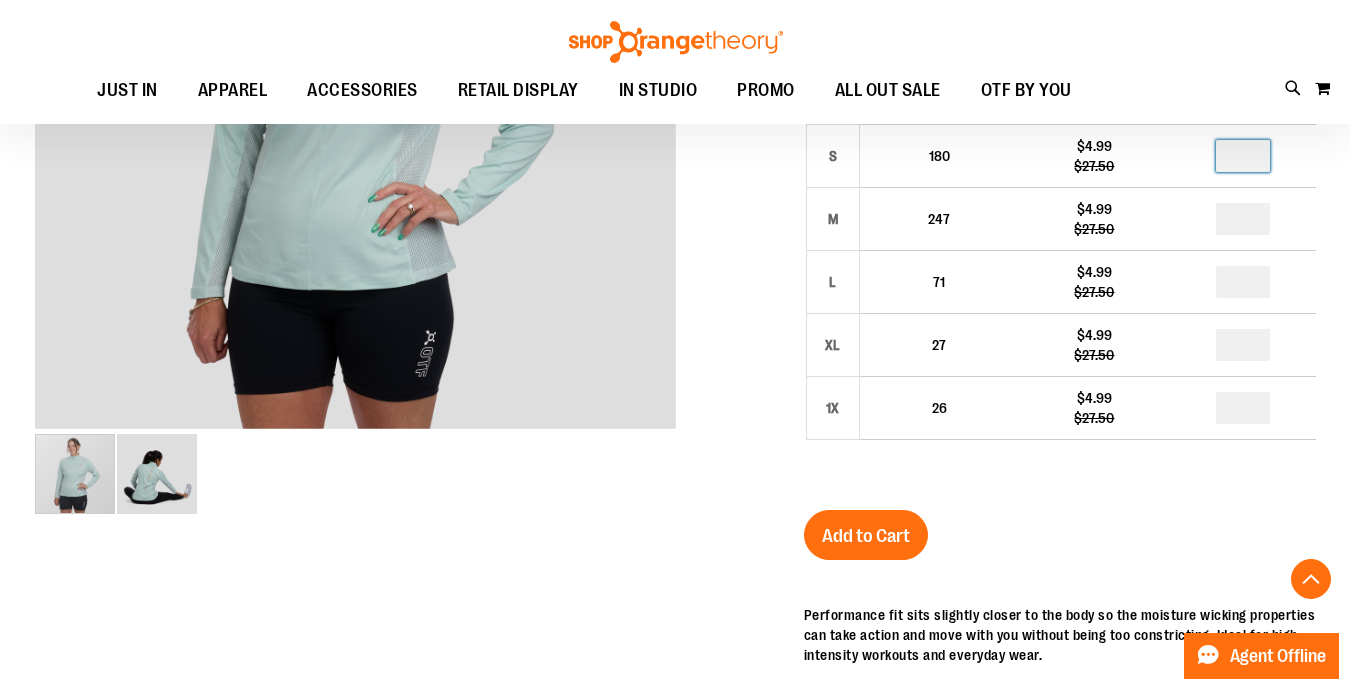 scroll, scrollTop: 489, scrollLeft: 0, axis: vertical 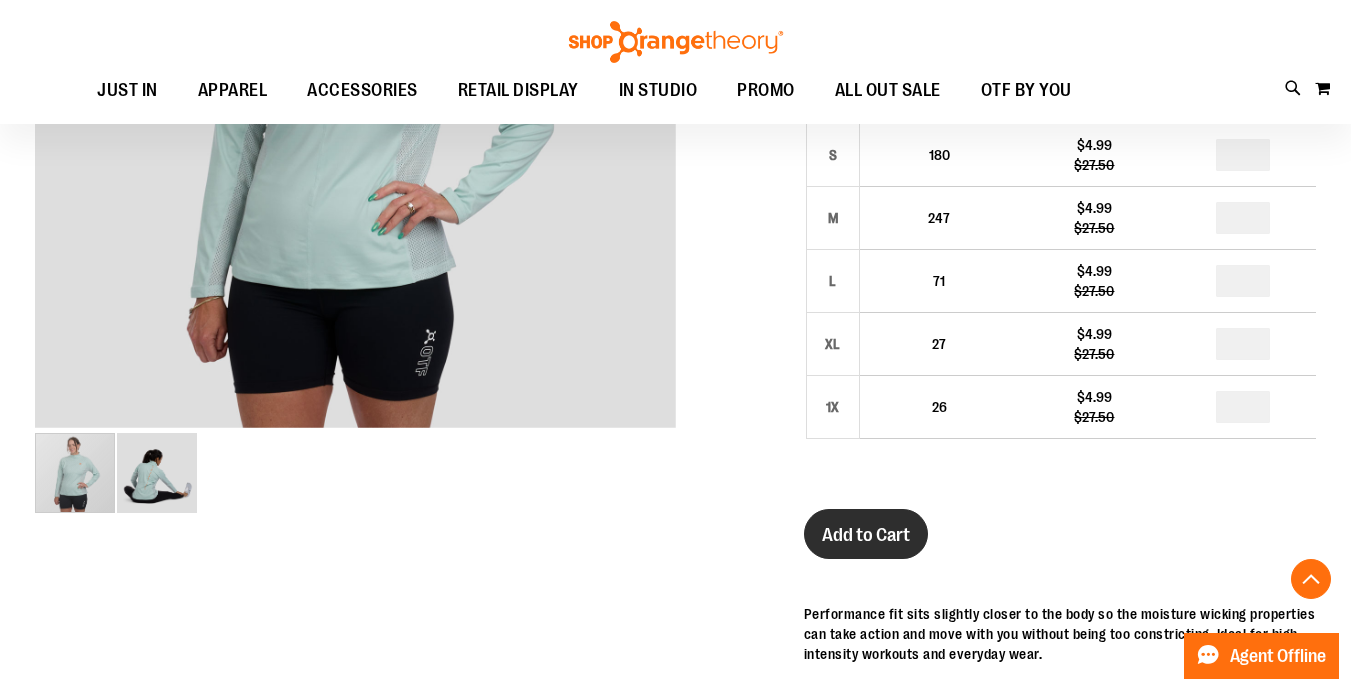 click on "Add to Cart" at bounding box center (866, 535) 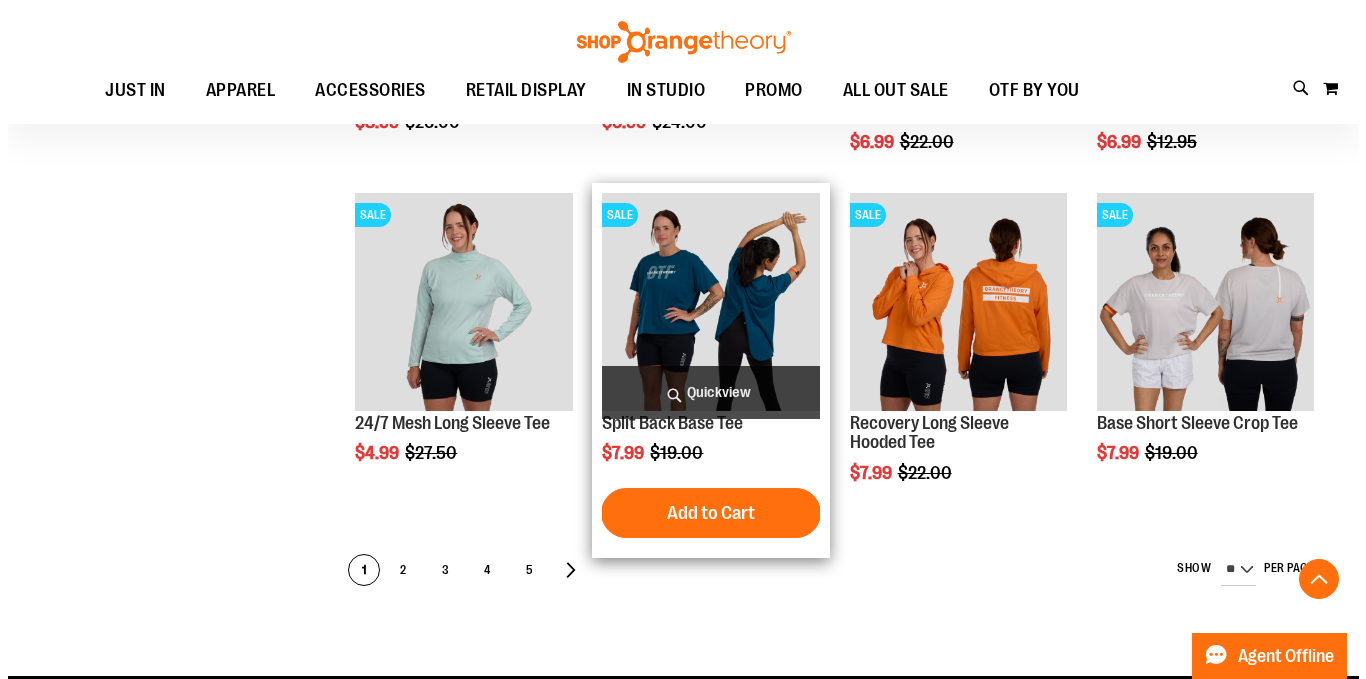 scroll, scrollTop: 661, scrollLeft: 0, axis: vertical 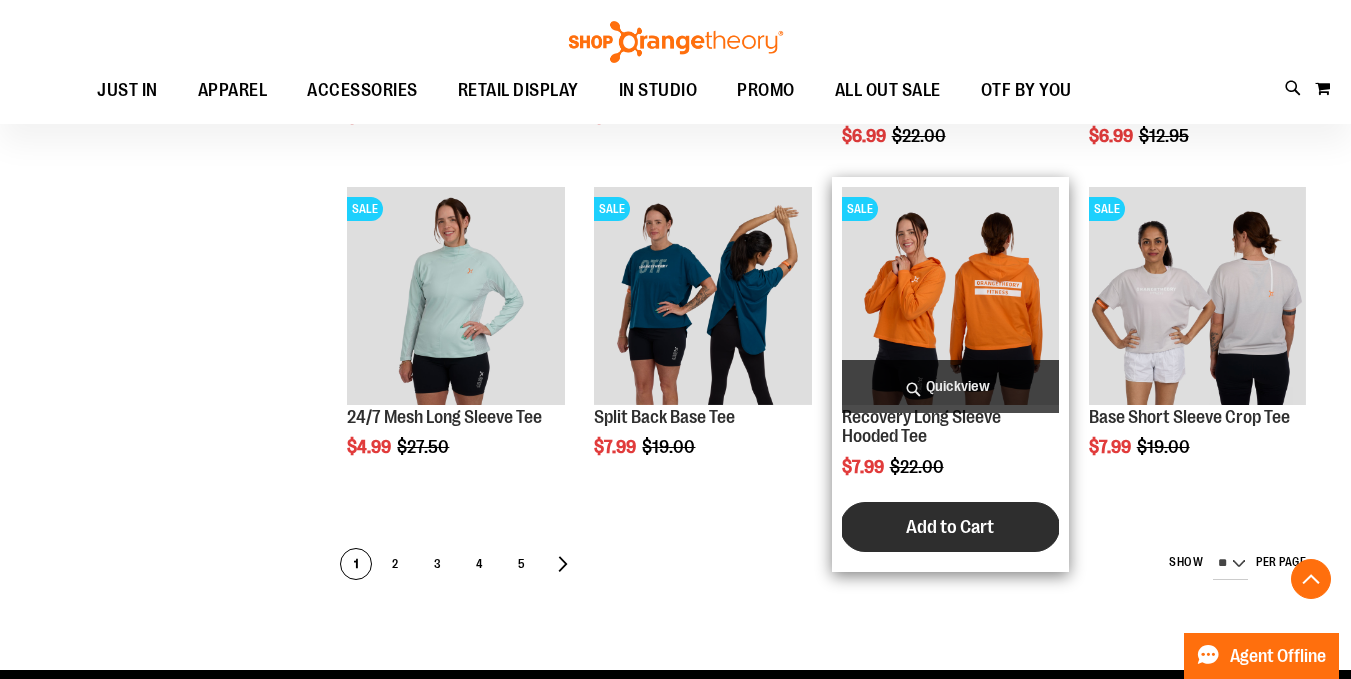 click on "Add to Cart" at bounding box center [950, 527] 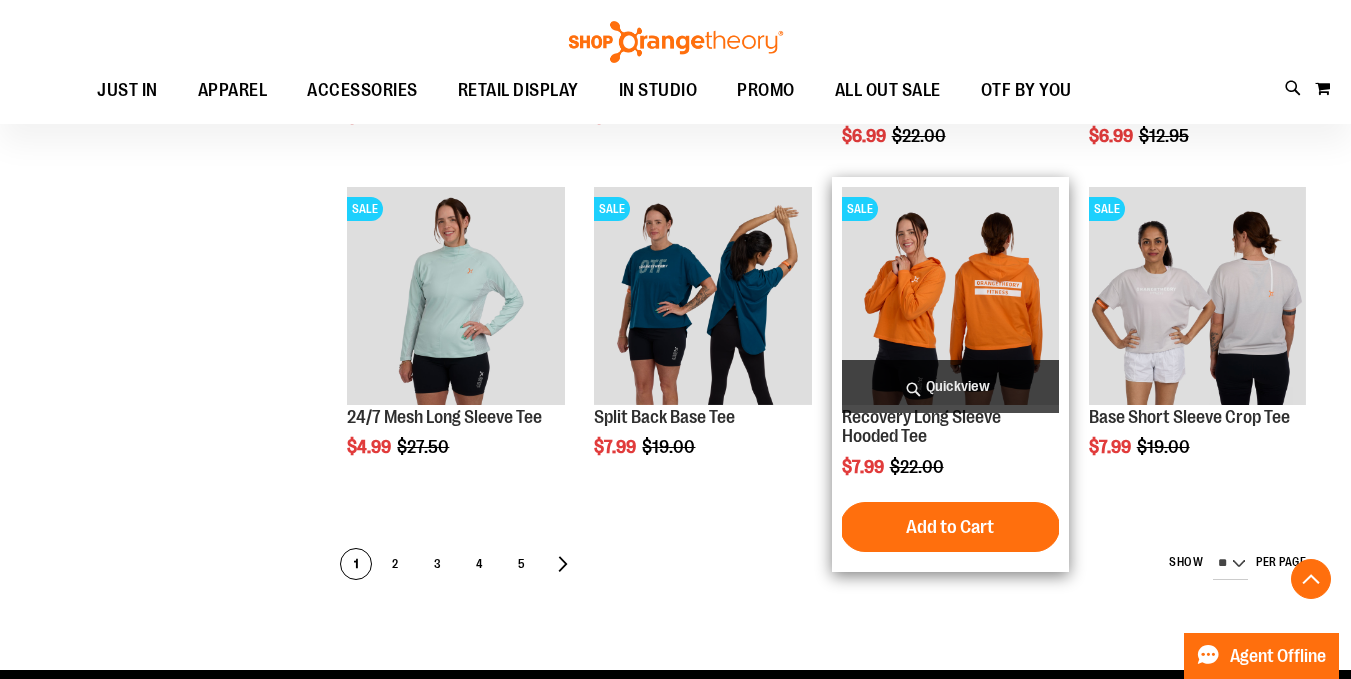 click on "Quickview" at bounding box center [950, 386] 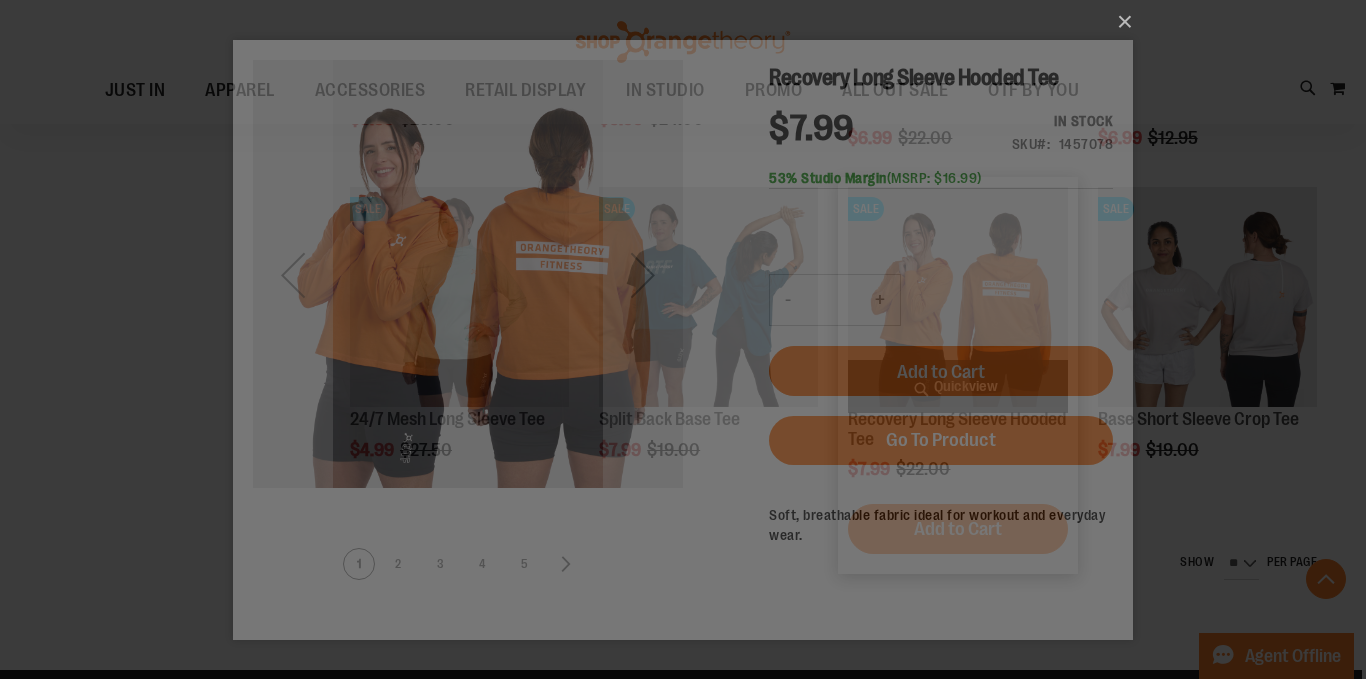 scroll, scrollTop: 0, scrollLeft: 0, axis: both 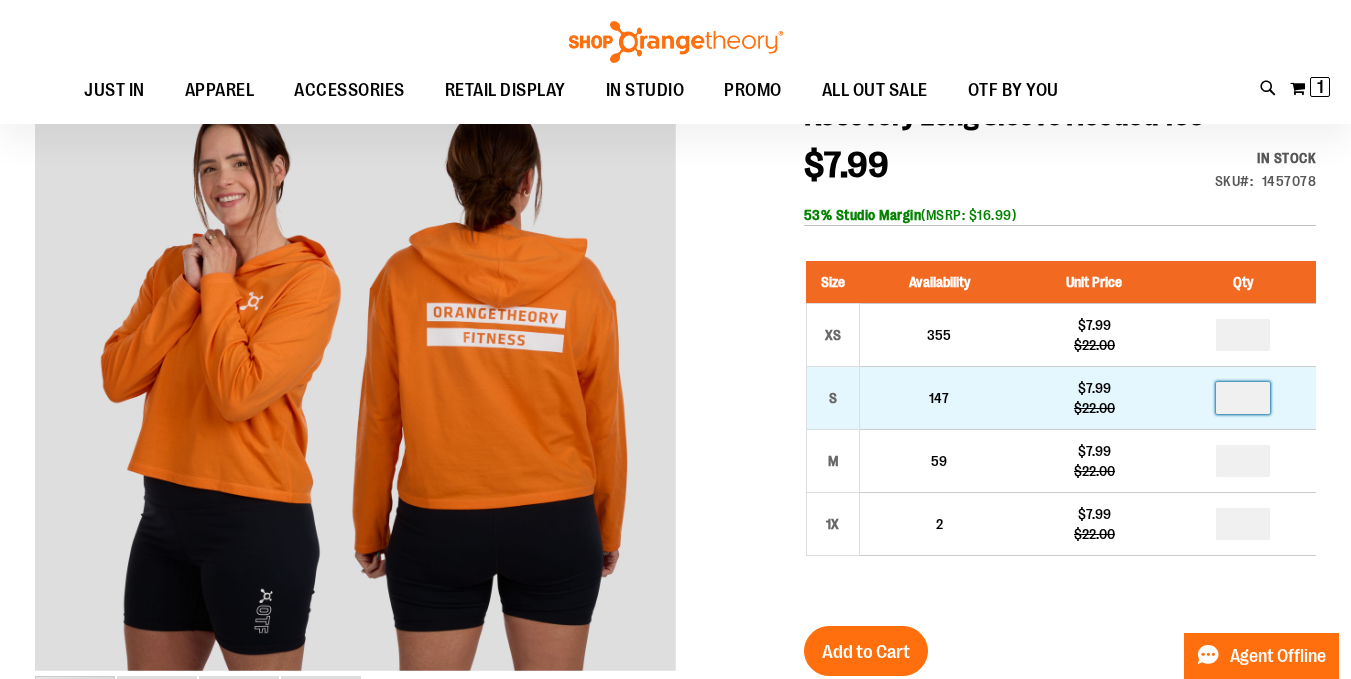 click at bounding box center (1243, 398) 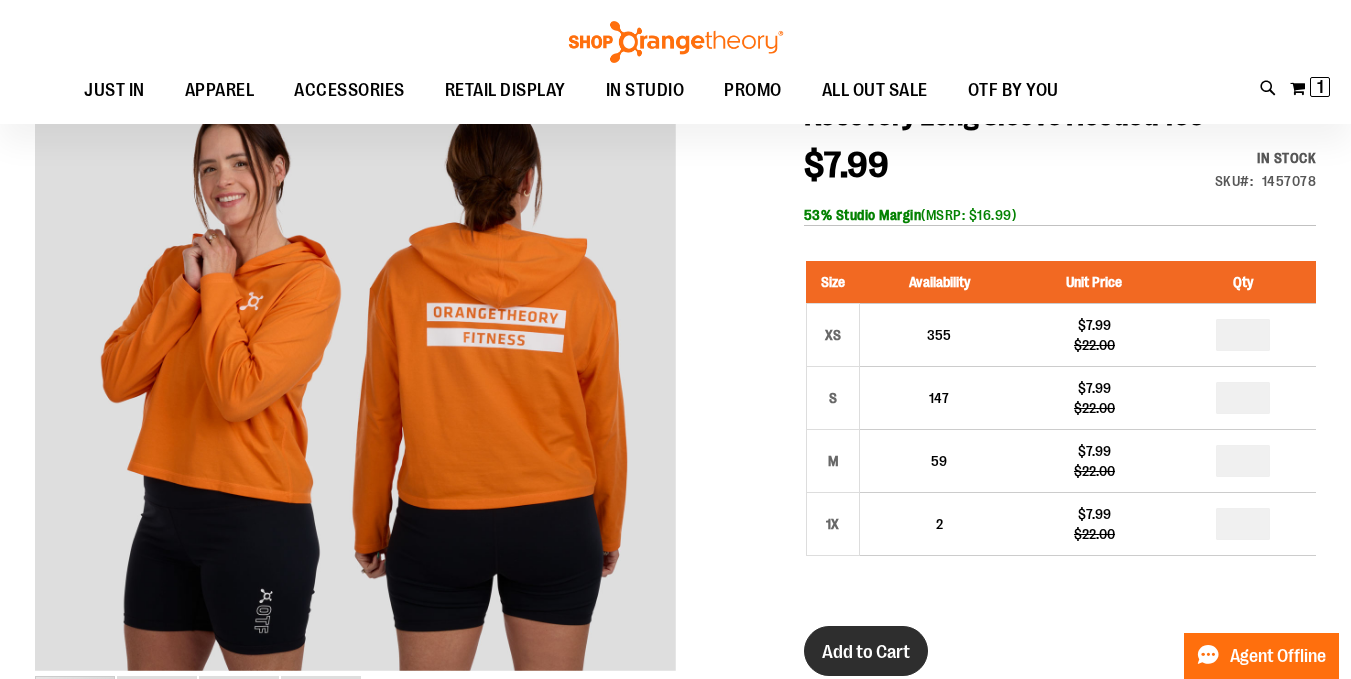 click on "Add to Cart" at bounding box center [866, 652] 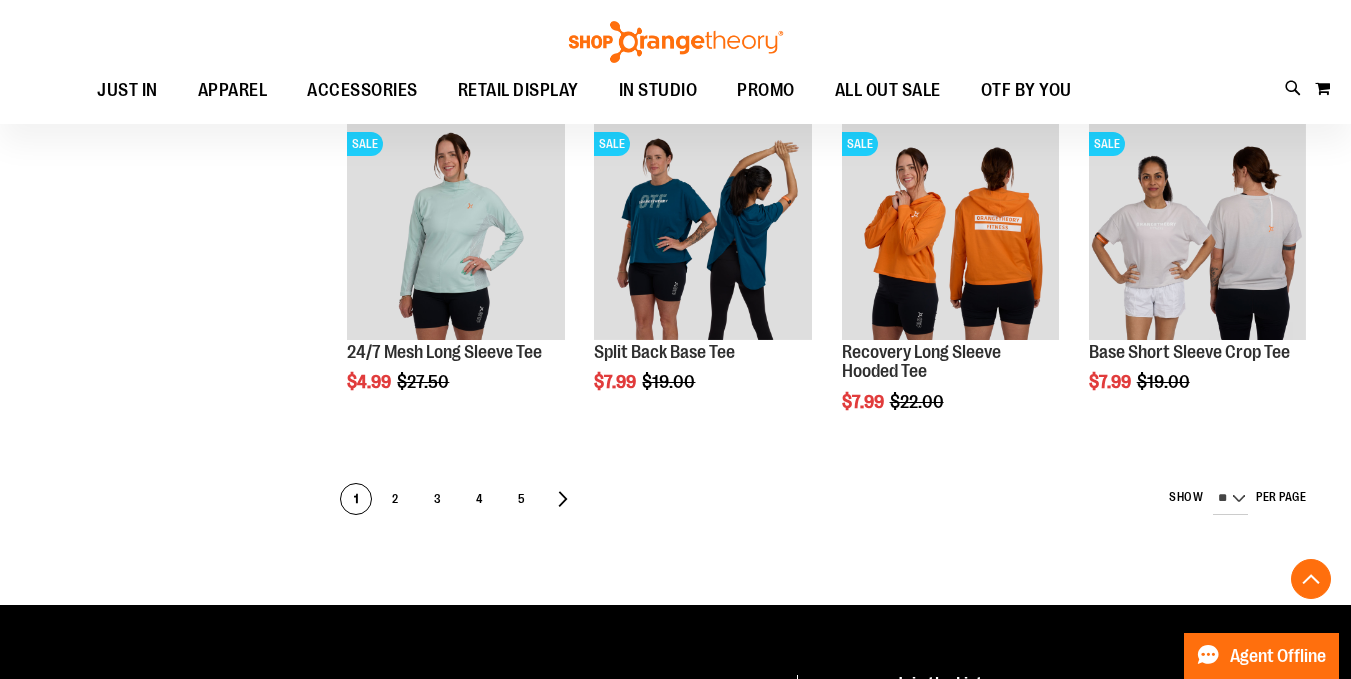 scroll, scrollTop: 727, scrollLeft: 0, axis: vertical 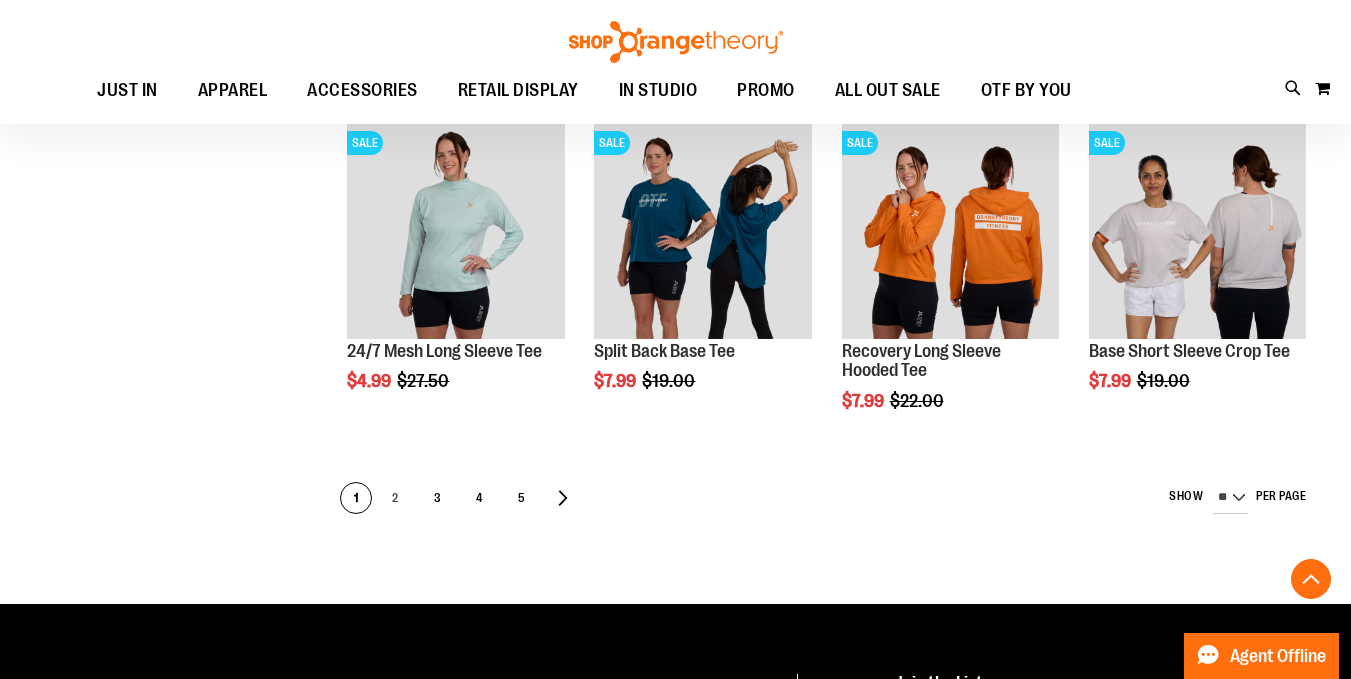 click on "2" at bounding box center (395, 499) 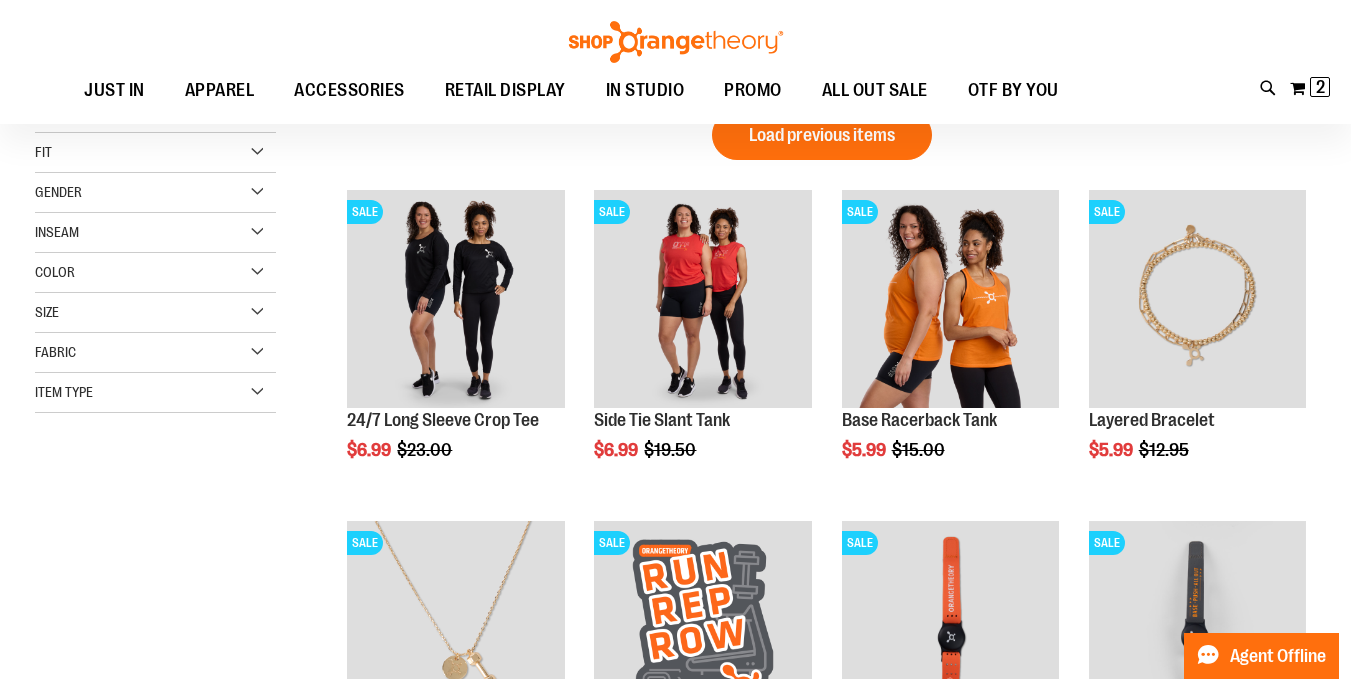 scroll, scrollTop: 255, scrollLeft: 0, axis: vertical 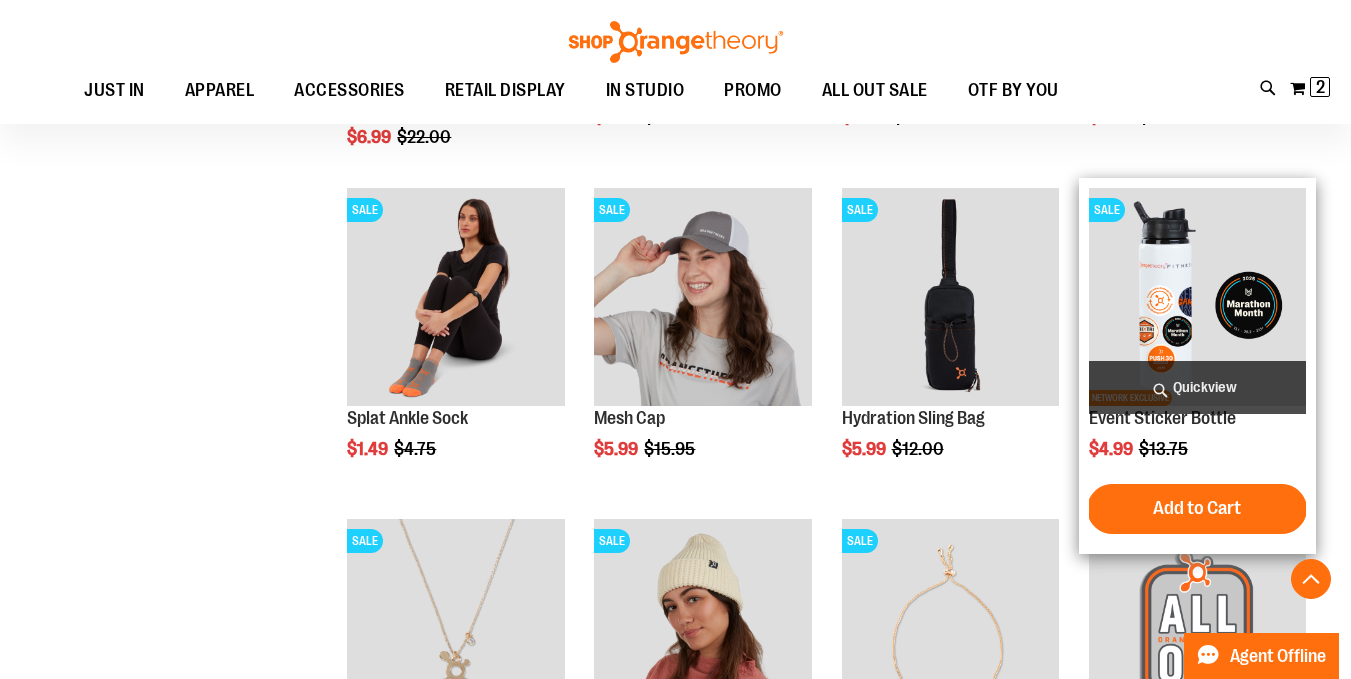 click at bounding box center [1197, 296] 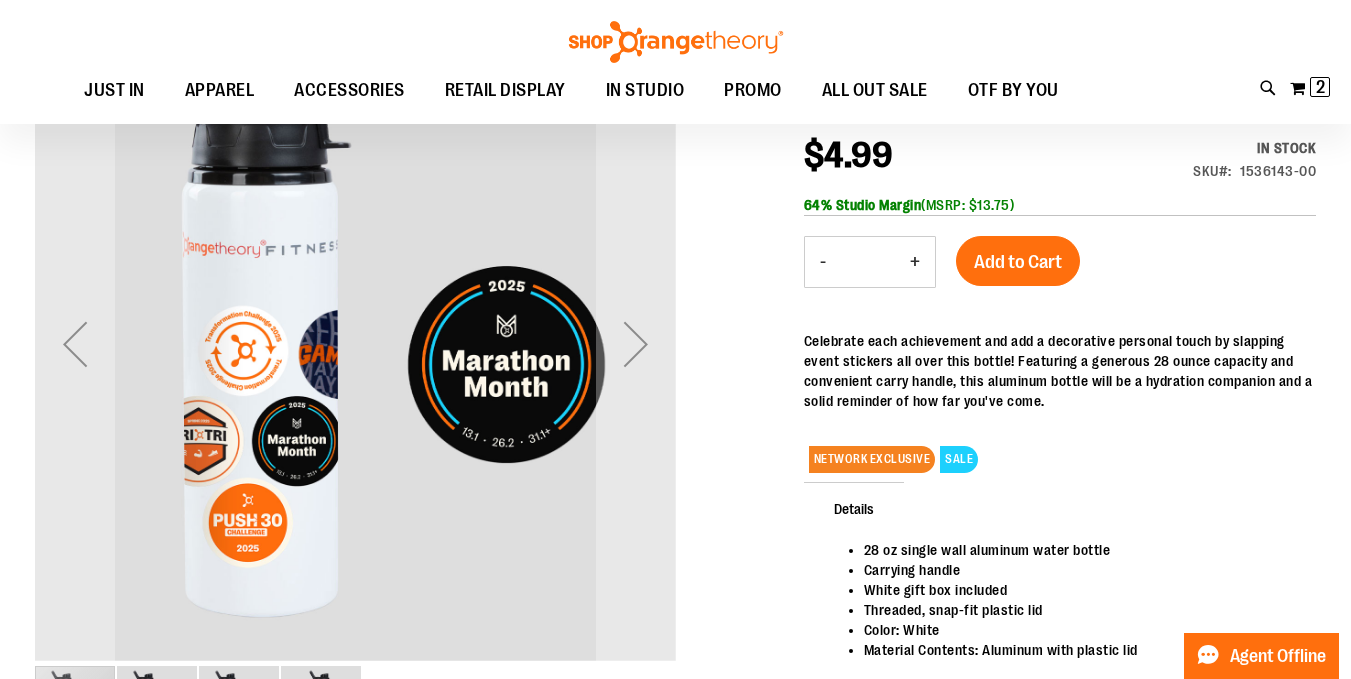 scroll, scrollTop: 255, scrollLeft: 0, axis: vertical 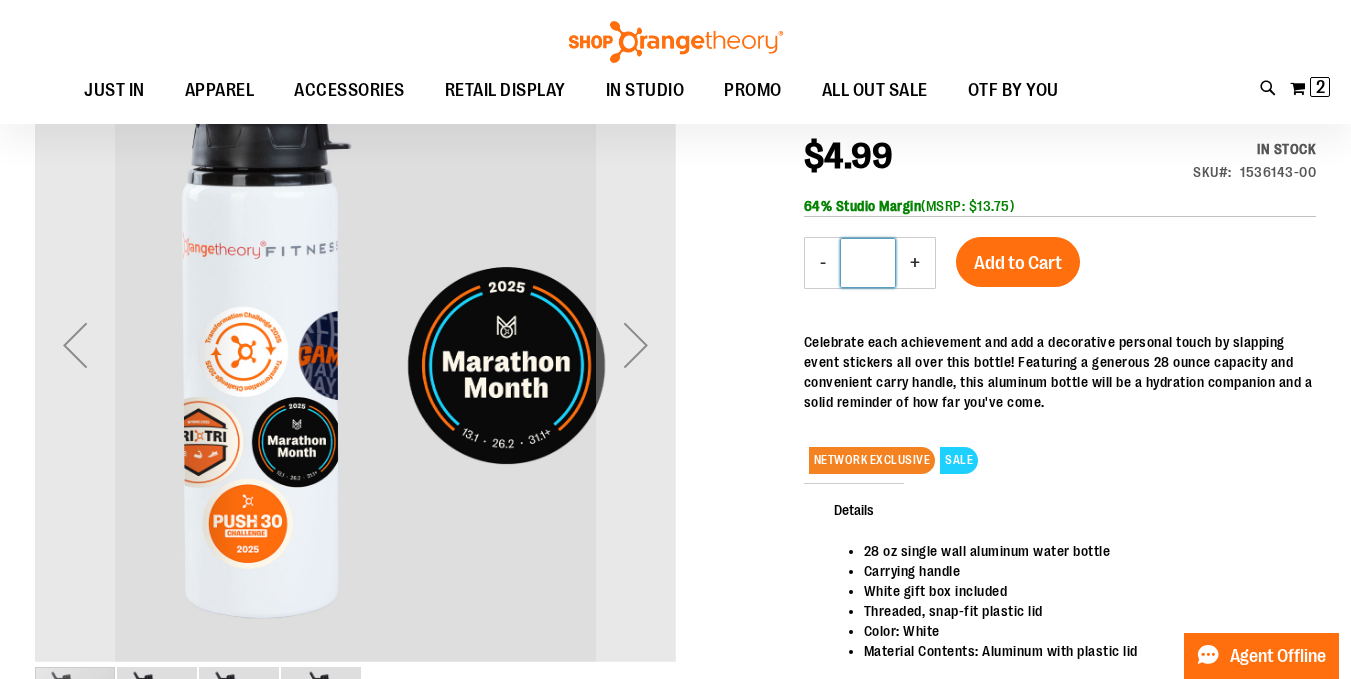 click on "*" at bounding box center [868, 263] 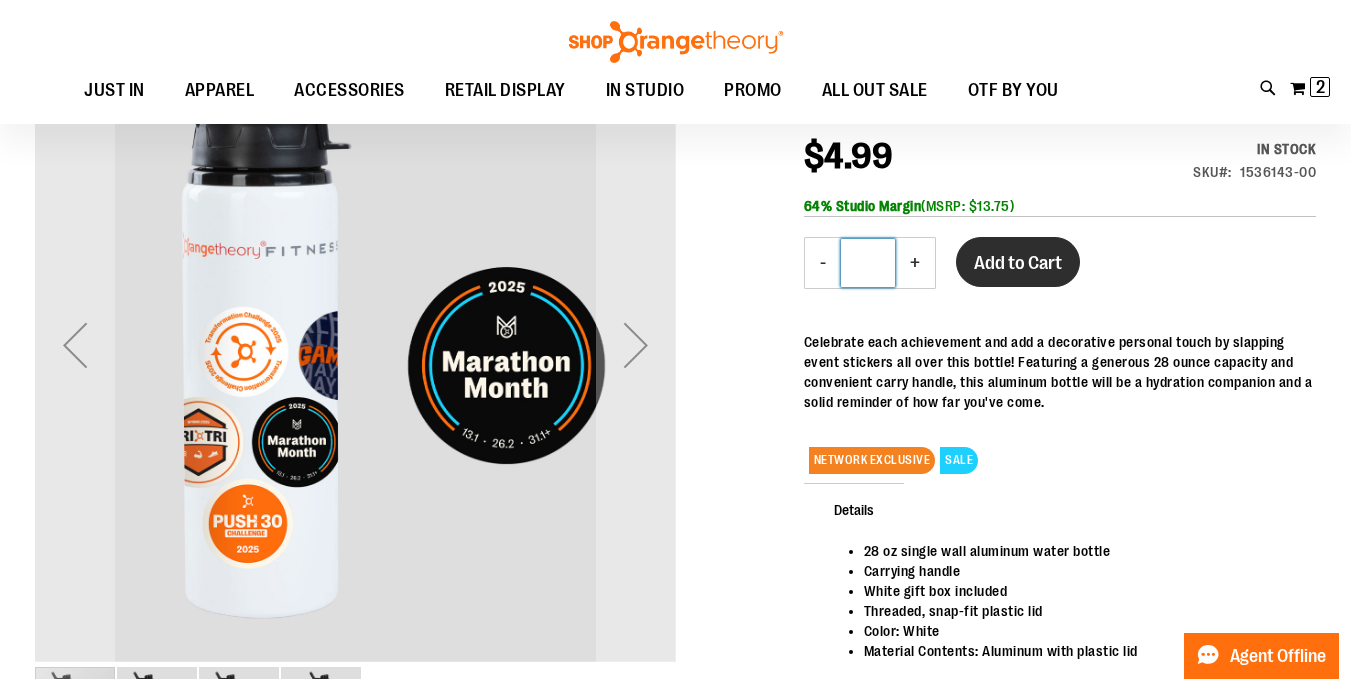 type on "*" 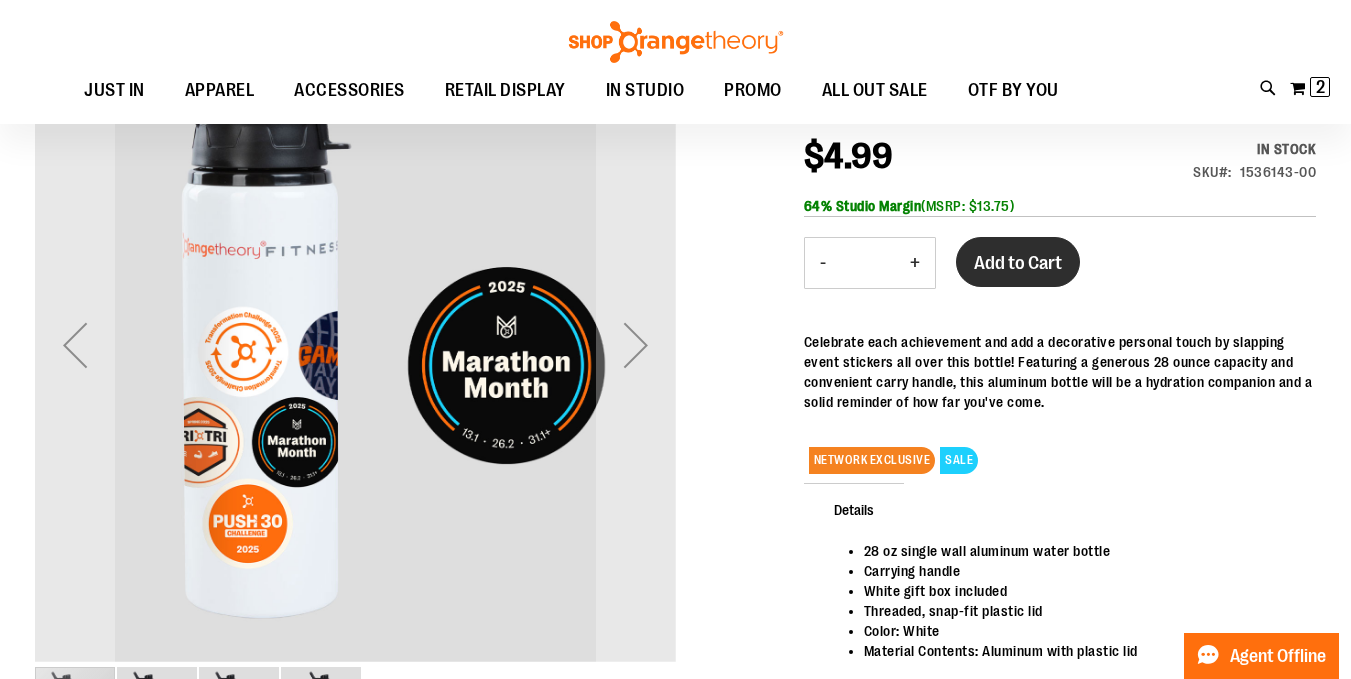 click on "Add to Cart" at bounding box center (1018, 263) 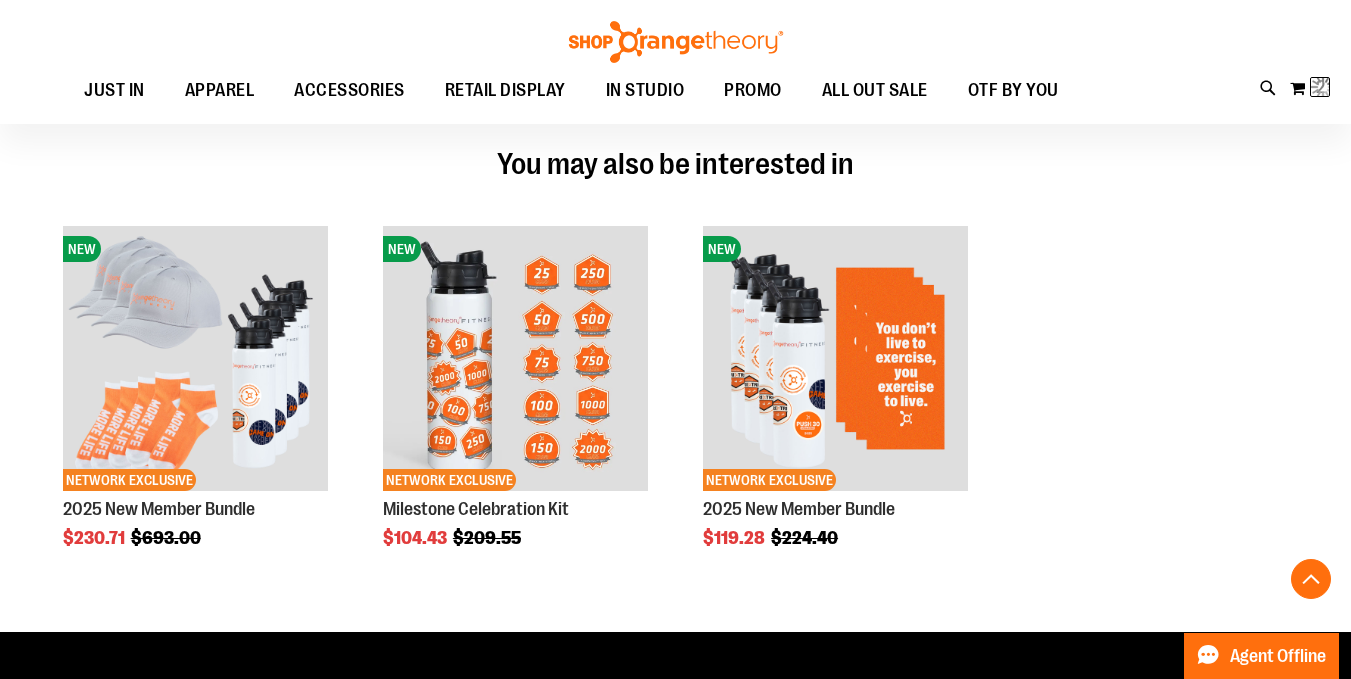 scroll, scrollTop: 1461, scrollLeft: 0, axis: vertical 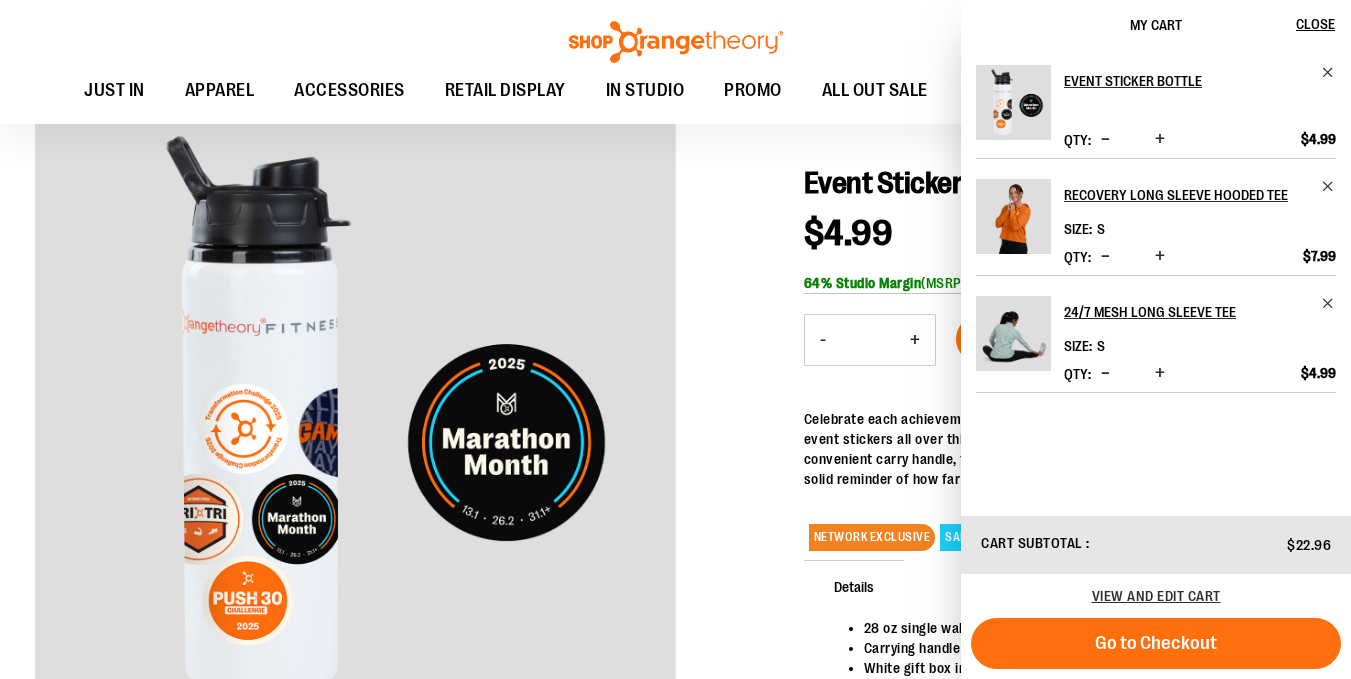 click at bounding box center (675, 476) 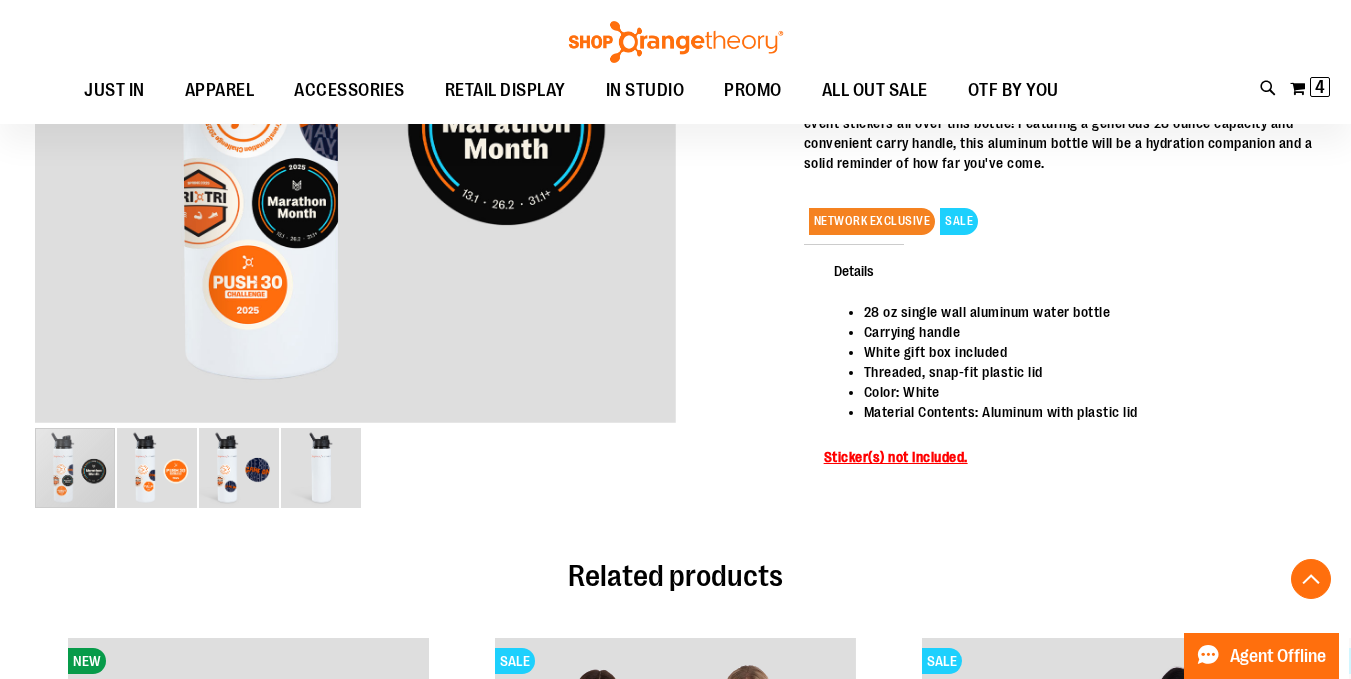 scroll, scrollTop: 0, scrollLeft: 0, axis: both 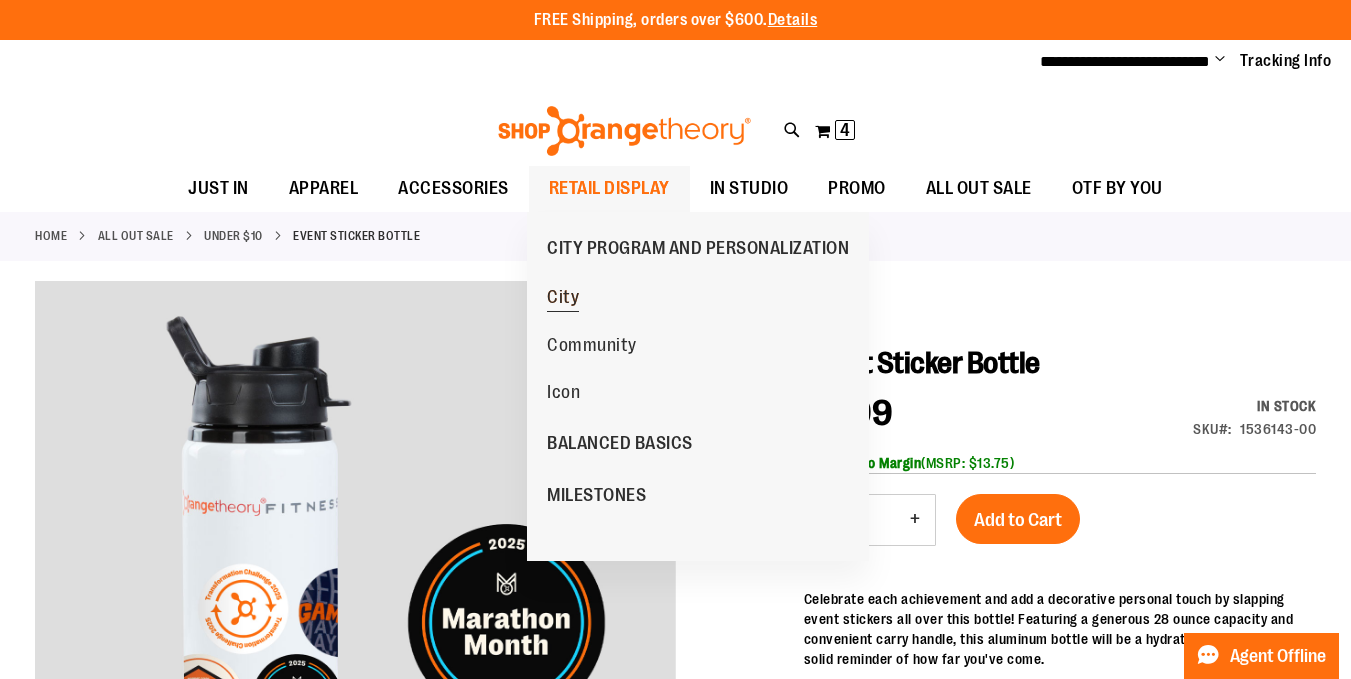 click on "City" at bounding box center [563, 299] 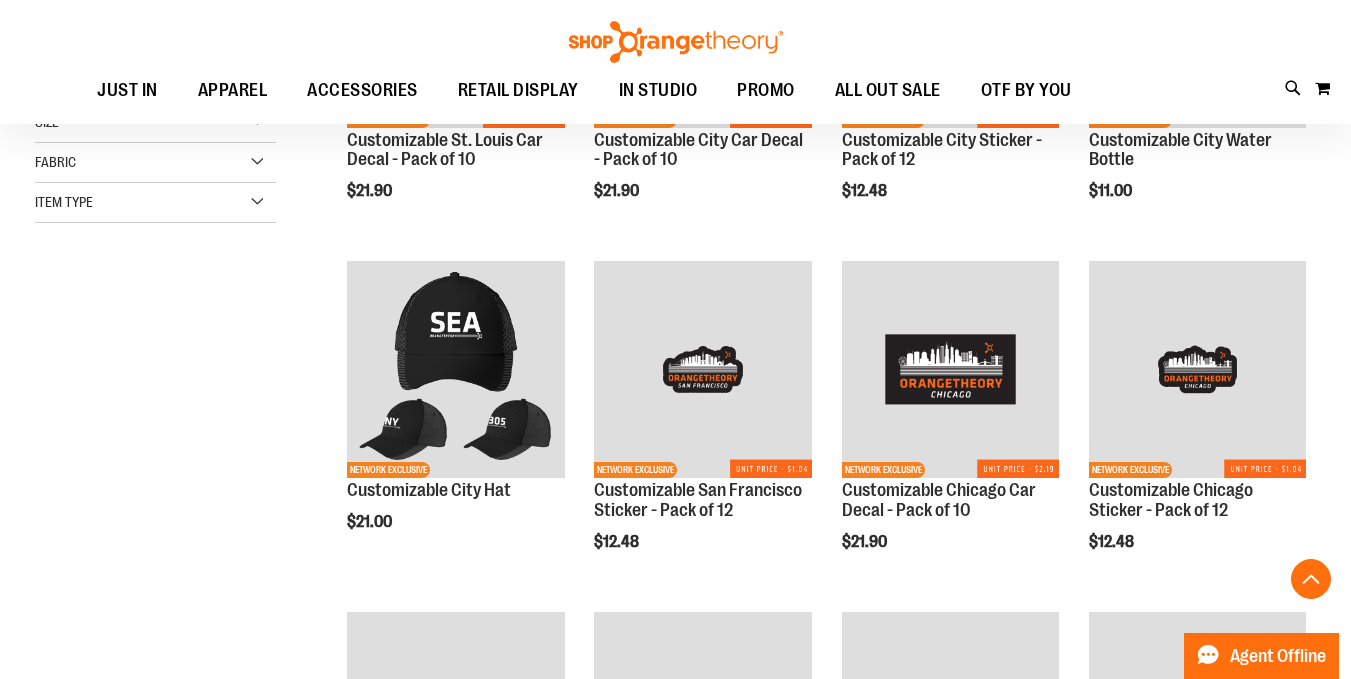 scroll, scrollTop: 489, scrollLeft: 0, axis: vertical 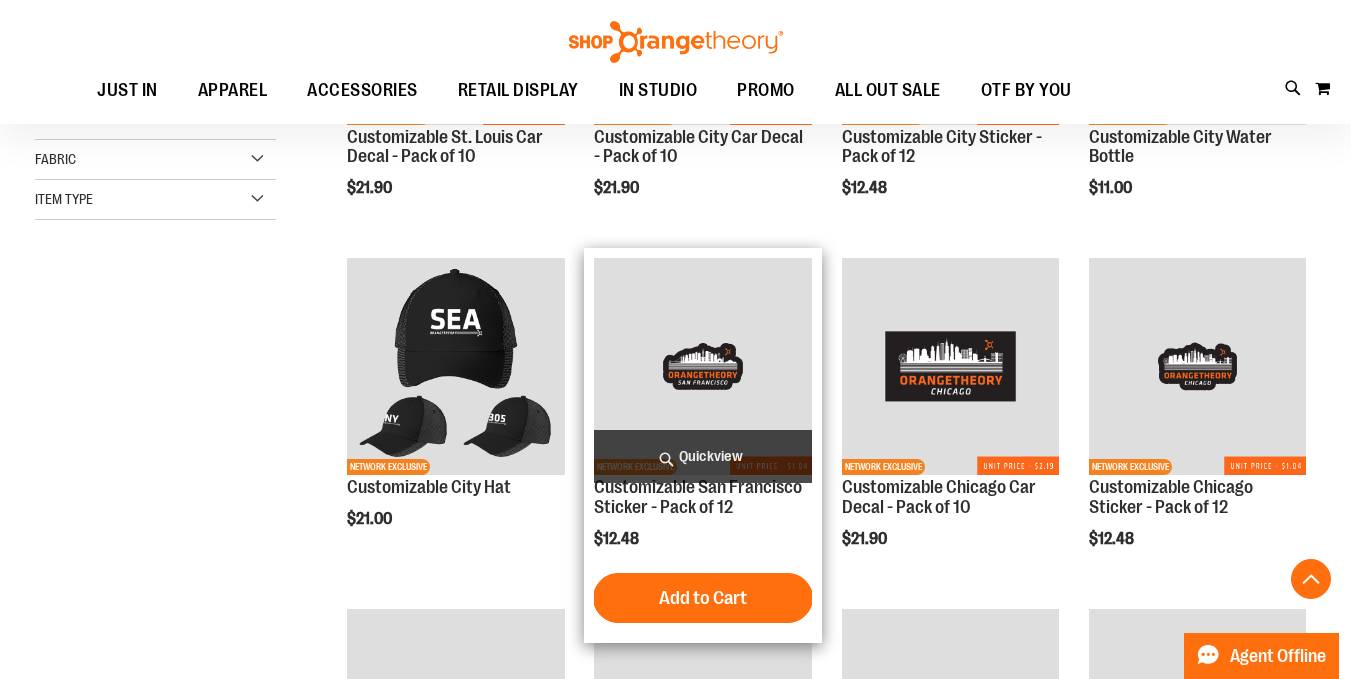 click at bounding box center [702, 366] 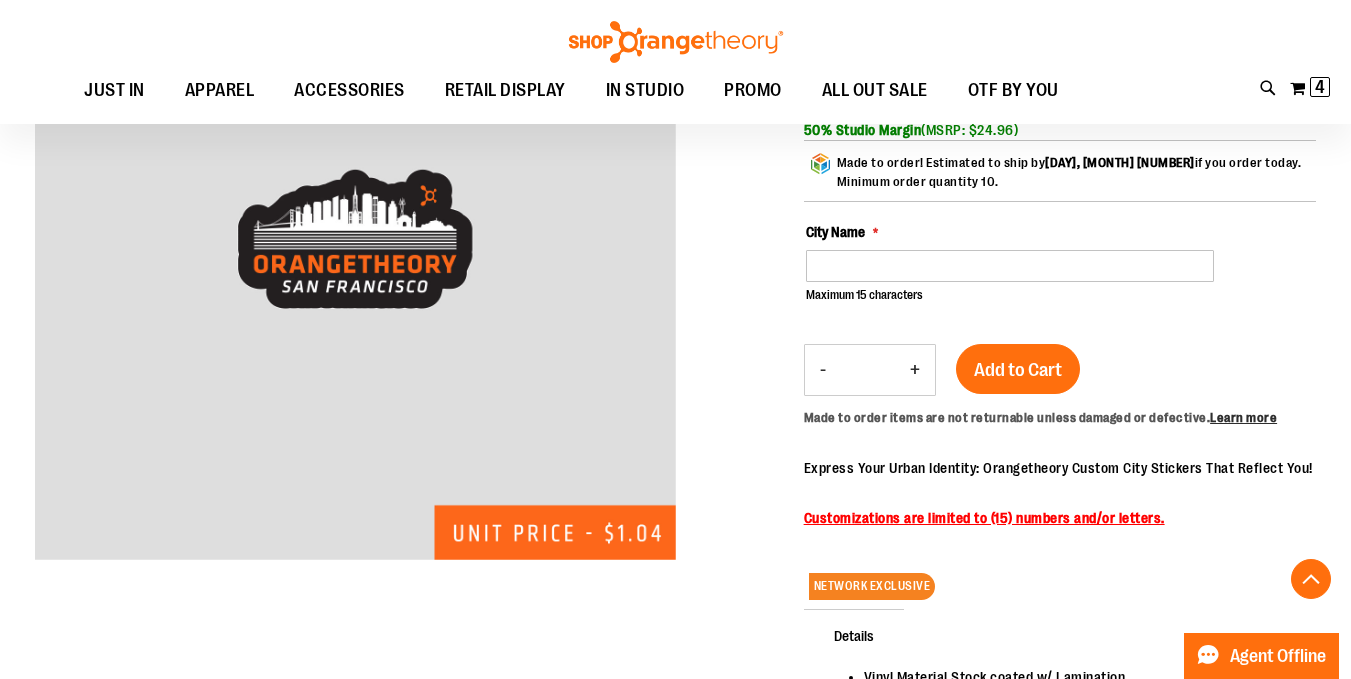 scroll, scrollTop: 361, scrollLeft: 0, axis: vertical 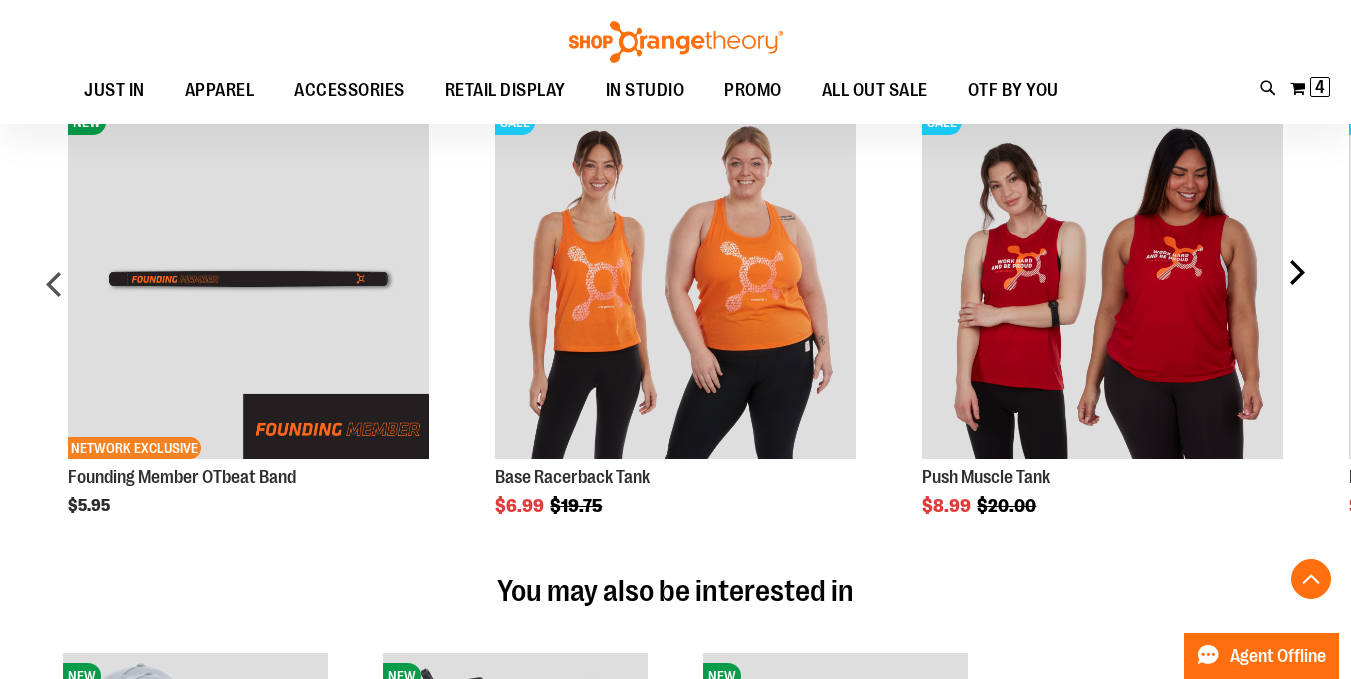 click on "next" at bounding box center (1296, 292) 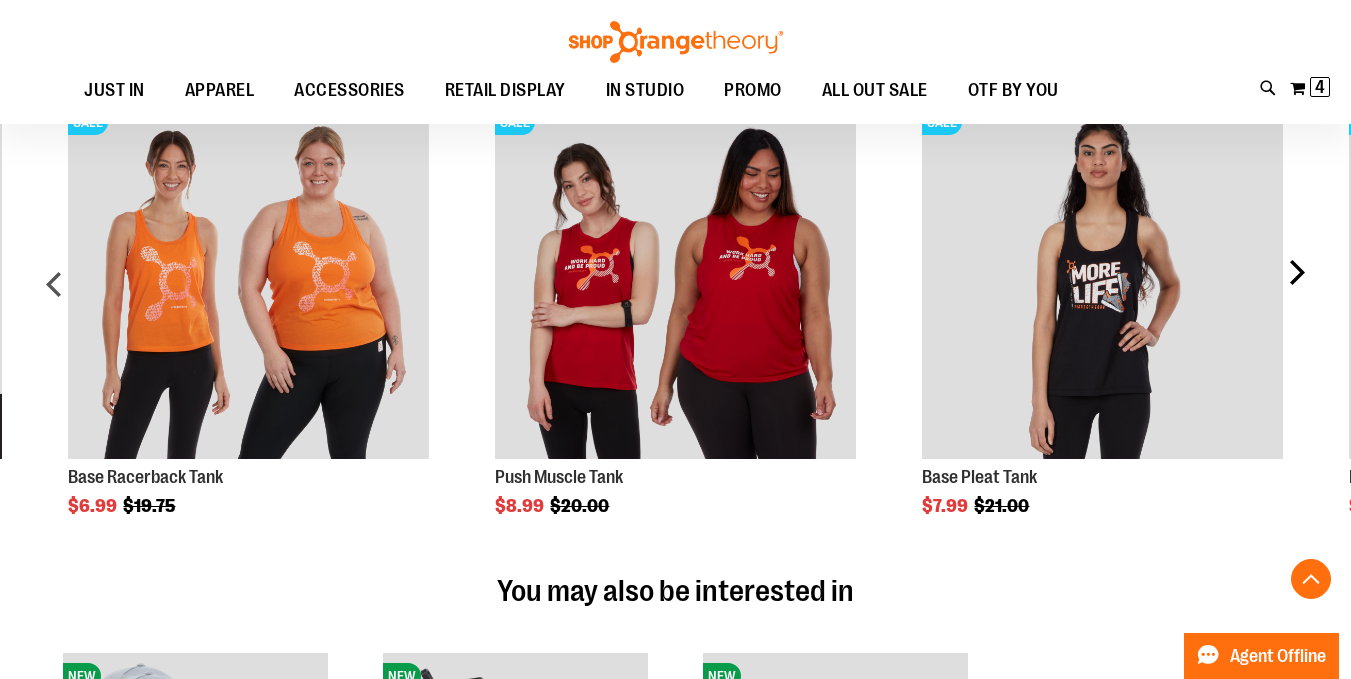 click on "next" at bounding box center [1296, 292] 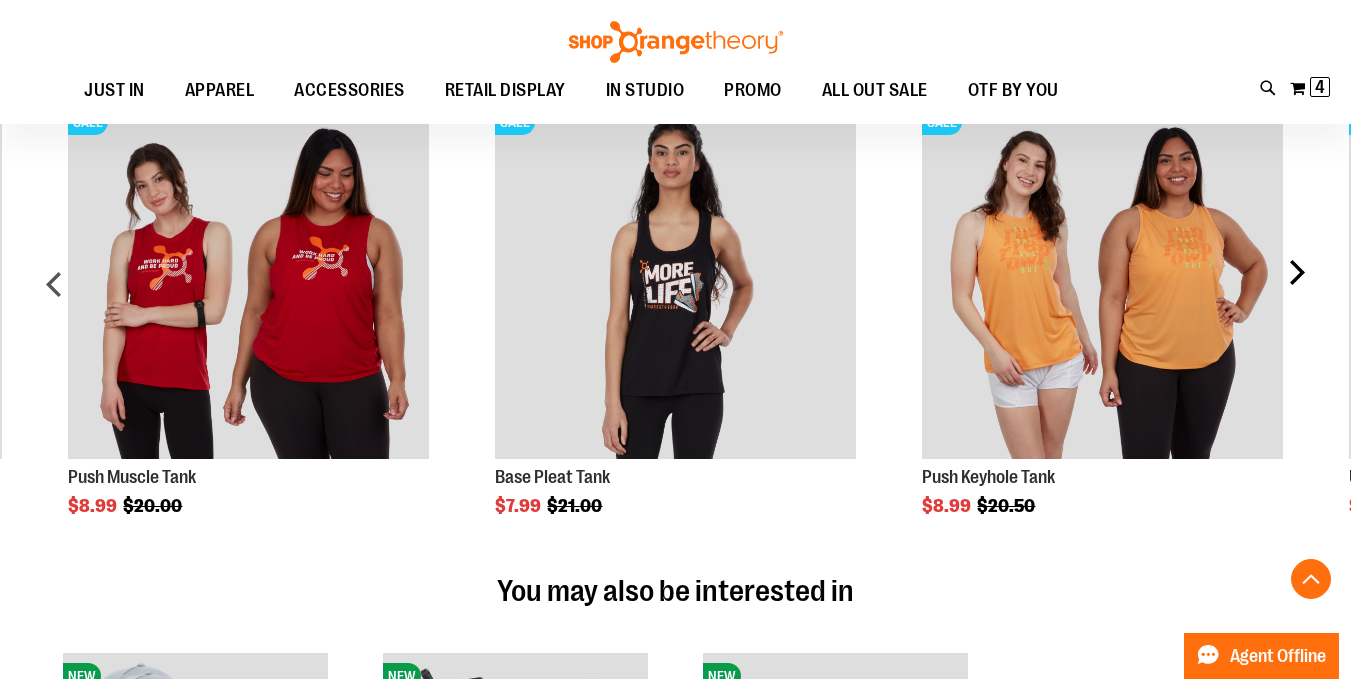 click on "next" at bounding box center [1296, 292] 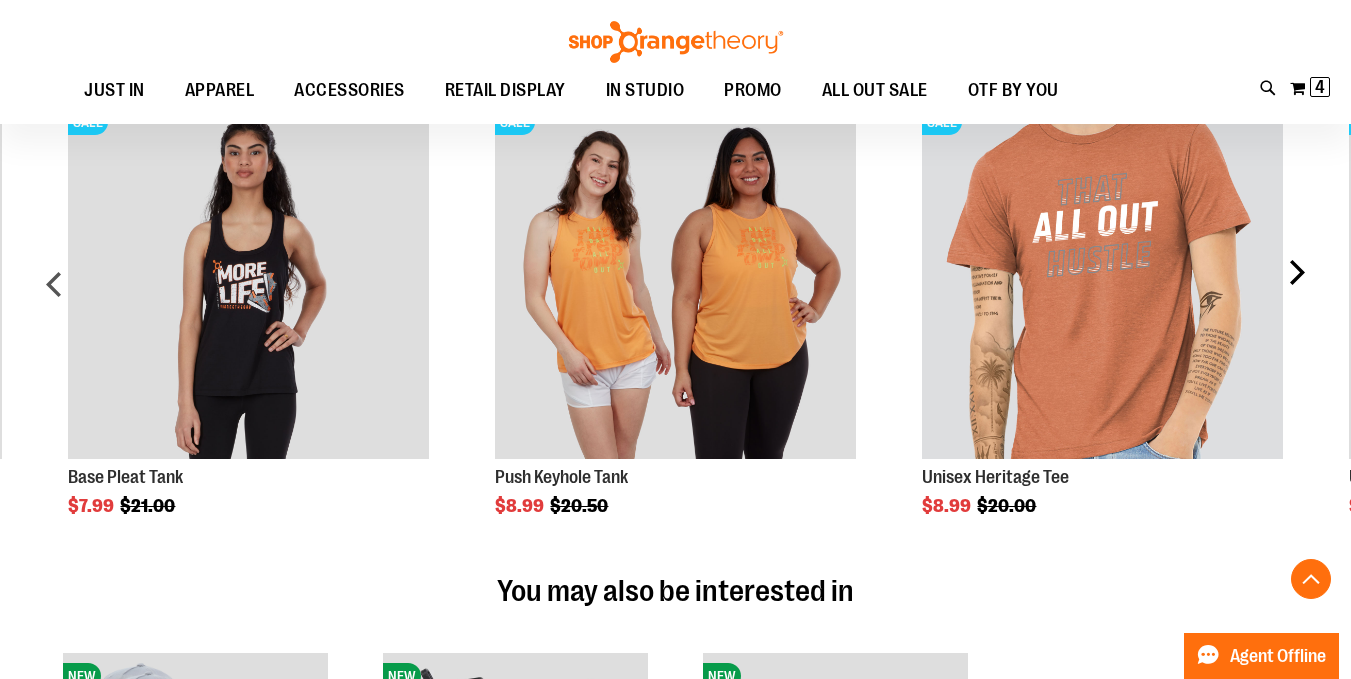 click on "next" at bounding box center [1296, 292] 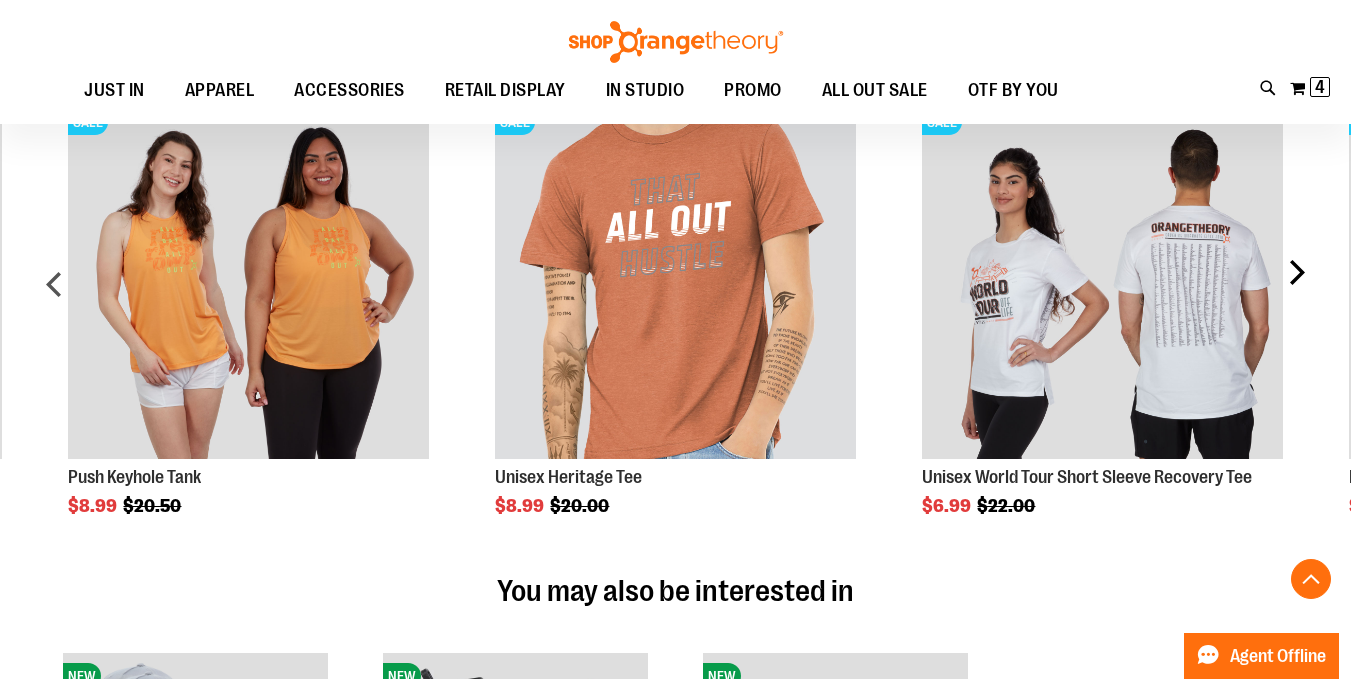 click on "next" at bounding box center [1296, 292] 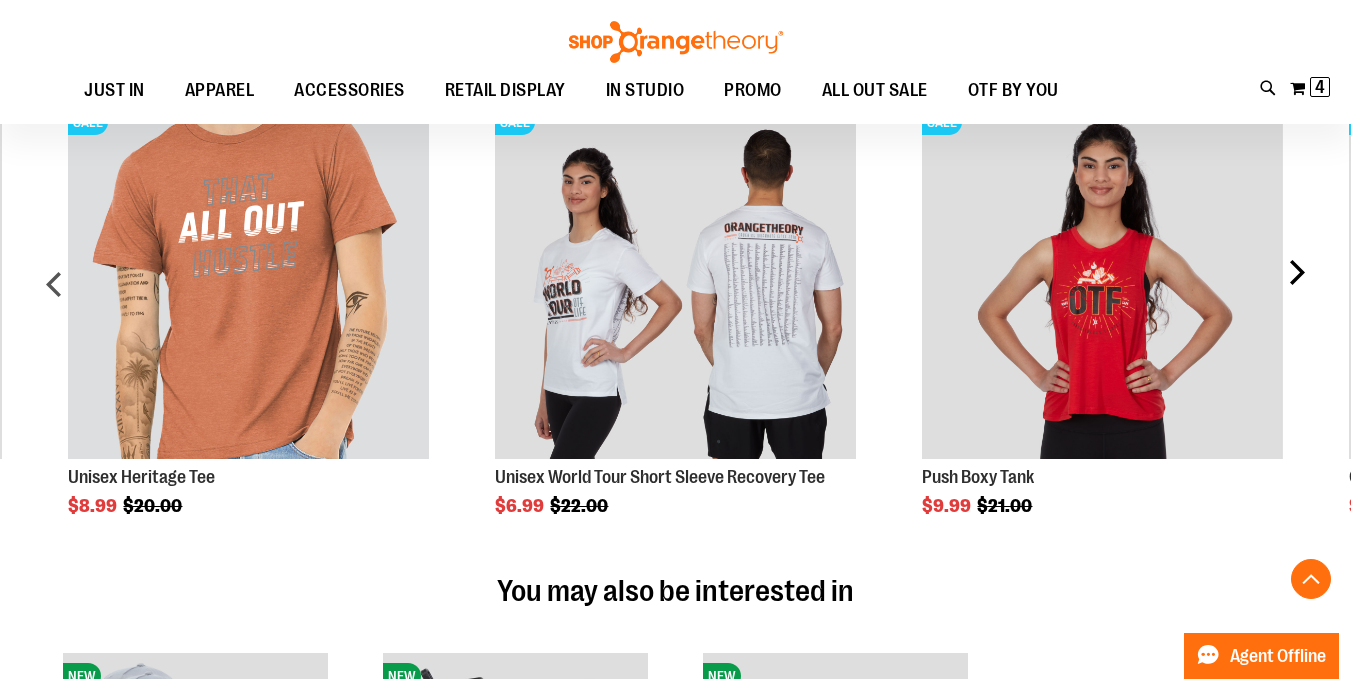 click on "next" at bounding box center [1296, 292] 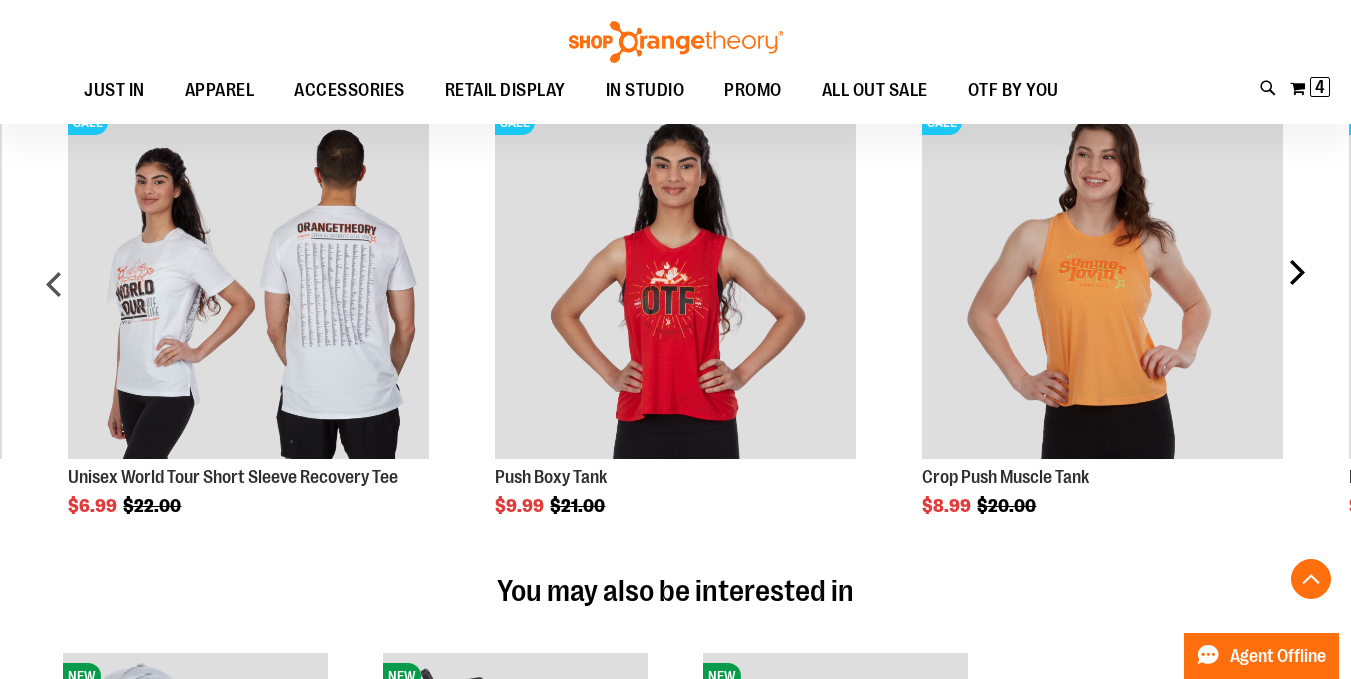 click on "next" at bounding box center [1296, 292] 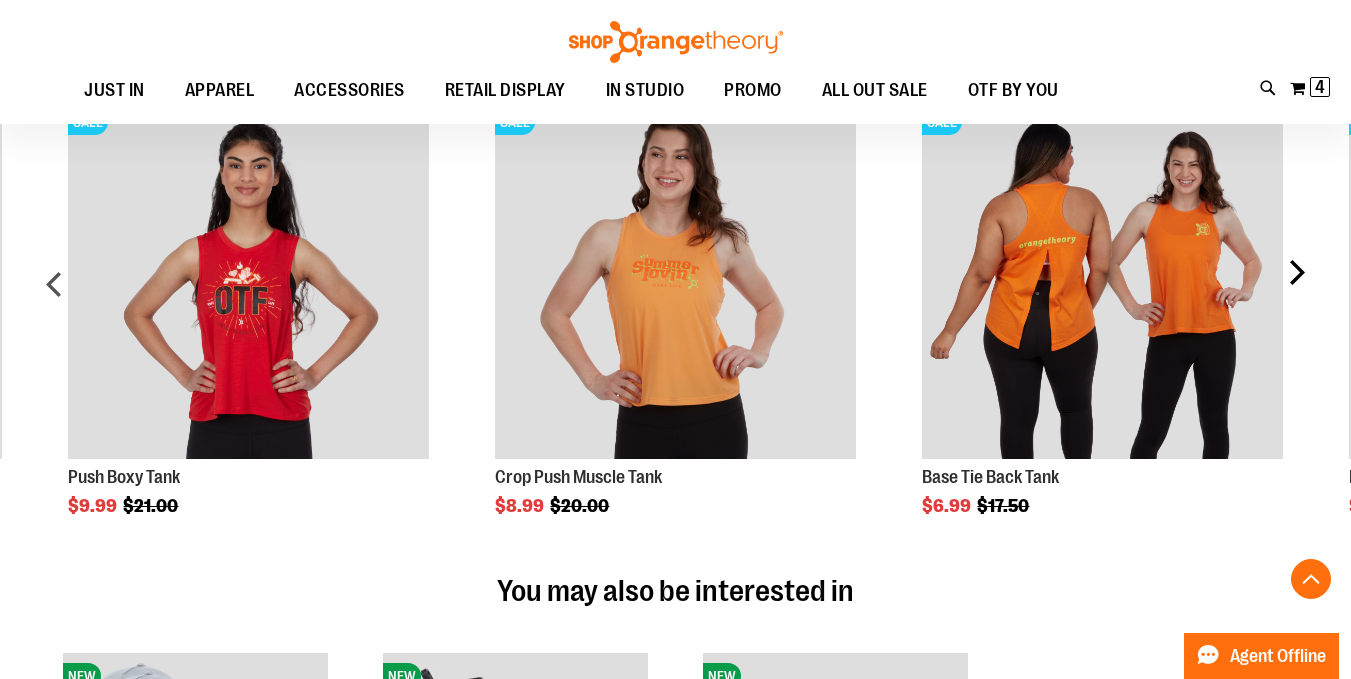 click on "next" at bounding box center [1296, 292] 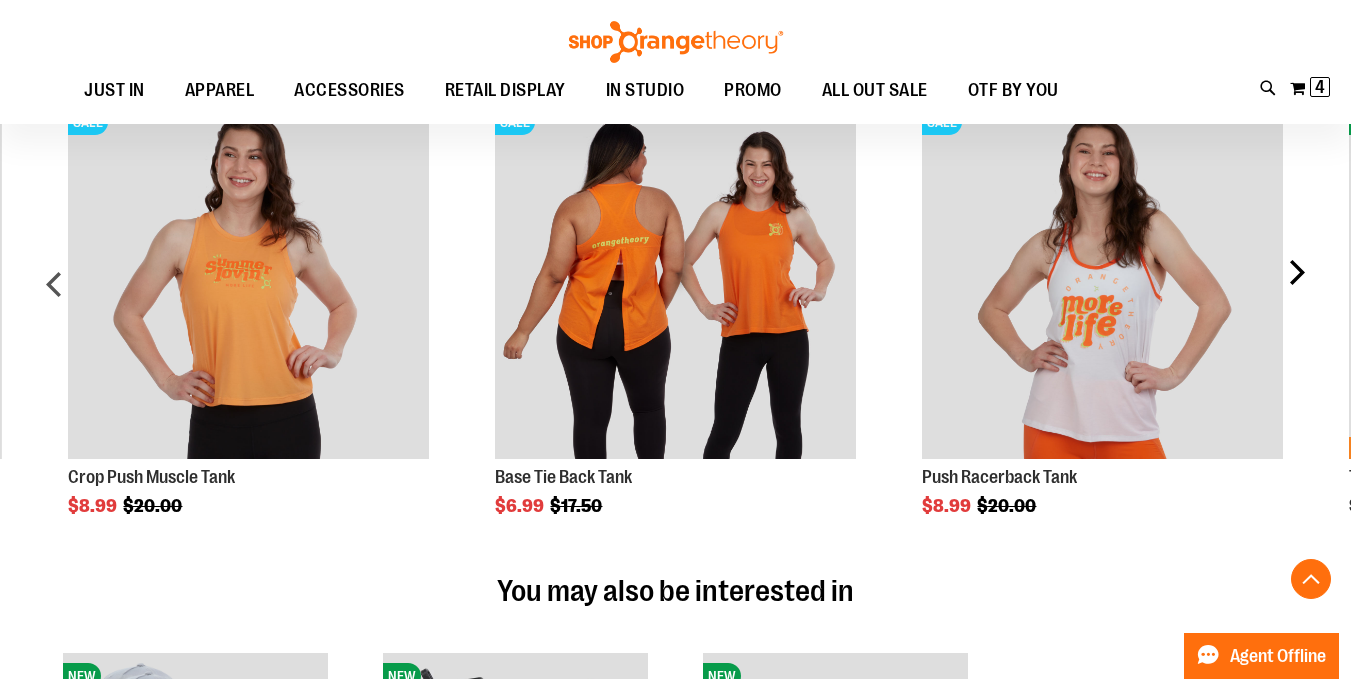 click on "next" at bounding box center (1296, 292) 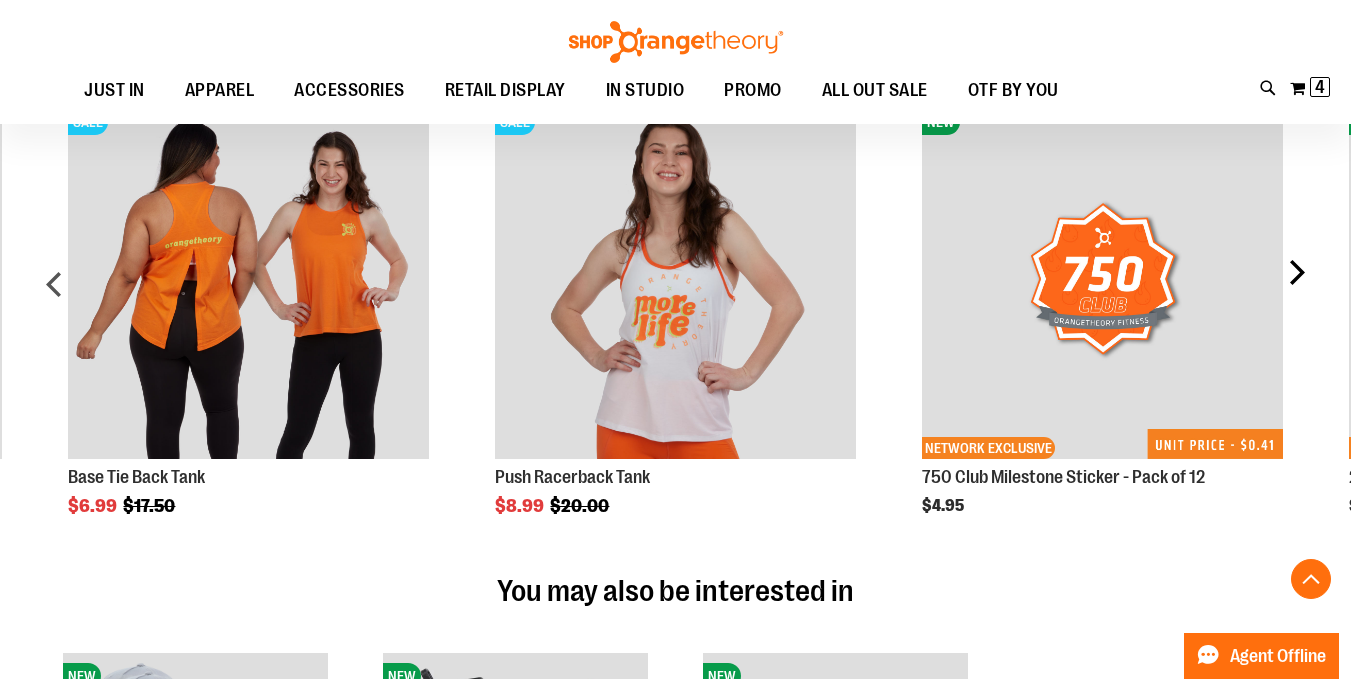 click on "next" at bounding box center [1296, 292] 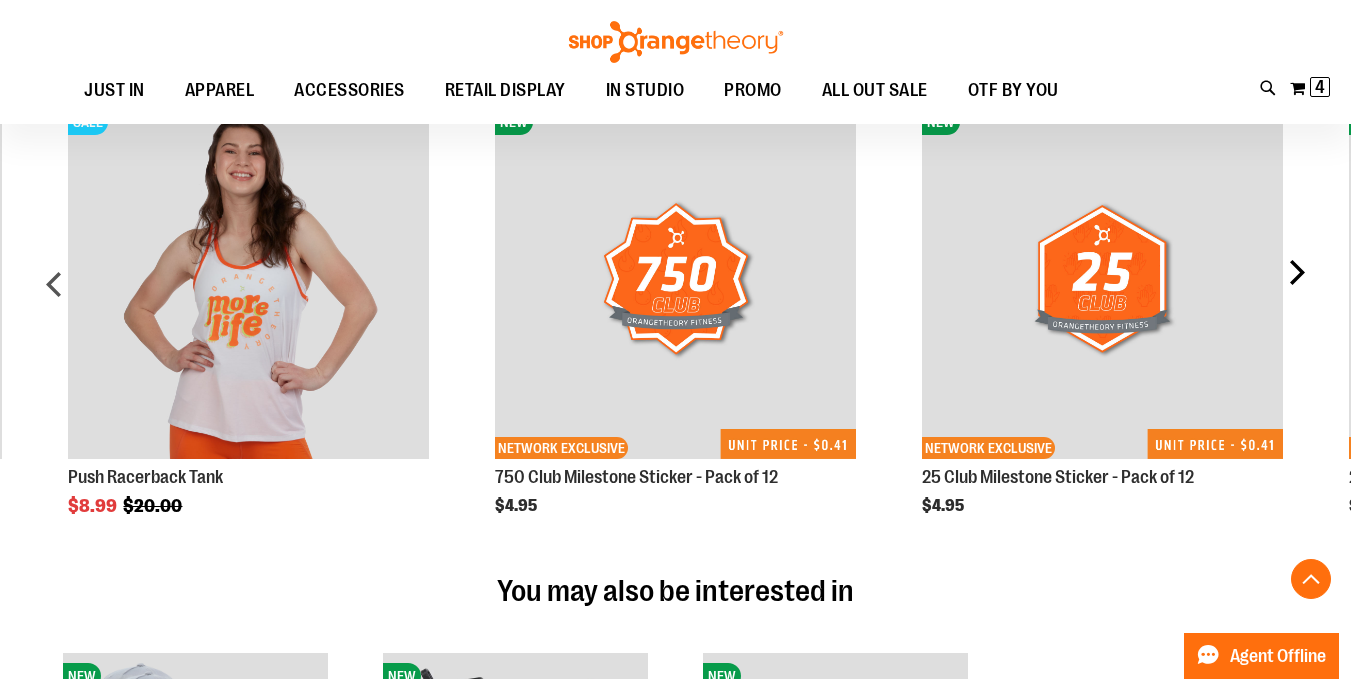 click on "next" at bounding box center (1296, 292) 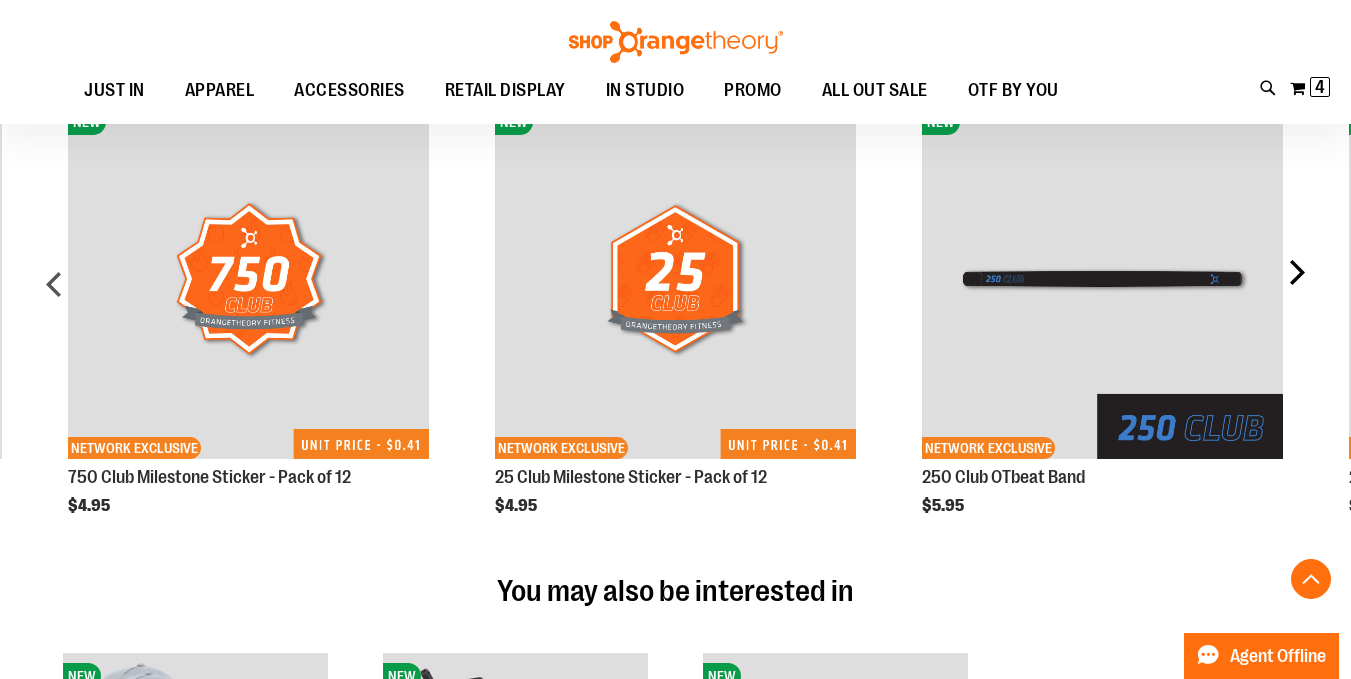 click on "next" at bounding box center (1296, 292) 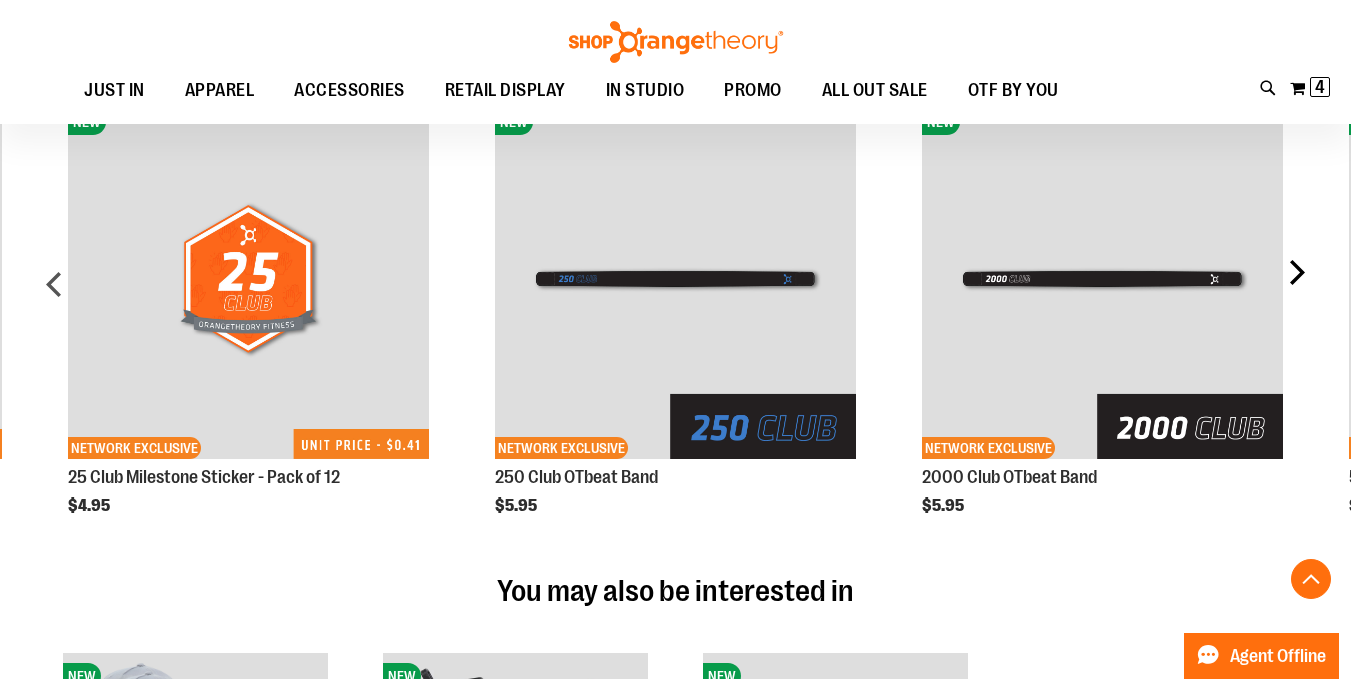 click on "next" at bounding box center (1296, 292) 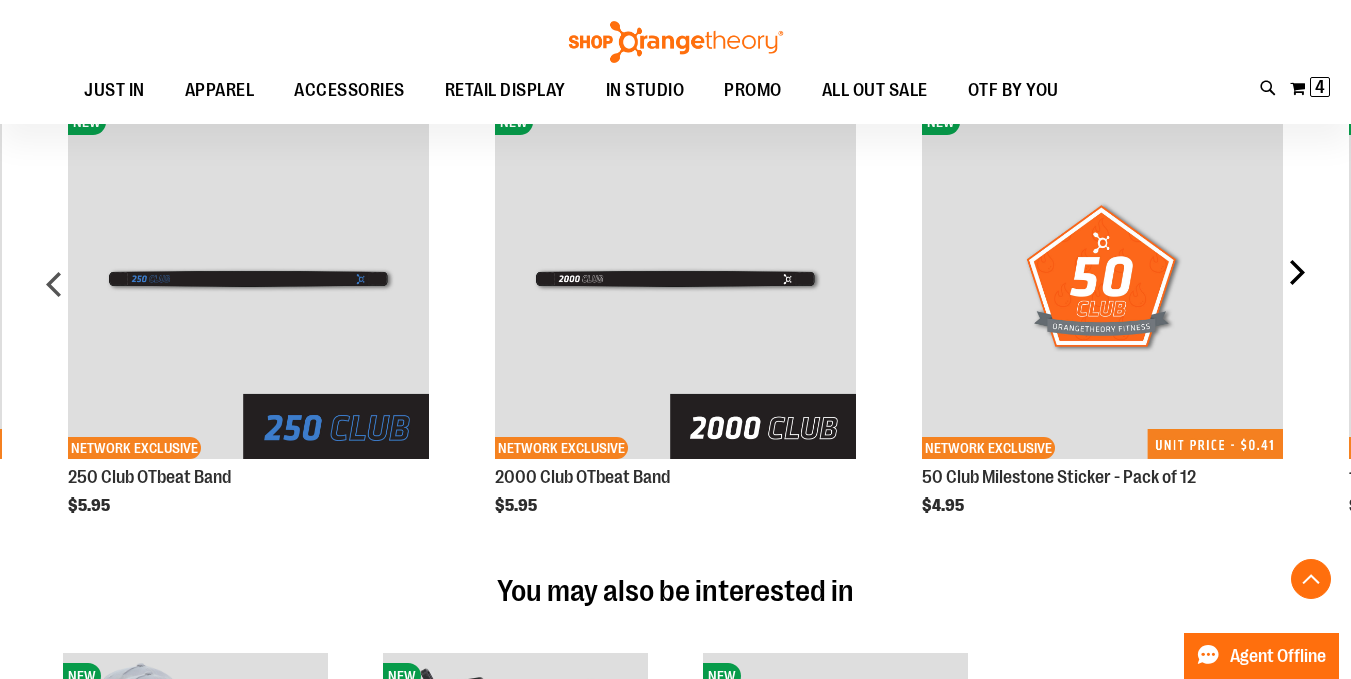 click on "next" at bounding box center (1296, 292) 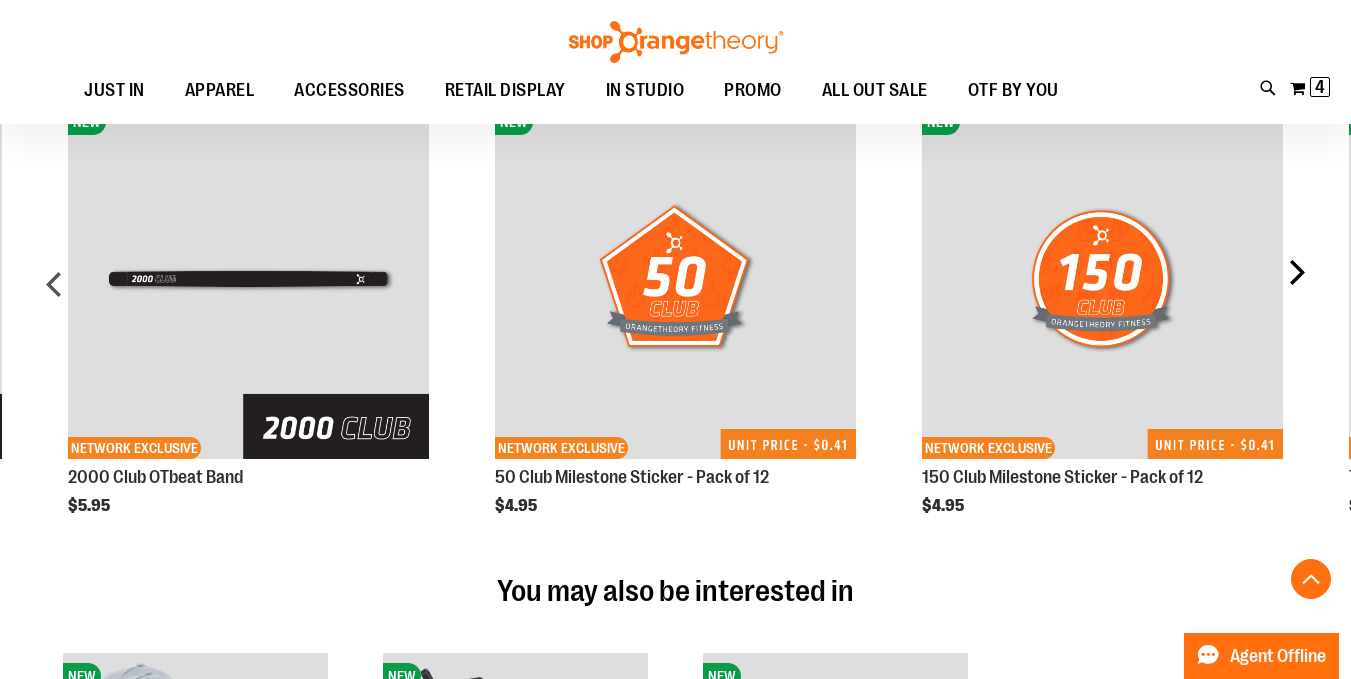 click on "next" at bounding box center (1296, 292) 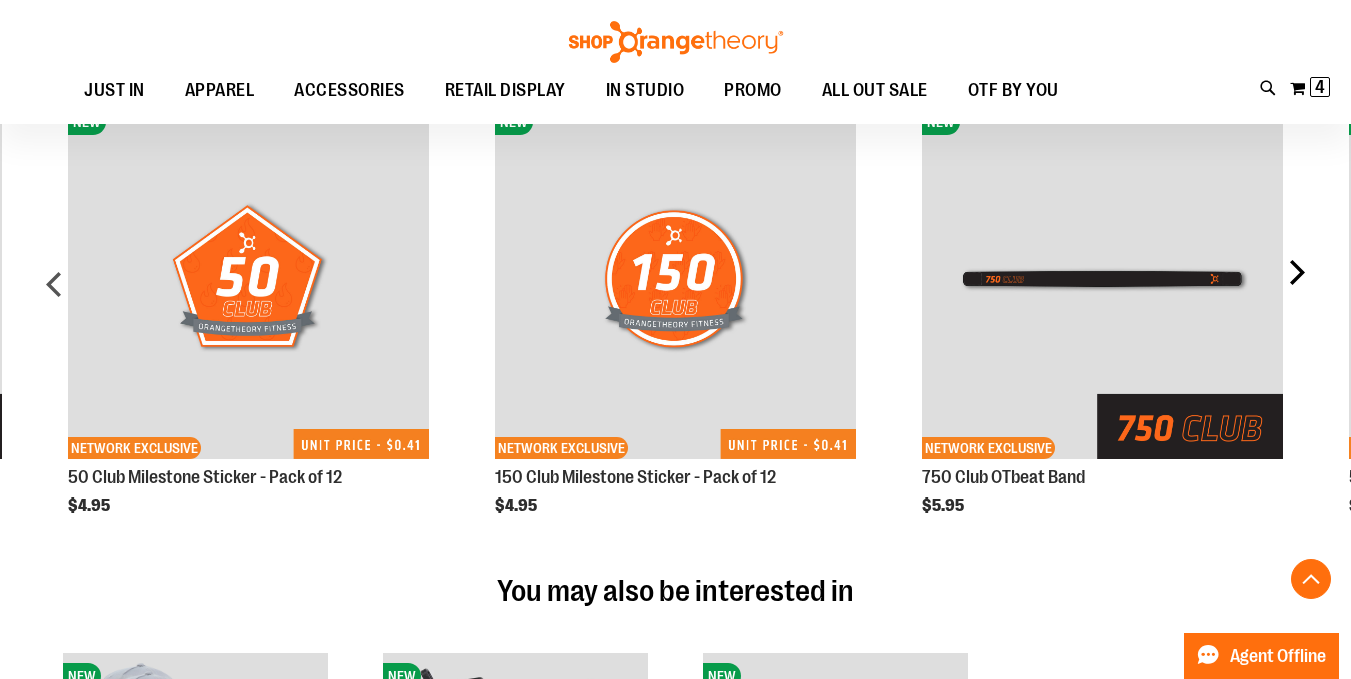 click on "next" at bounding box center [1296, 292] 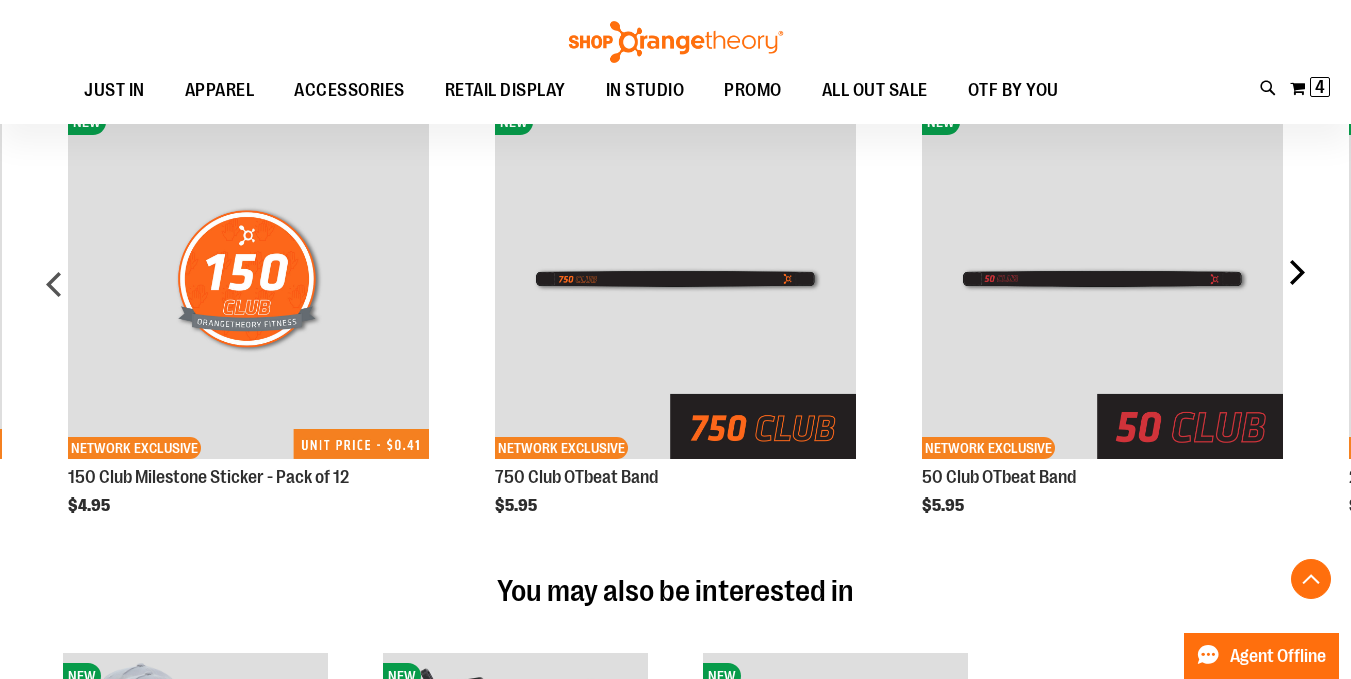 click on "next" at bounding box center [1296, 292] 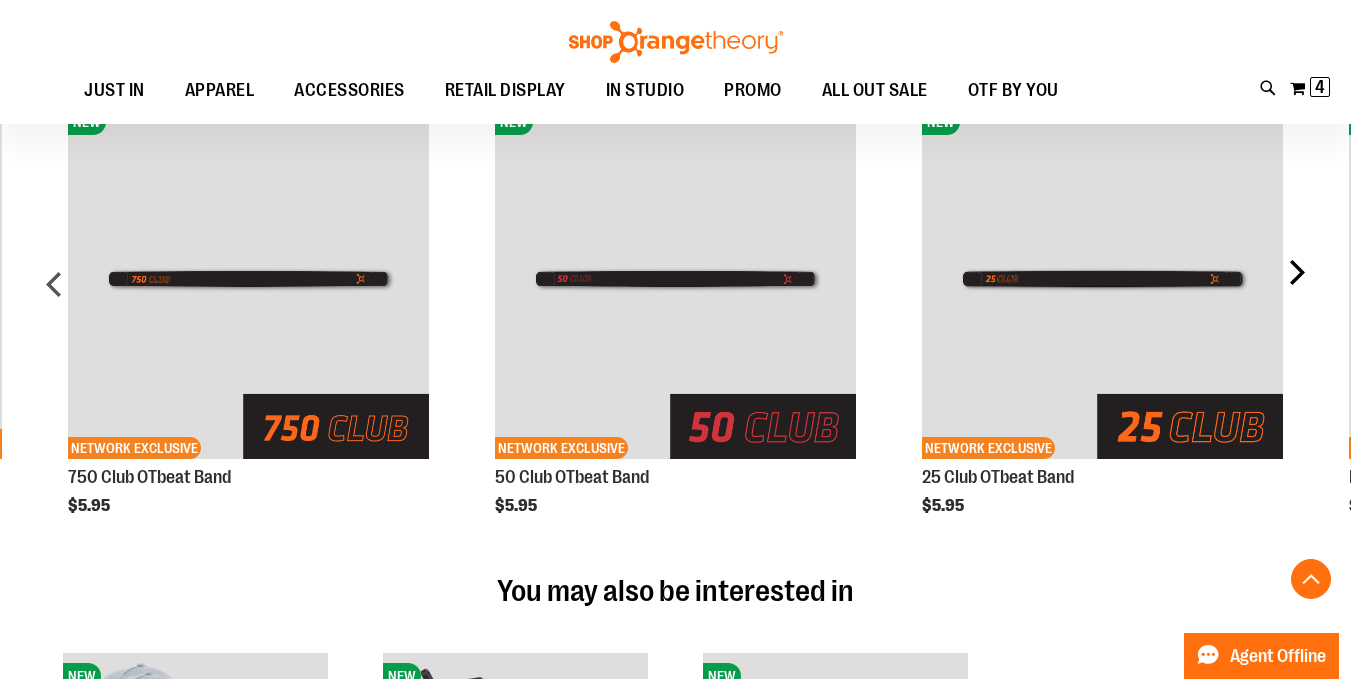 click on "next" at bounding box center [1296, 292] 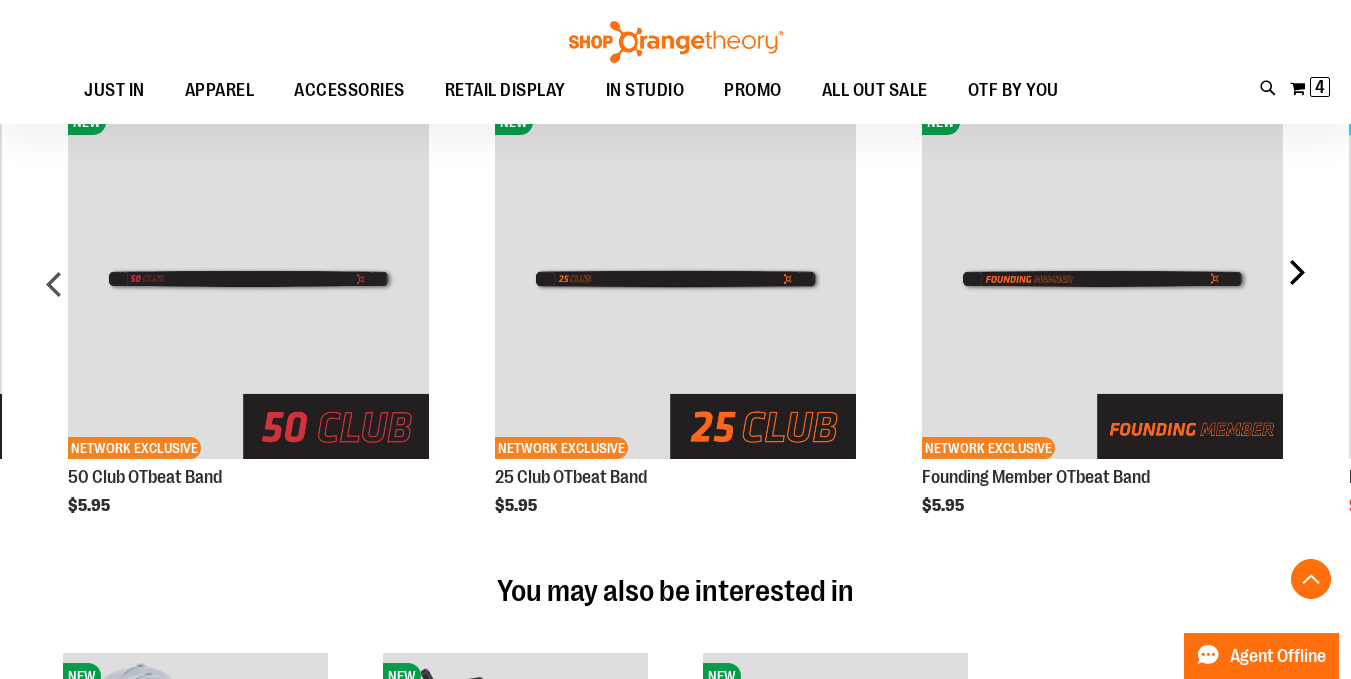 click on "next" at bounding box center (1296, 292) 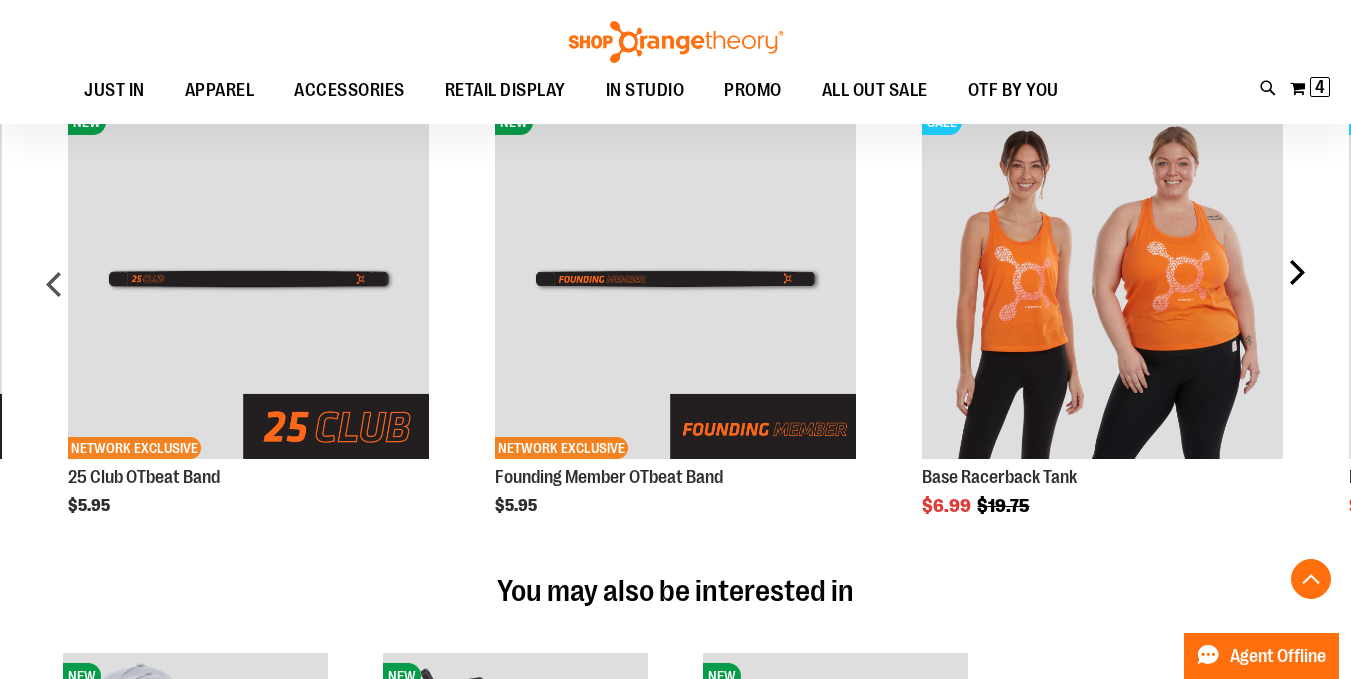 click on "next" at bounding box center [1296, 292] 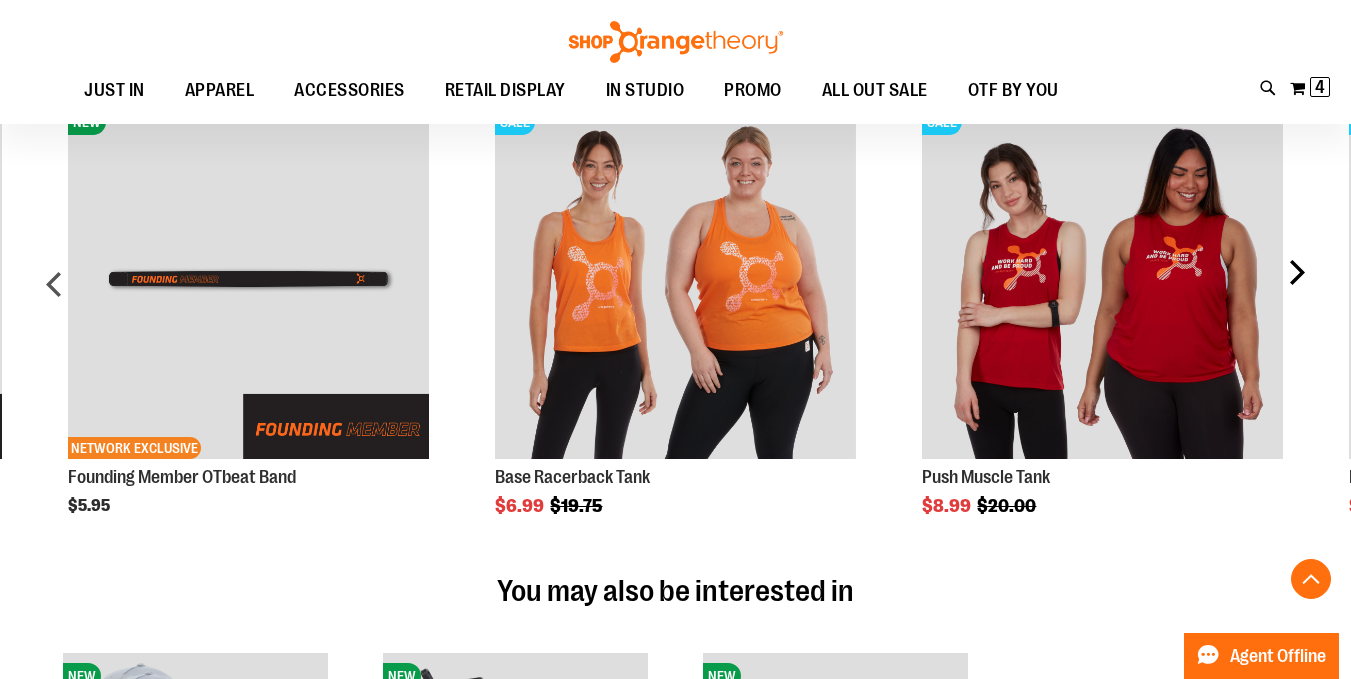 click on "next" at bounding box center [1296, 292] 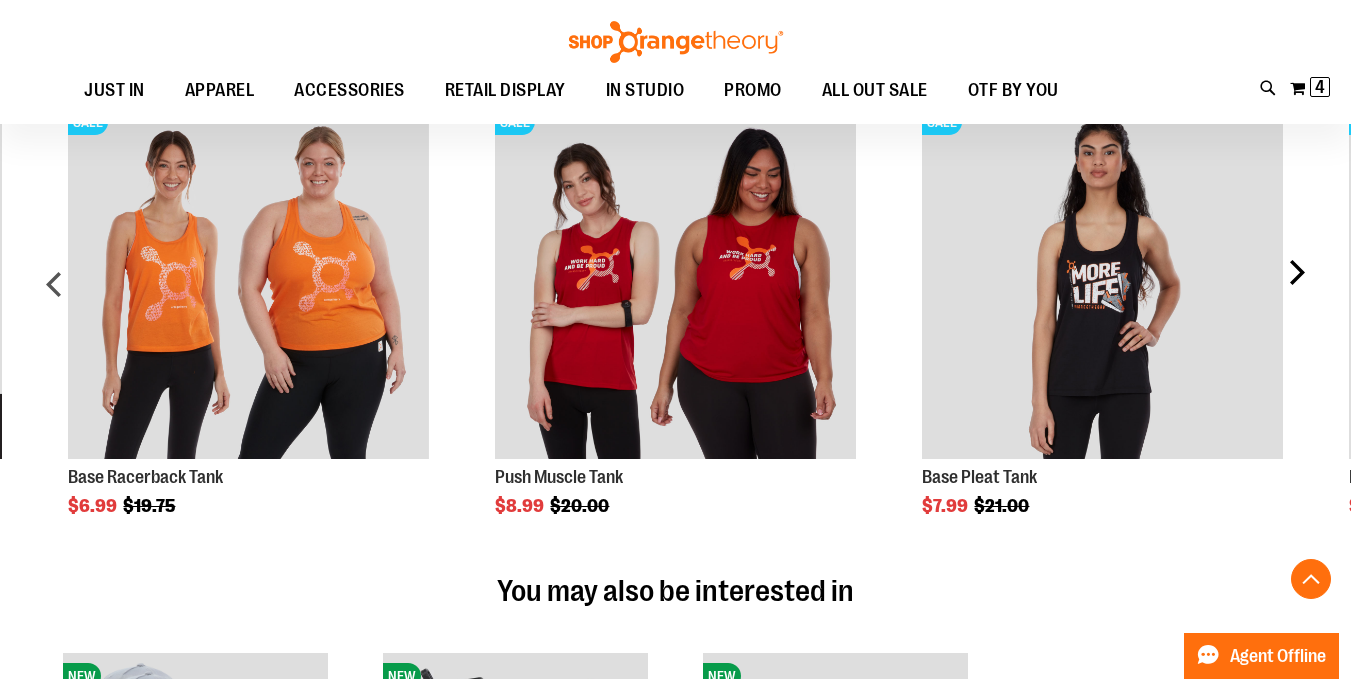 click on "next" at bounding box center (1296, 292) 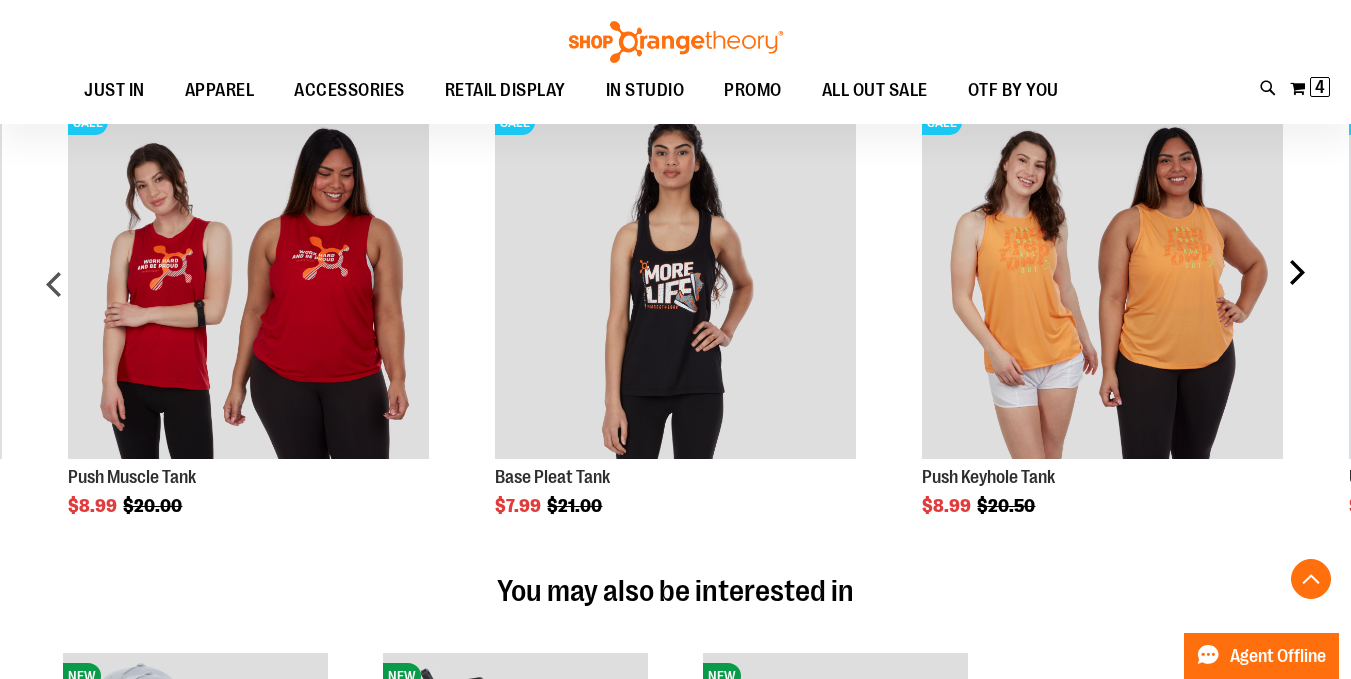 click on "next" at bounding box center [1296, 292] 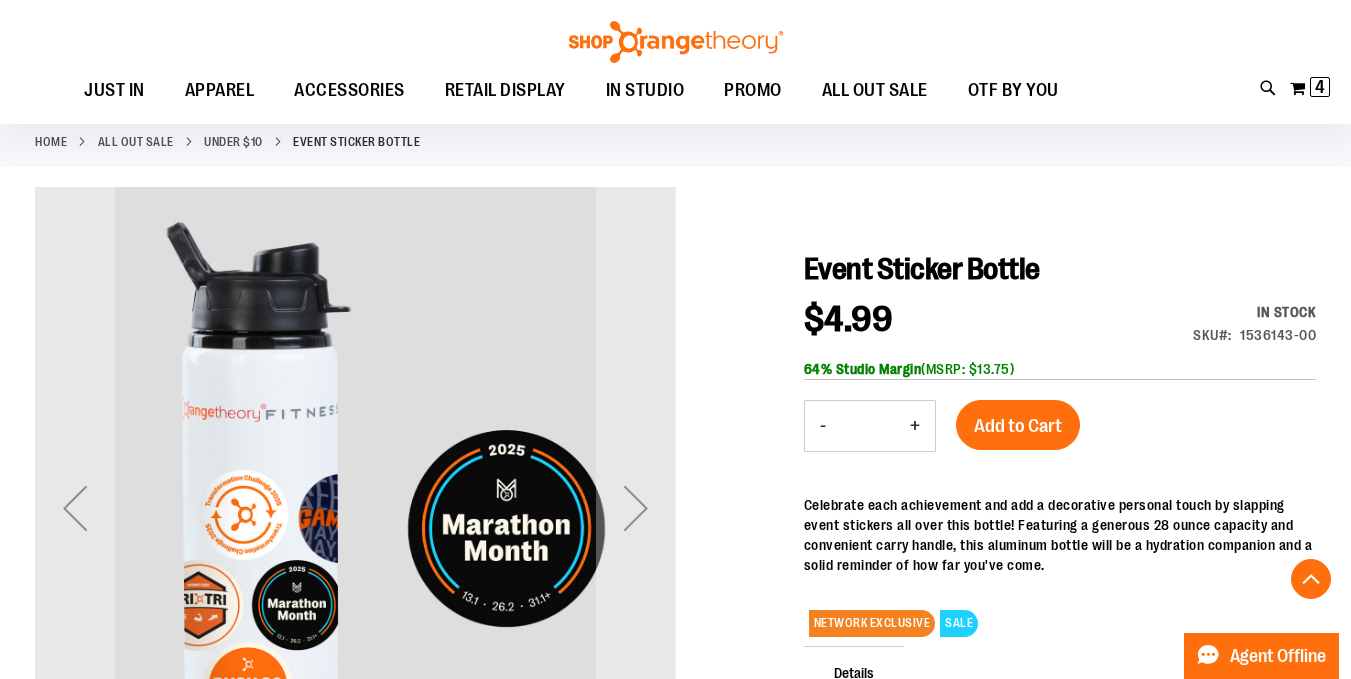 scroll, scrollTop: 0, scrollLeft: 0, axis: both 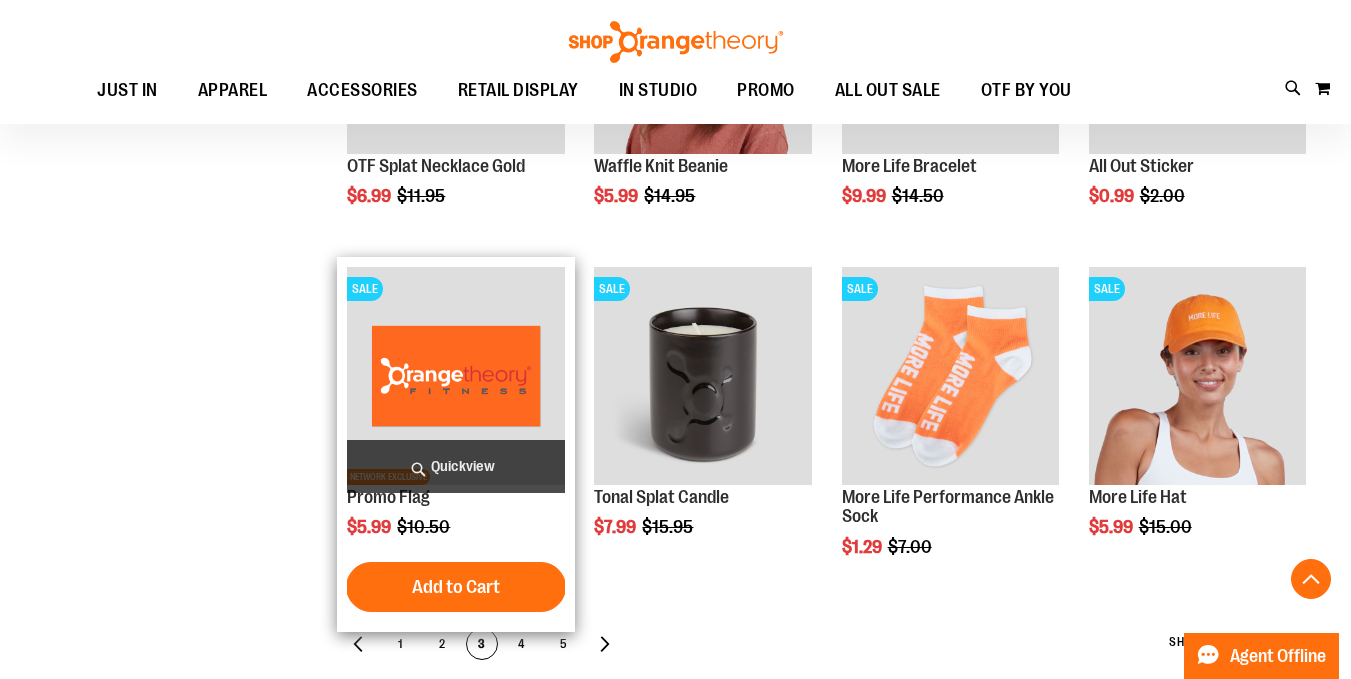 click at bounding box center (455, 375) 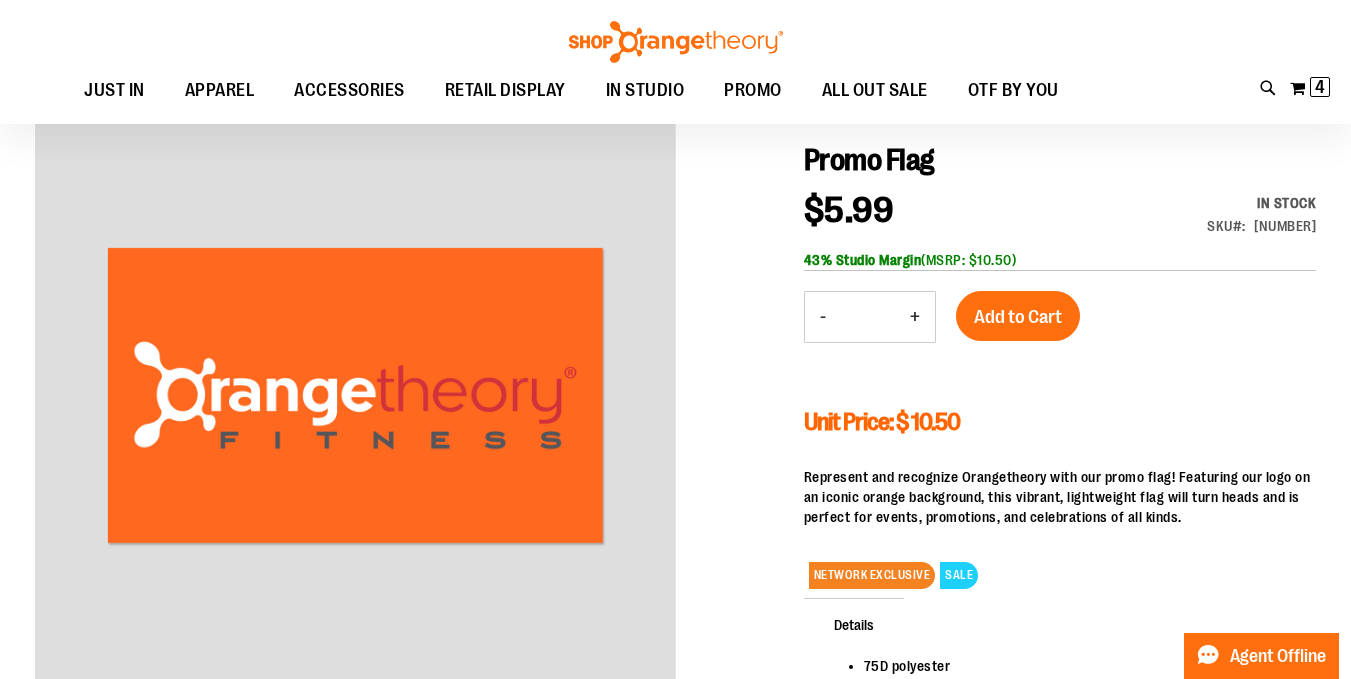 scroll, scrollTop: 206, scrollLeft: 0, axis: vertical 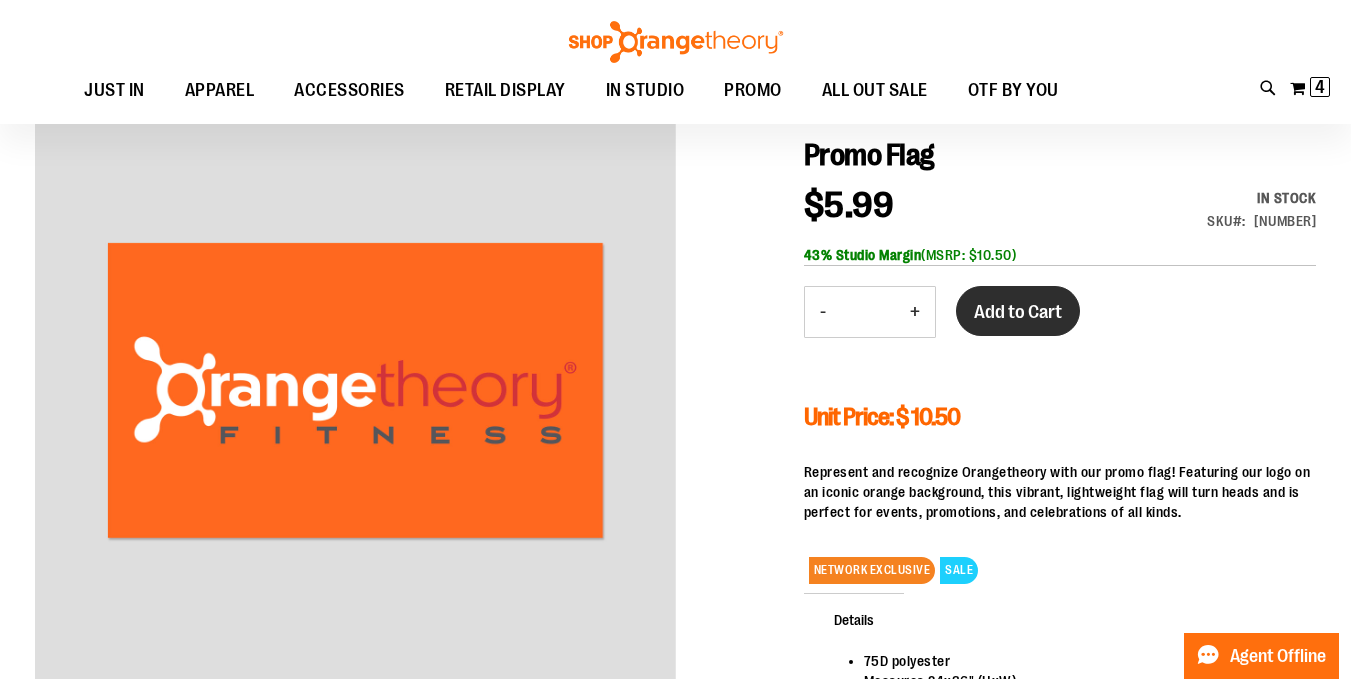 click on "Add to Cart" at bounding box center [1018, 312] 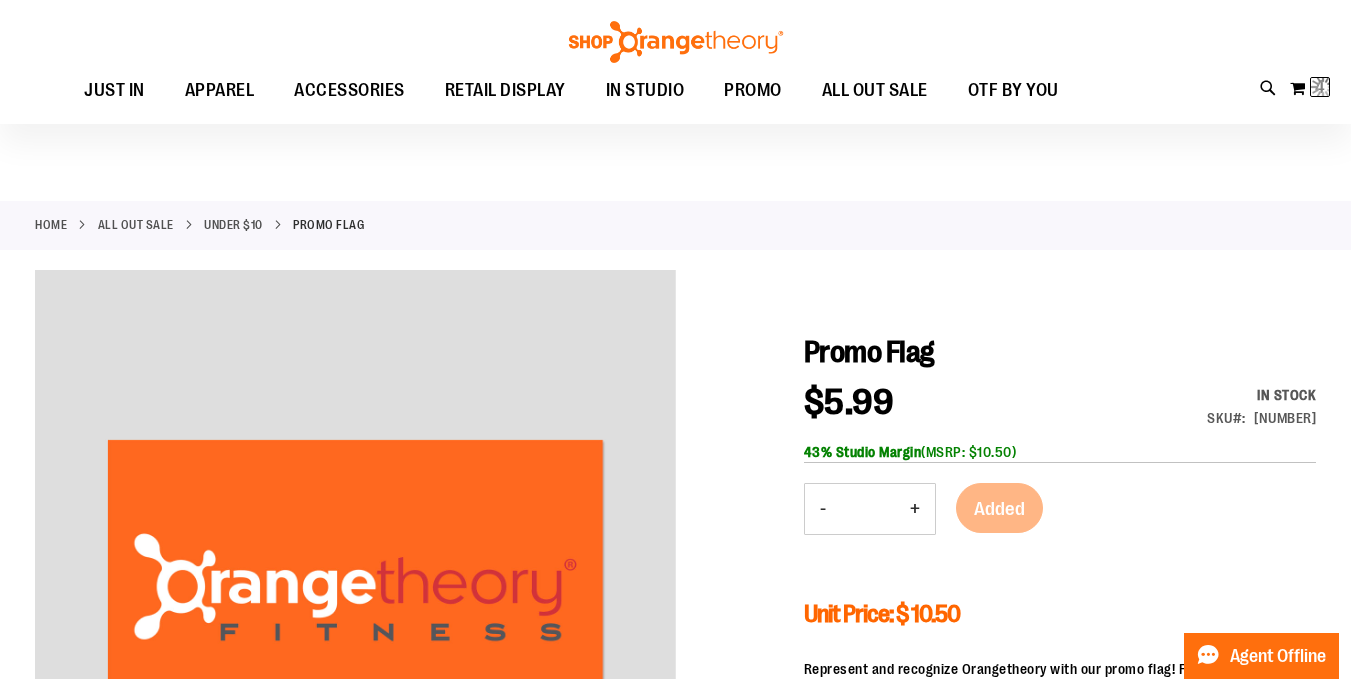 scroll, scrollTop: 0, scrollLeft: 0, axis: both 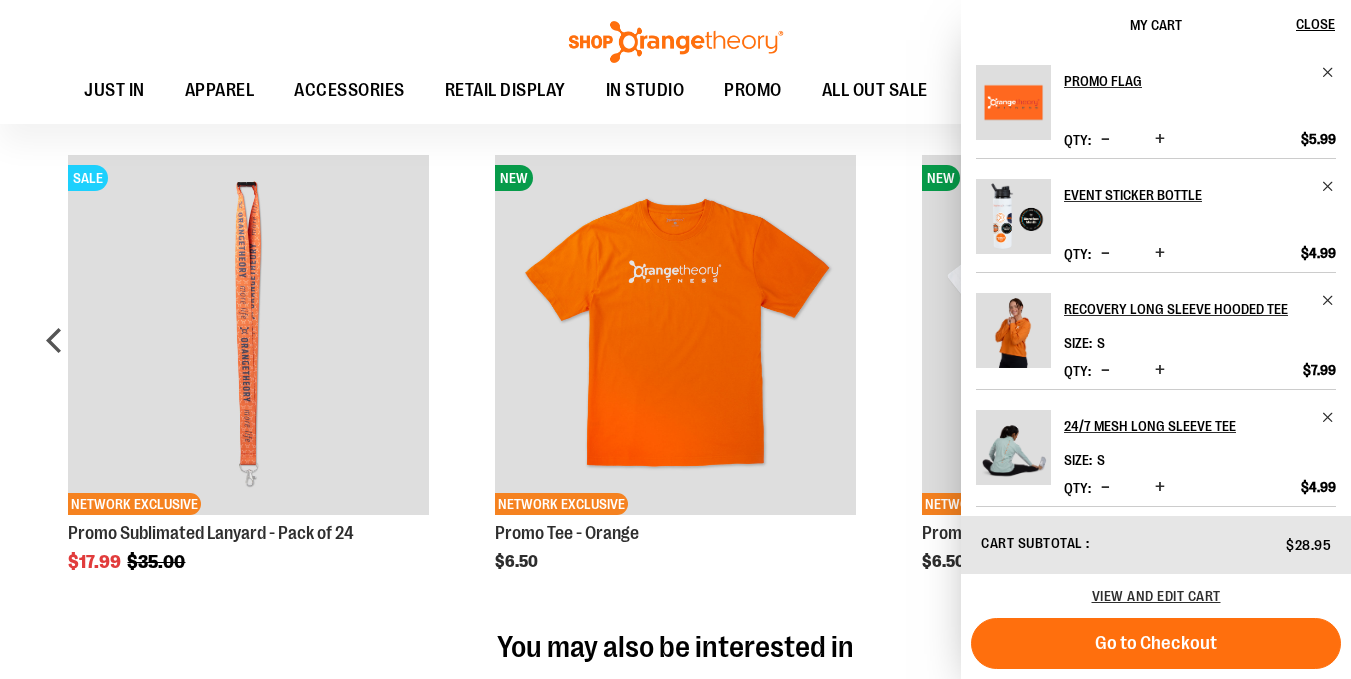 click on "NEW NETWORK EXCLUSIVE
Promo Tee - White
$6.50" at bounding box center [1102, 375] 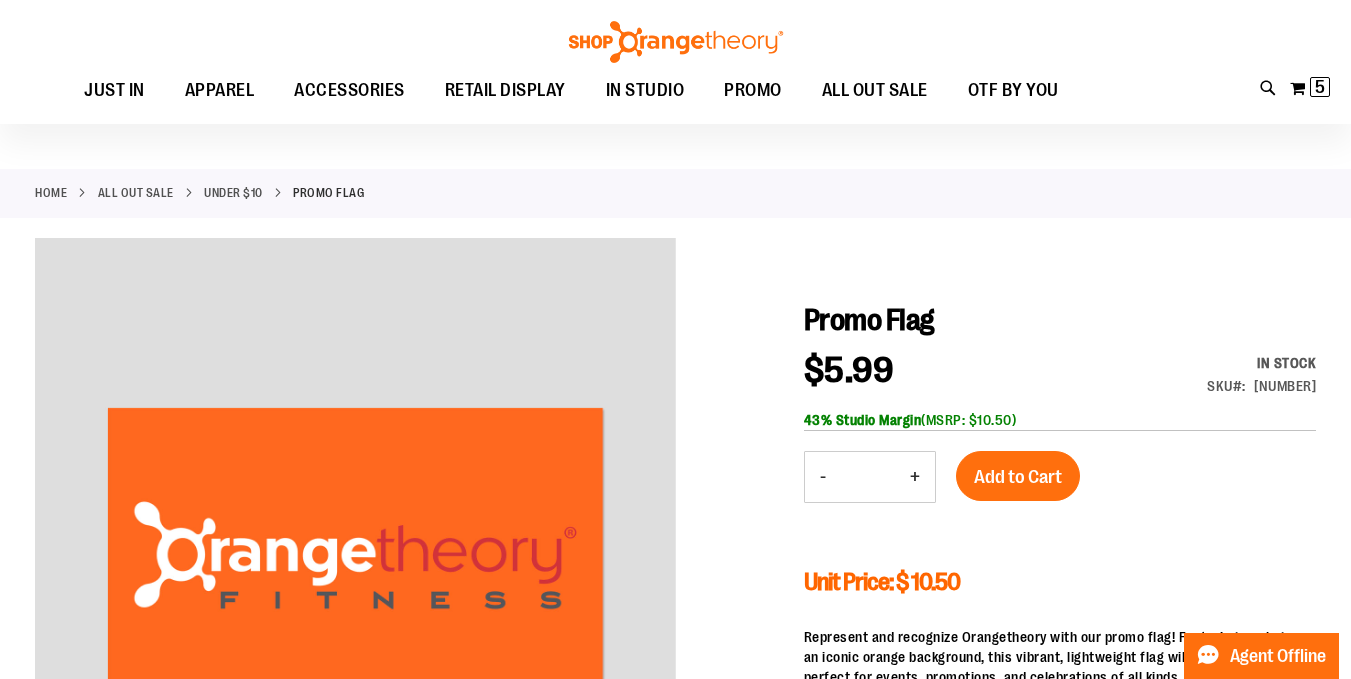 scroll, scrollTop: 0, scrollLeft: 0, axis: both 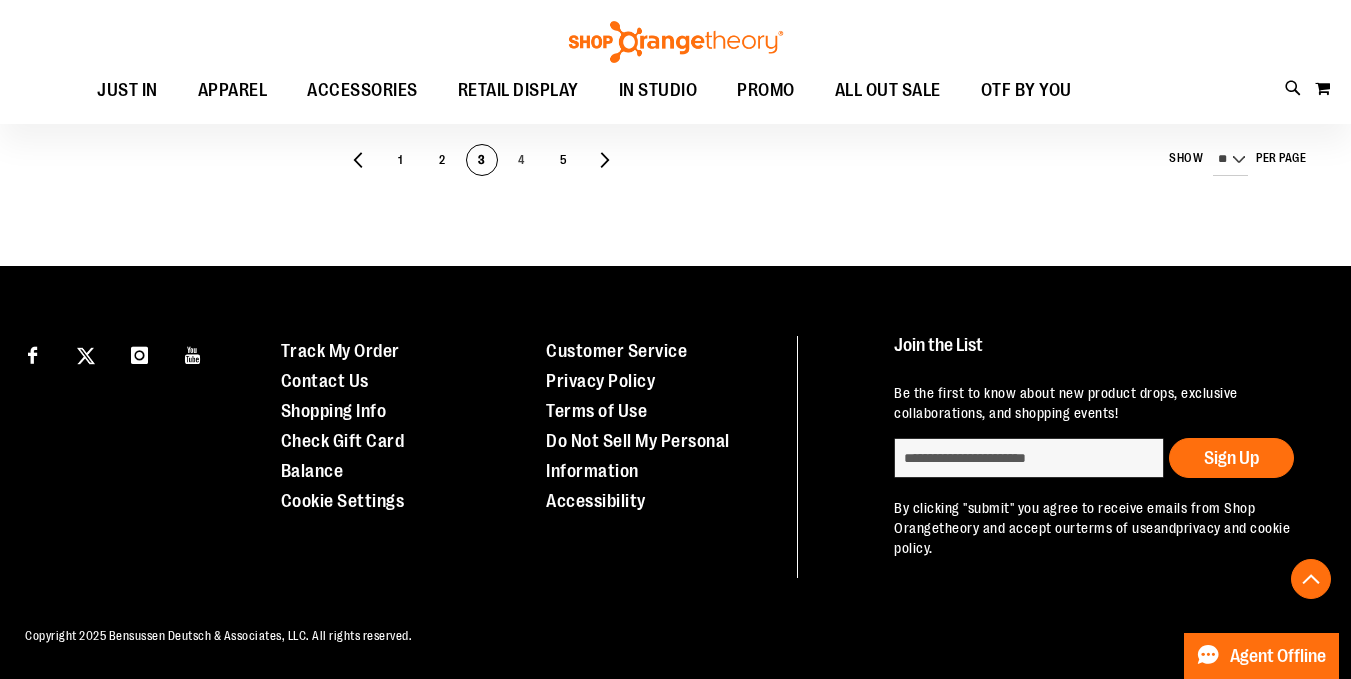click on "4" at bounding box center (521, 161) 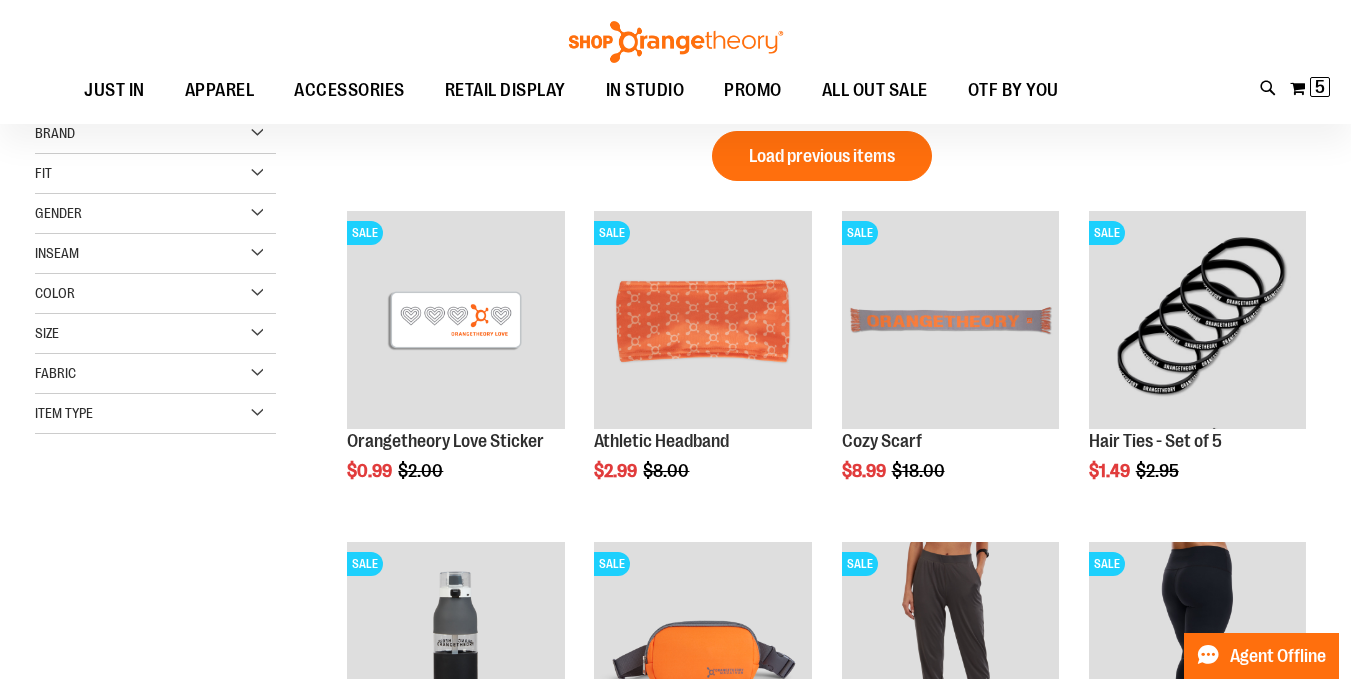 scroll, scrollTop: 234, scrollLeft: 0, axis: vertical 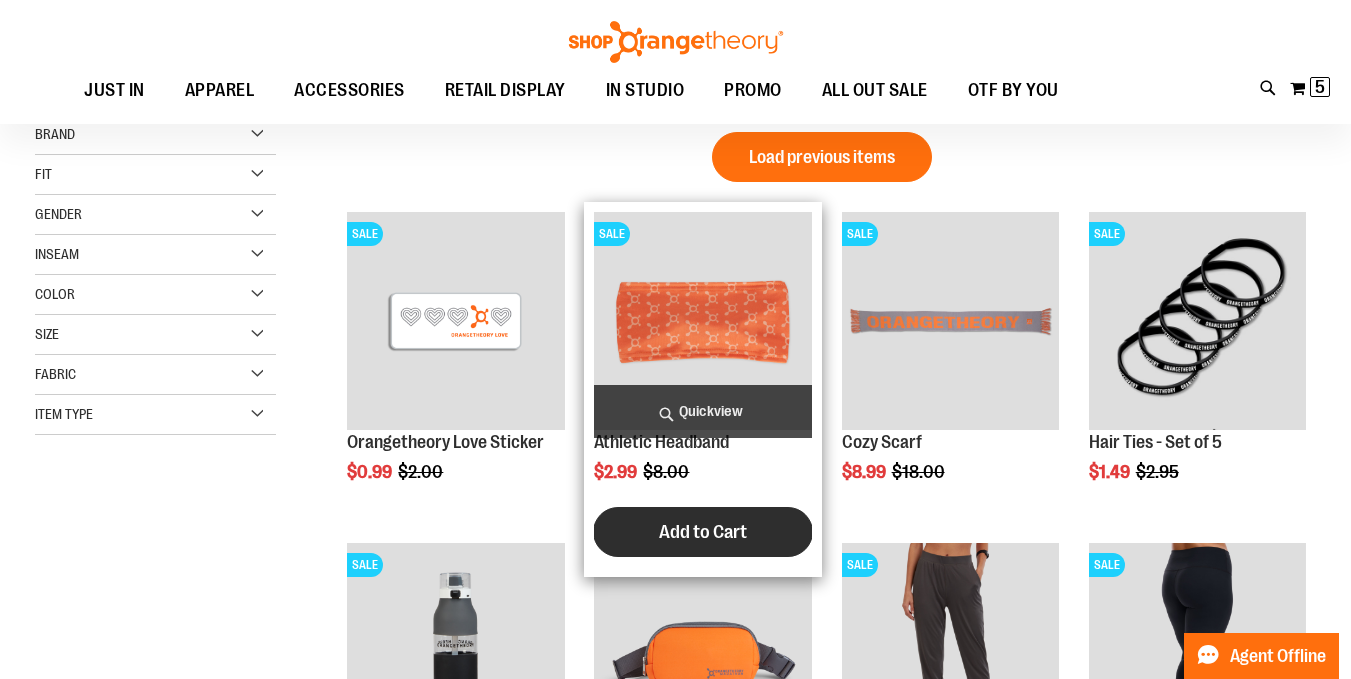 click on "Add to Cart" at bounding box center [703, 532] 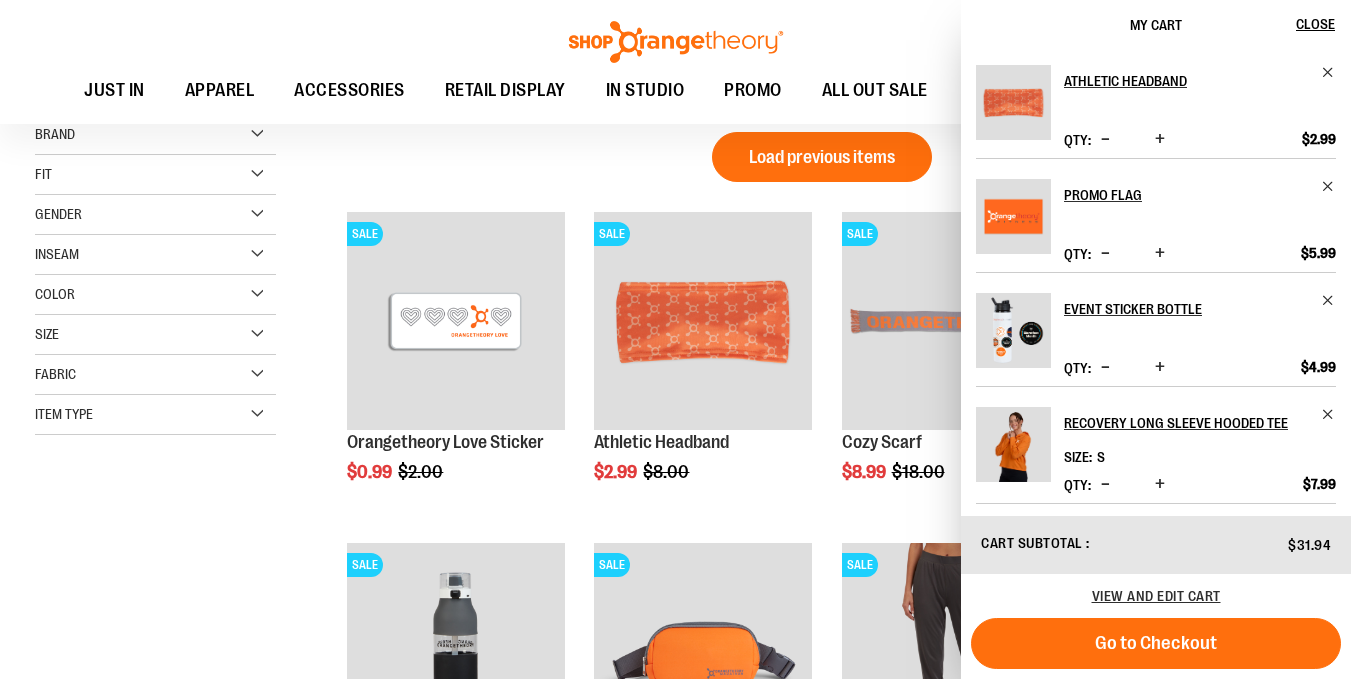 click at bounding box center [1160, 139] 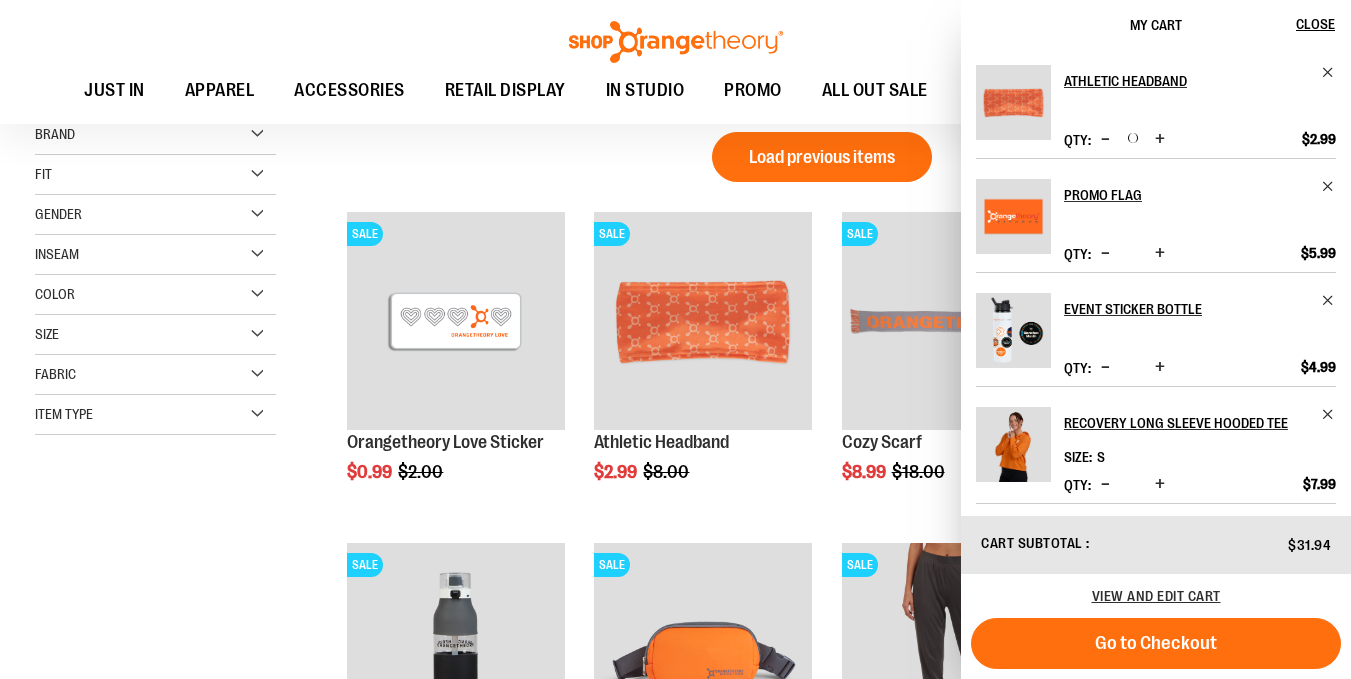 click at bounding box center [1160, 139] 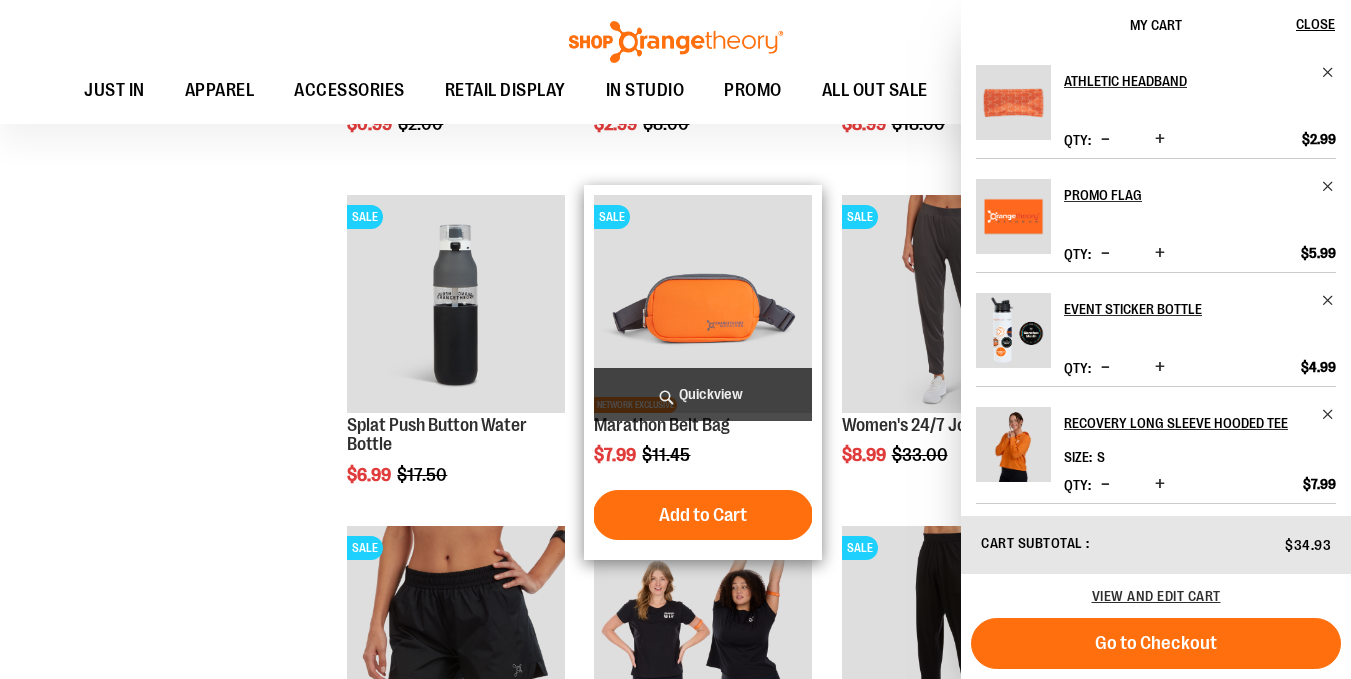 scroll, scrollTop: 585, scrollLeft: 0, axis: vertical 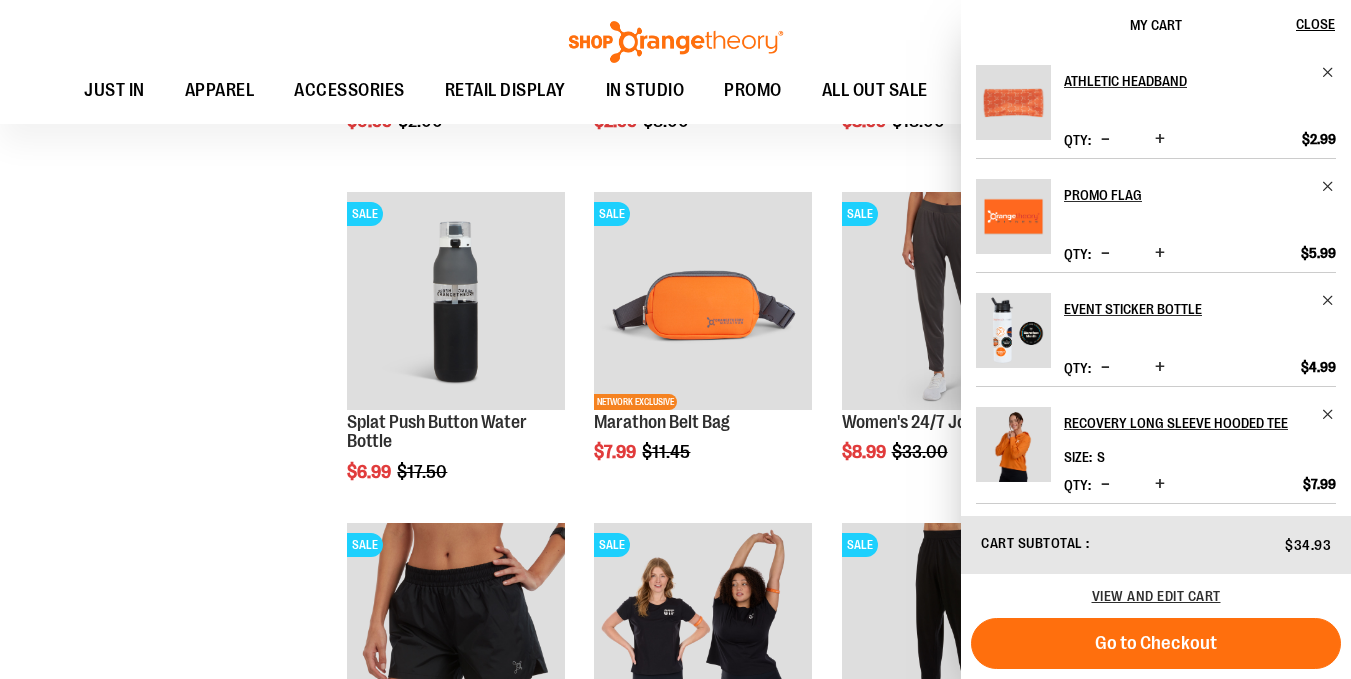 click on "**********" at bounding box center (675, 341) 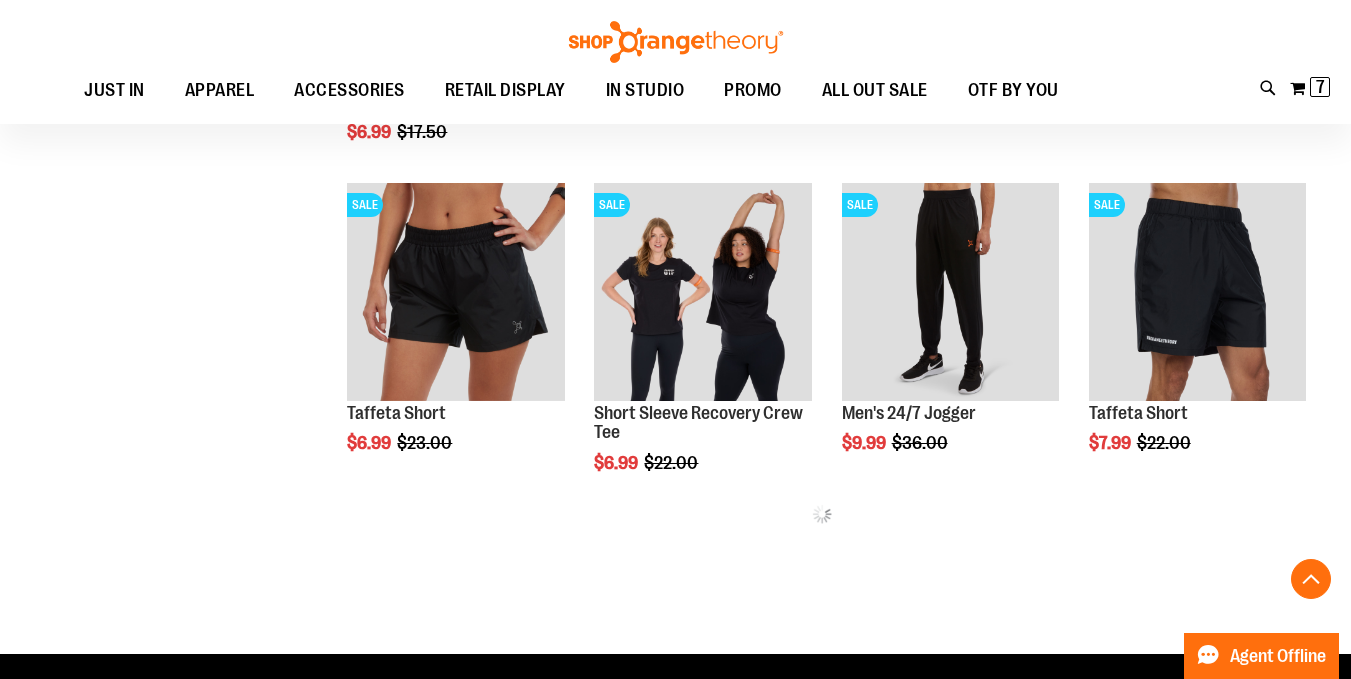 scroll, scrollTop: 927, scrollLeft: 0, axis: vertical 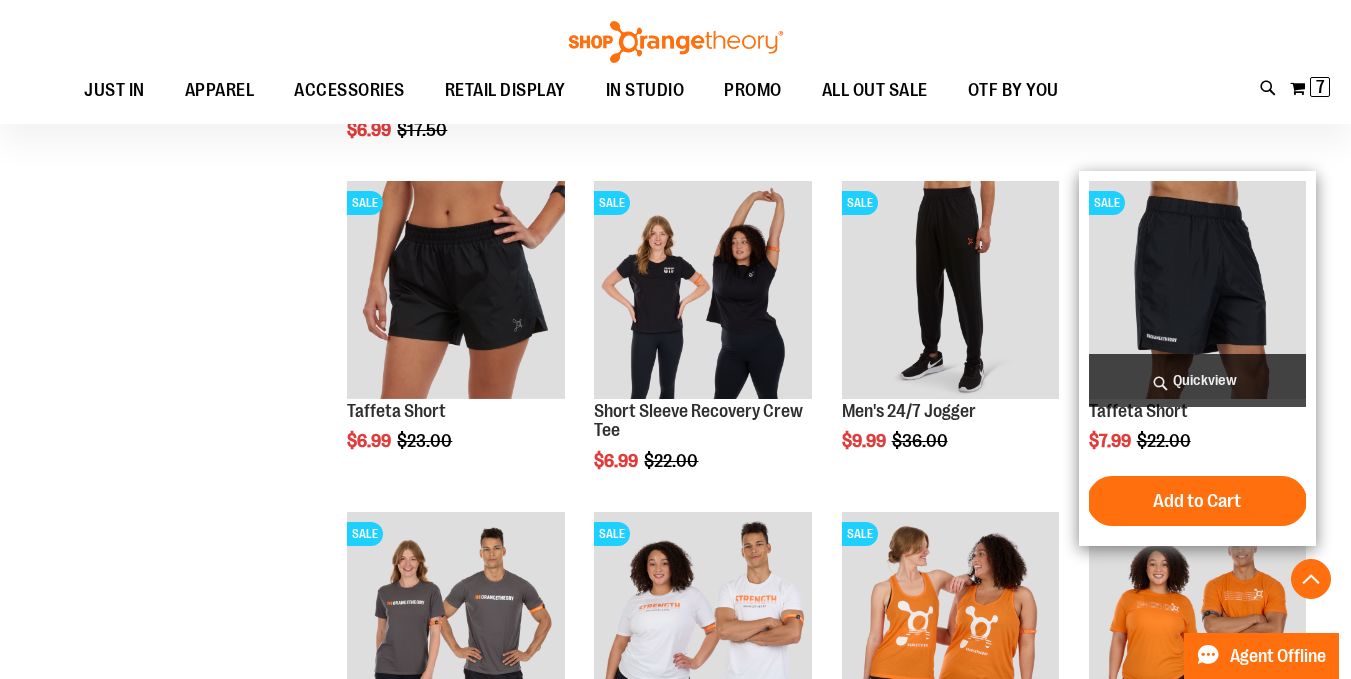 click at bounding box center [1197, 289] 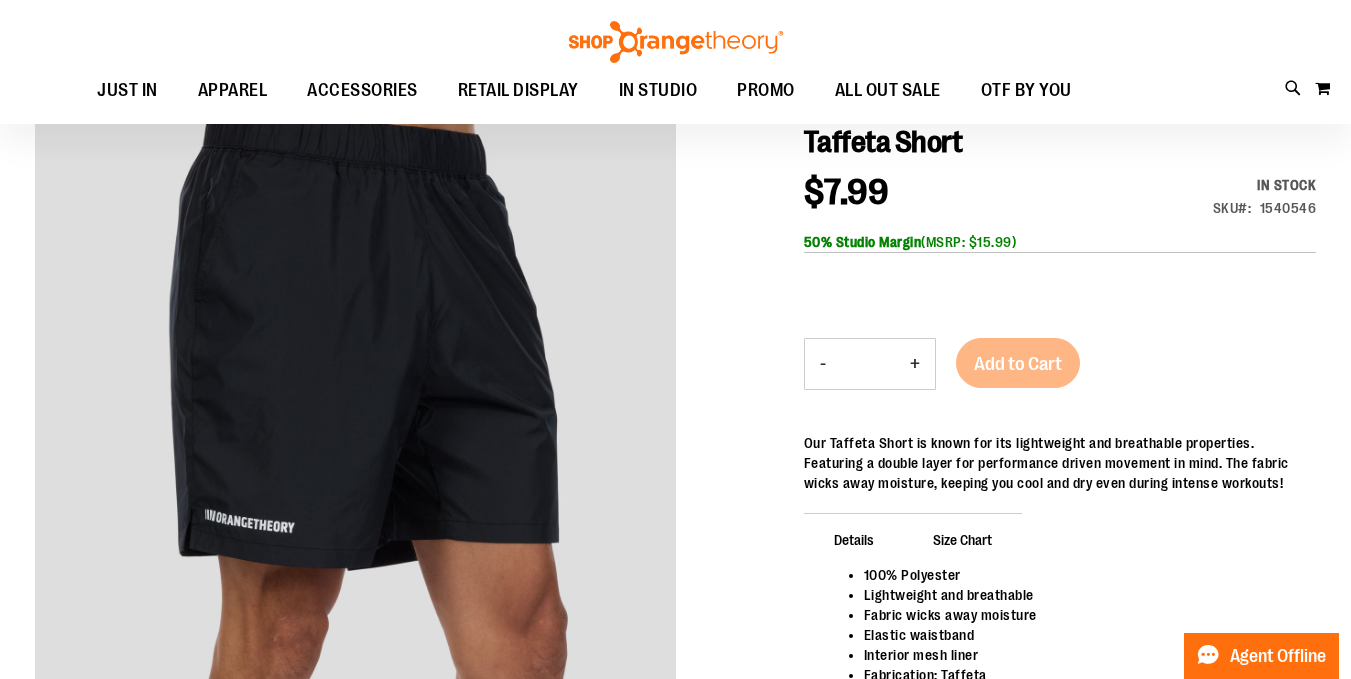 scroll, scrollTop: 220, scrollLeft: 0, axis: vertical 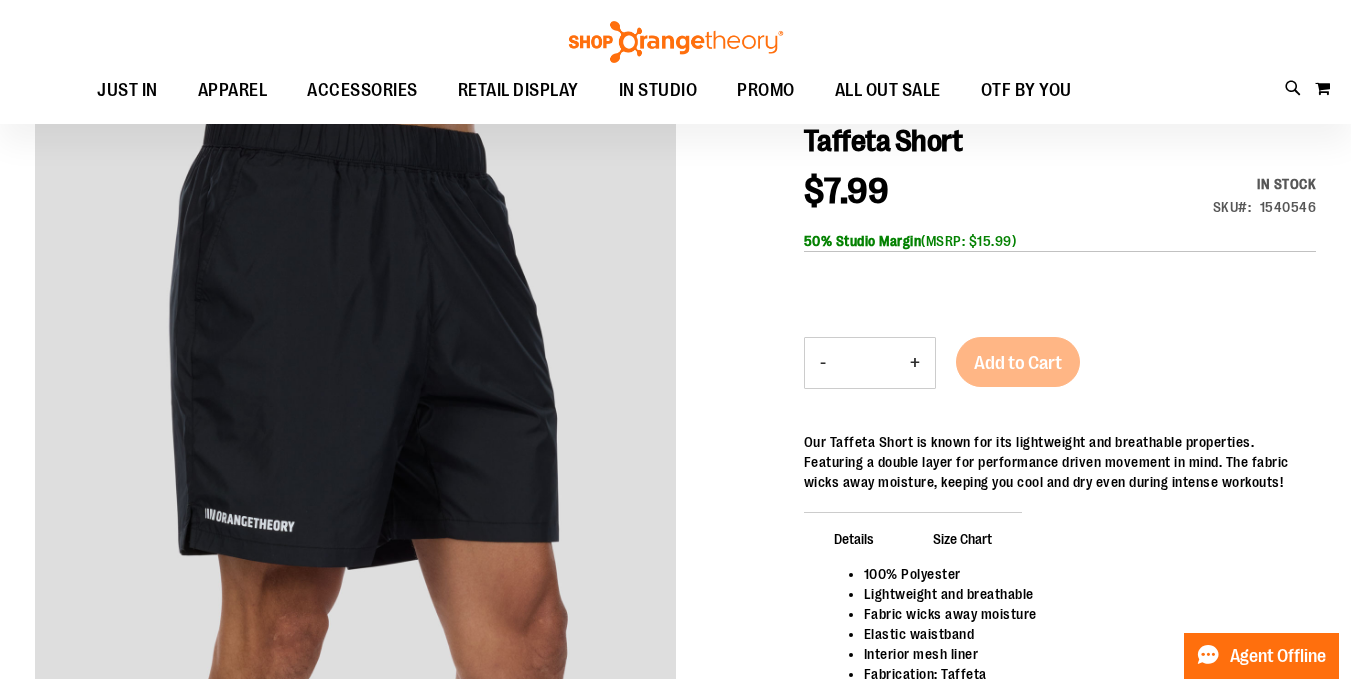 click on "+" at bounding box center (915, 363) 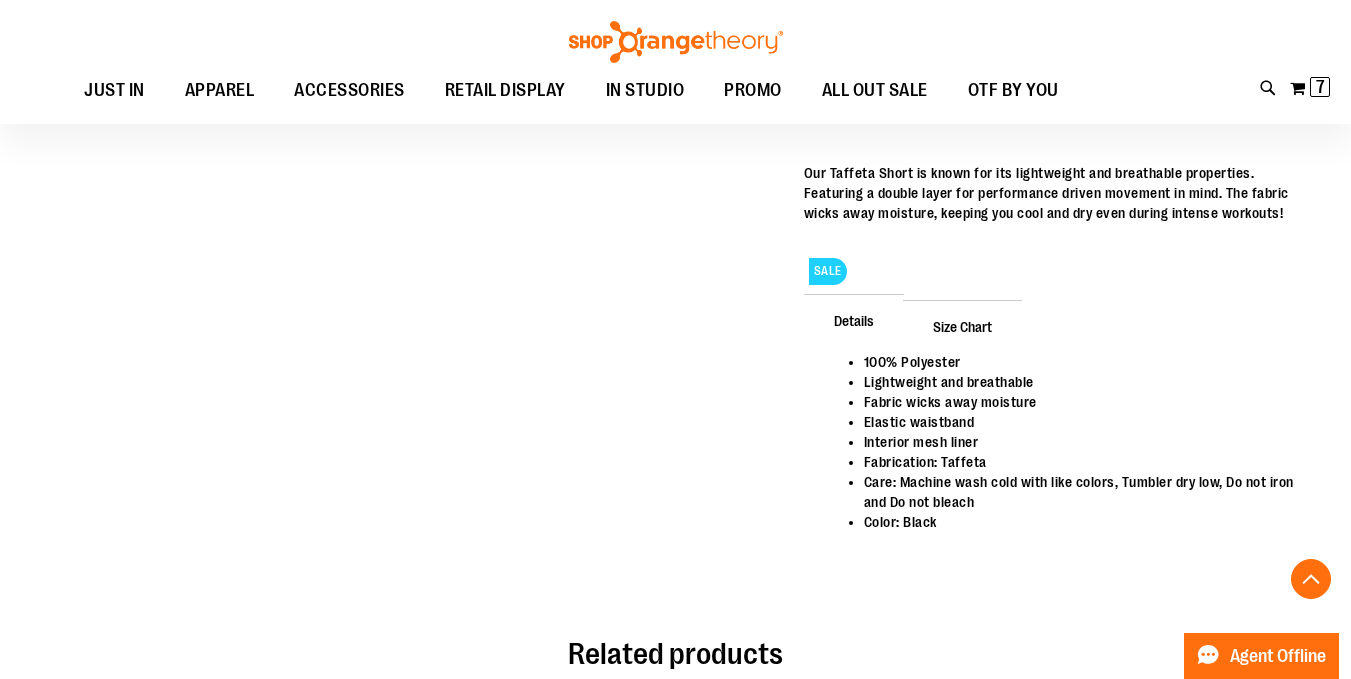 scroll, scrollTop: 1048, scrollLeft: 0, axis: vertical 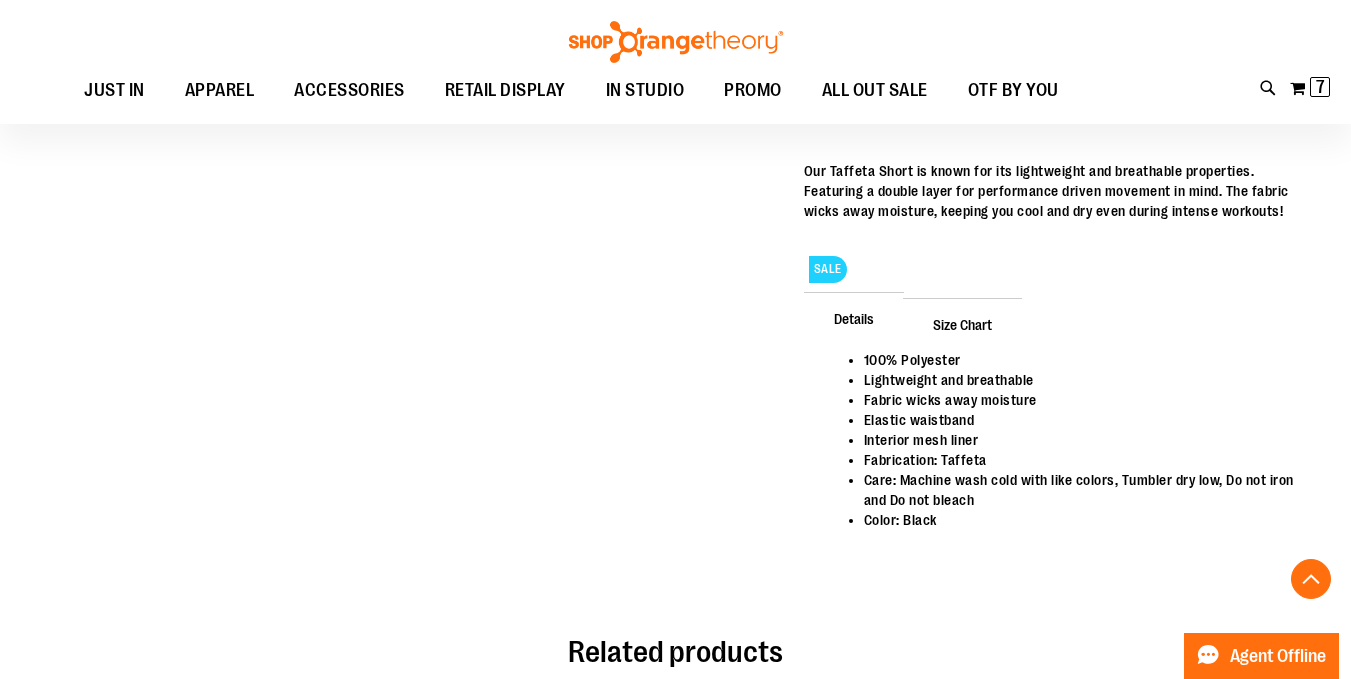 click on "Size Chart" at bounding box center [962, 324] 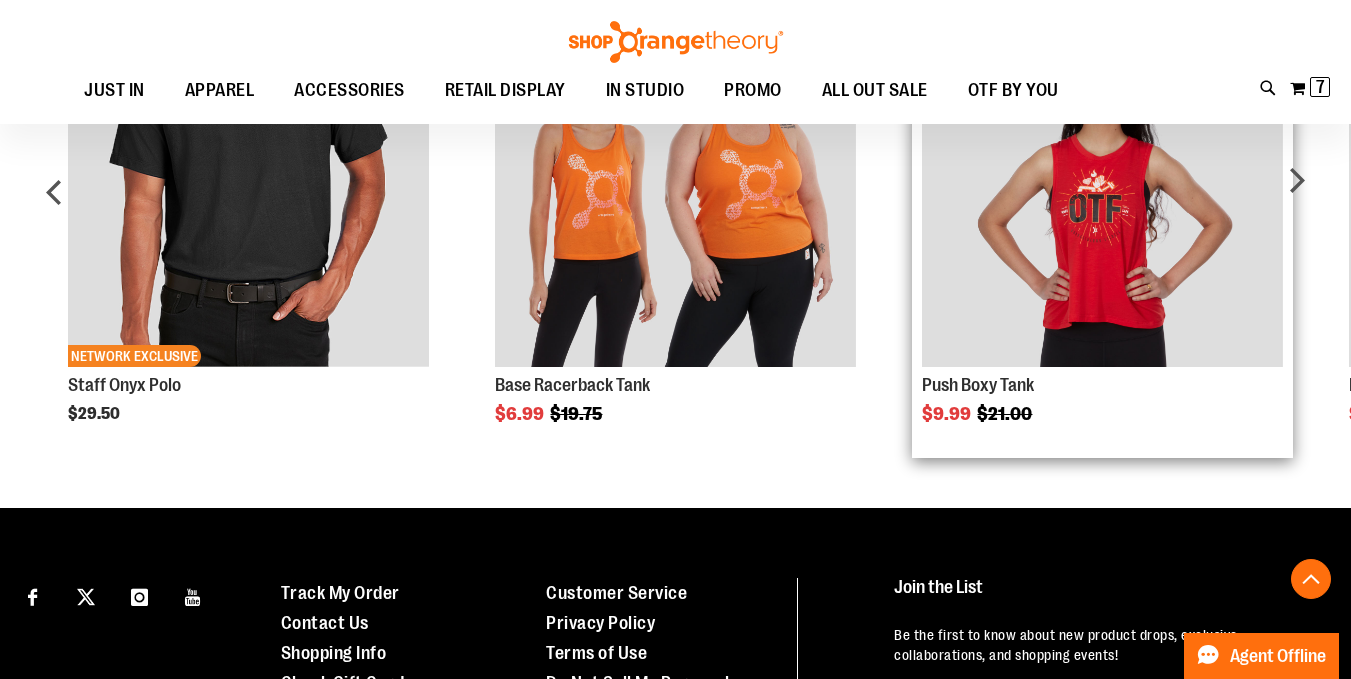 scroll, scrollTop: 1872, scrollLeft: 0, axis: vertical 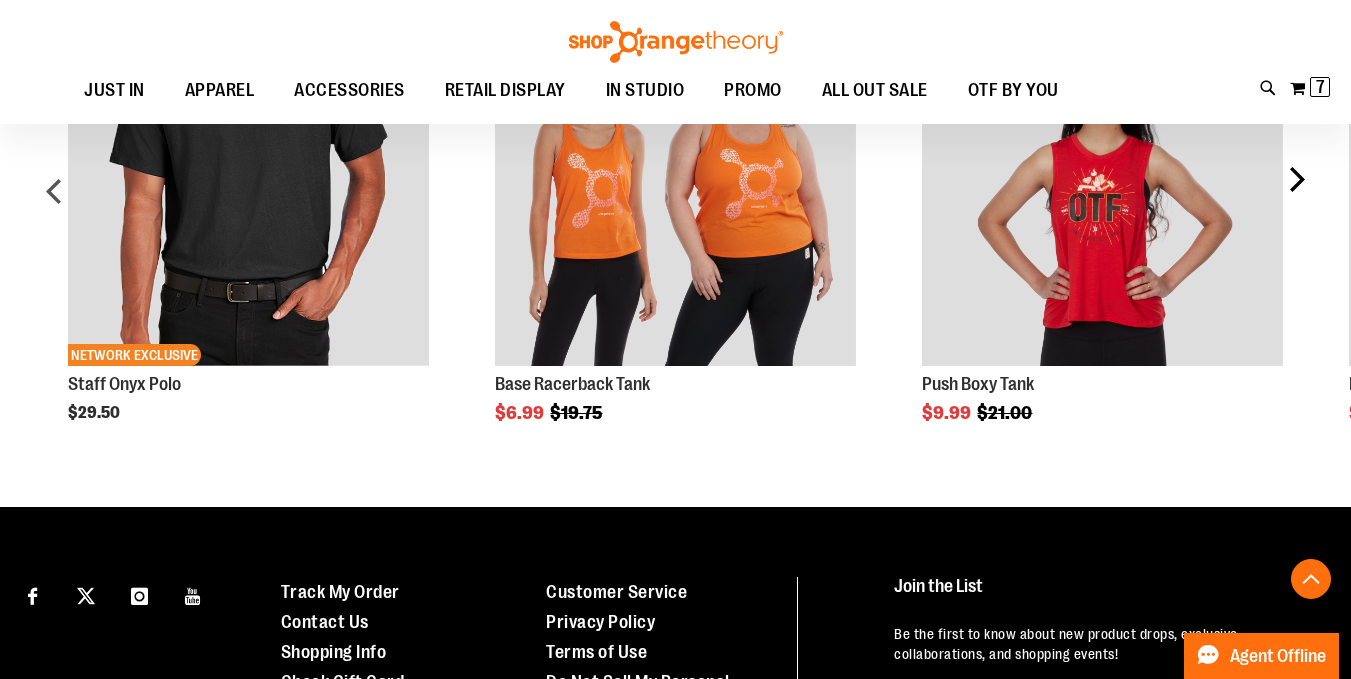 click on "next" at bounding box center (1296, 199) 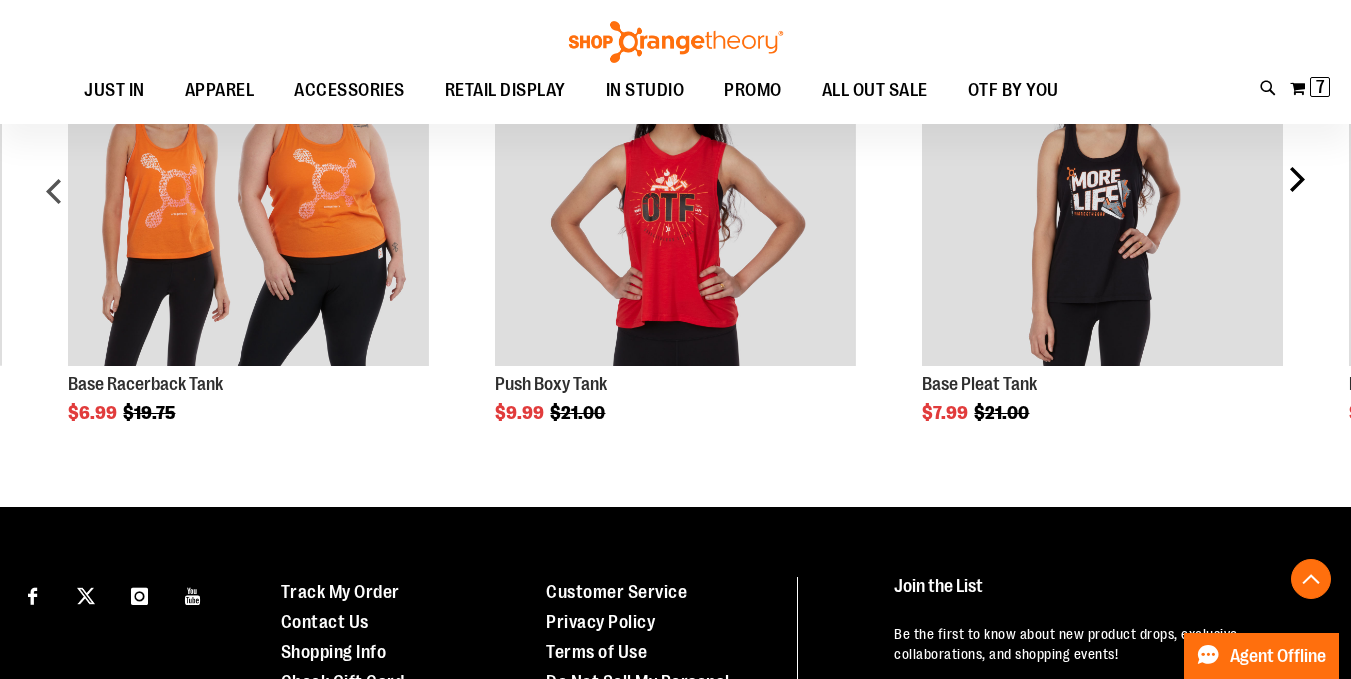 click on "next" at bounding box center [1296, 199] 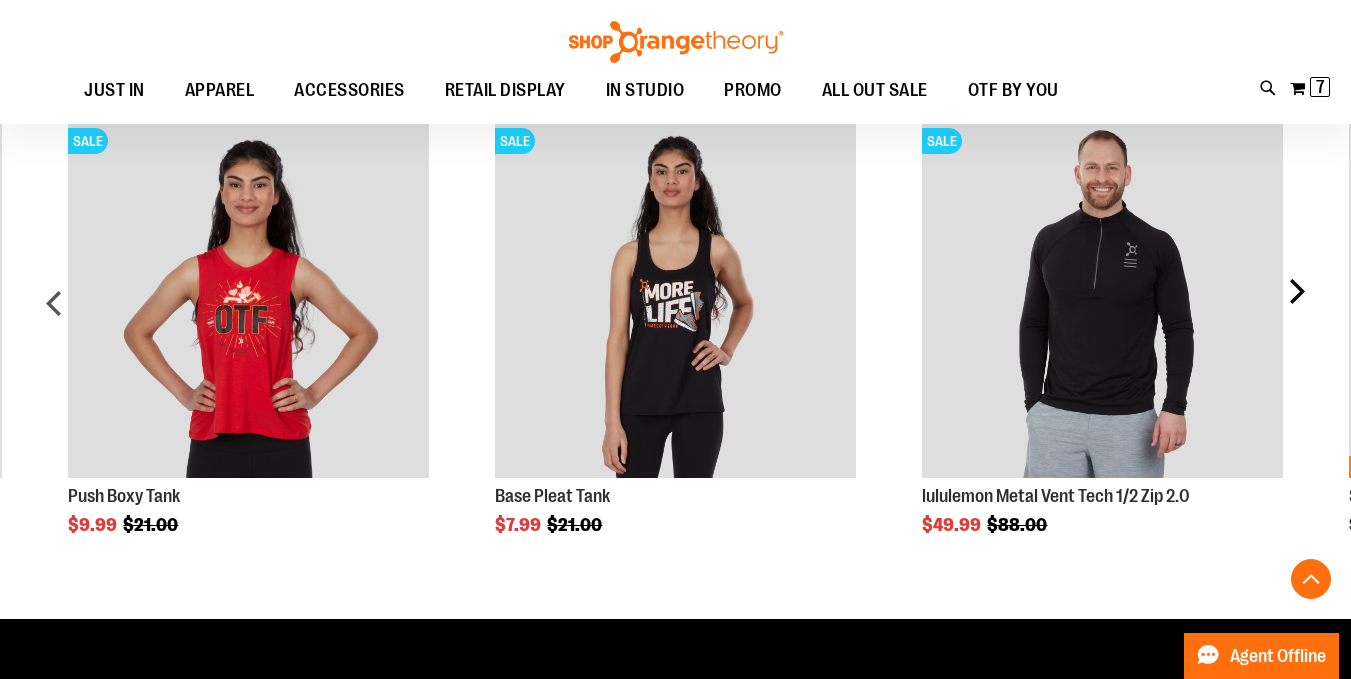 scroll, scrollTop: 1755, scrollLeft: 0, axis: vertical 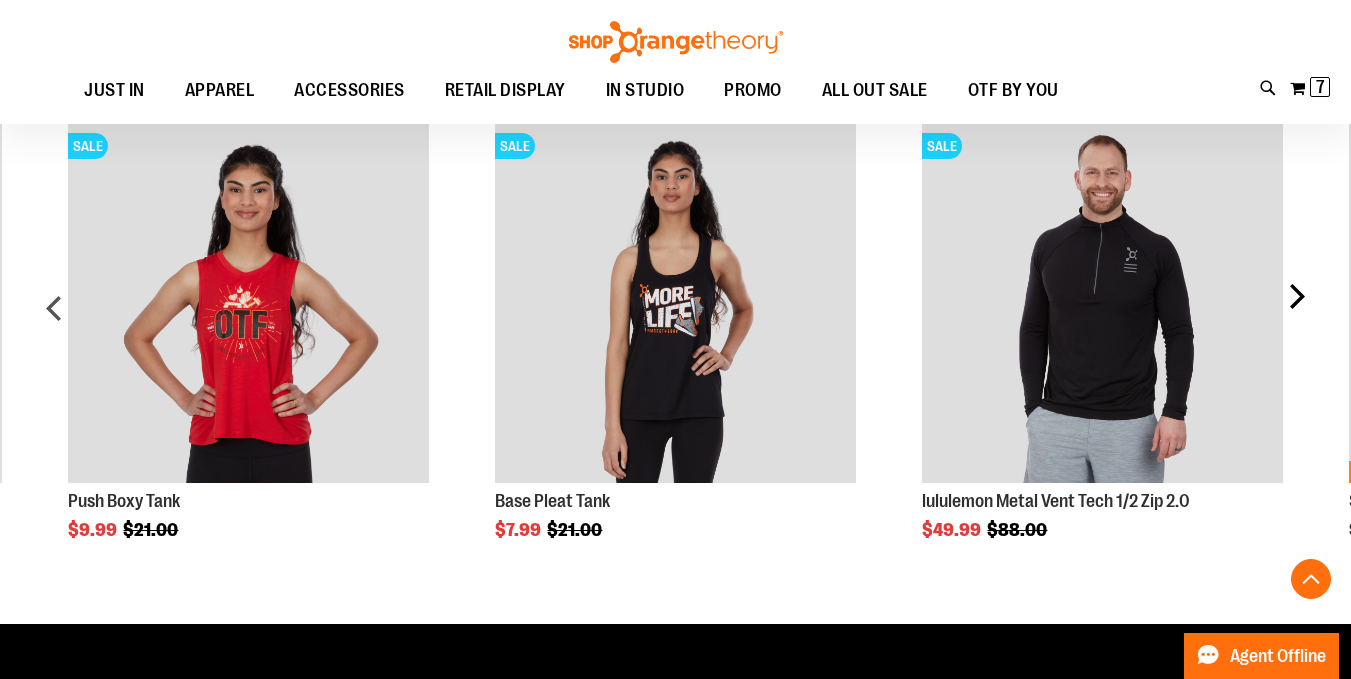 click on "next" at bounding box center [1296, 316] 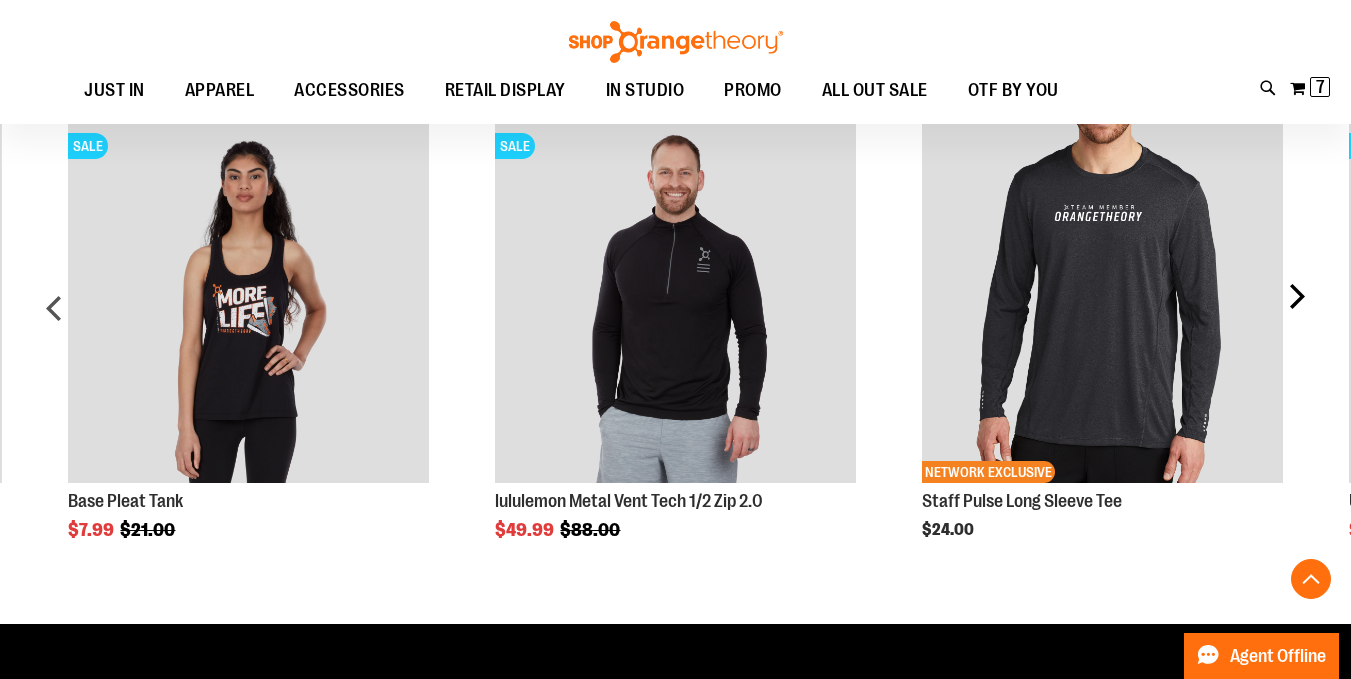 click on "next" at bounding box center (1296, 316) 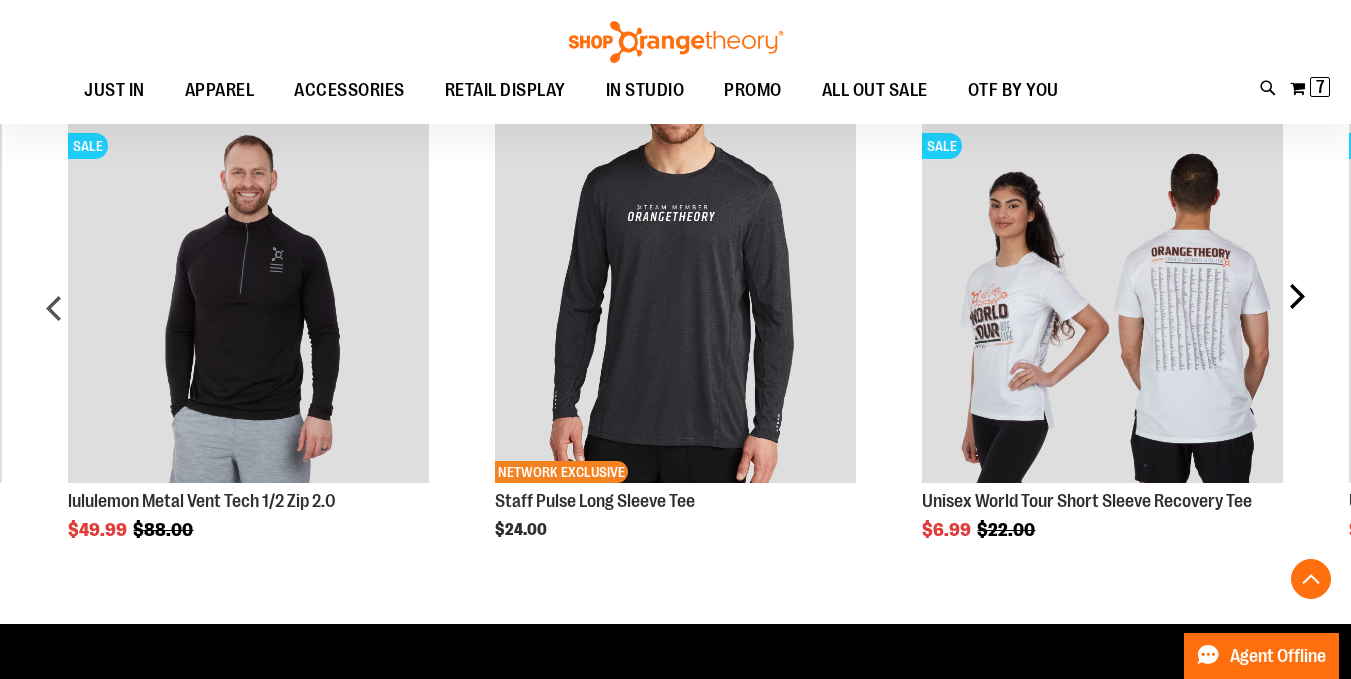 click on "next" at bounding box center [1296, 316] 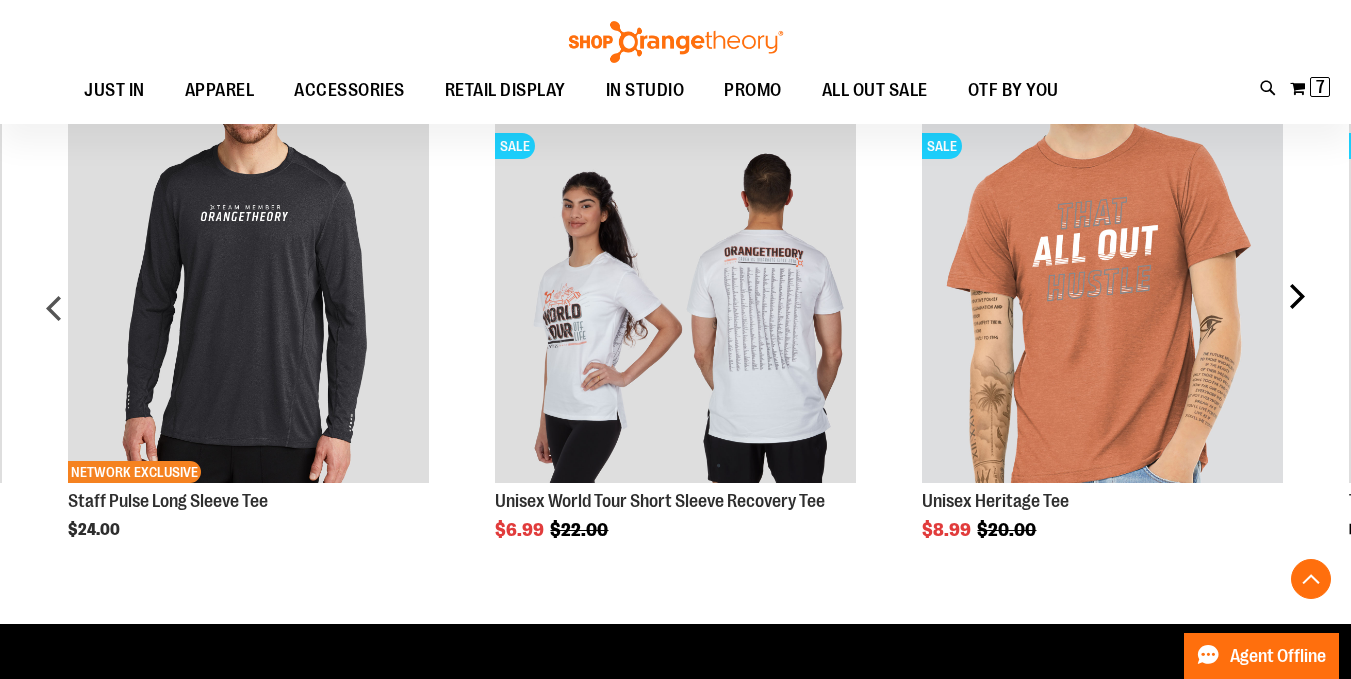 click on "next" at bounding box center (1296, 316) 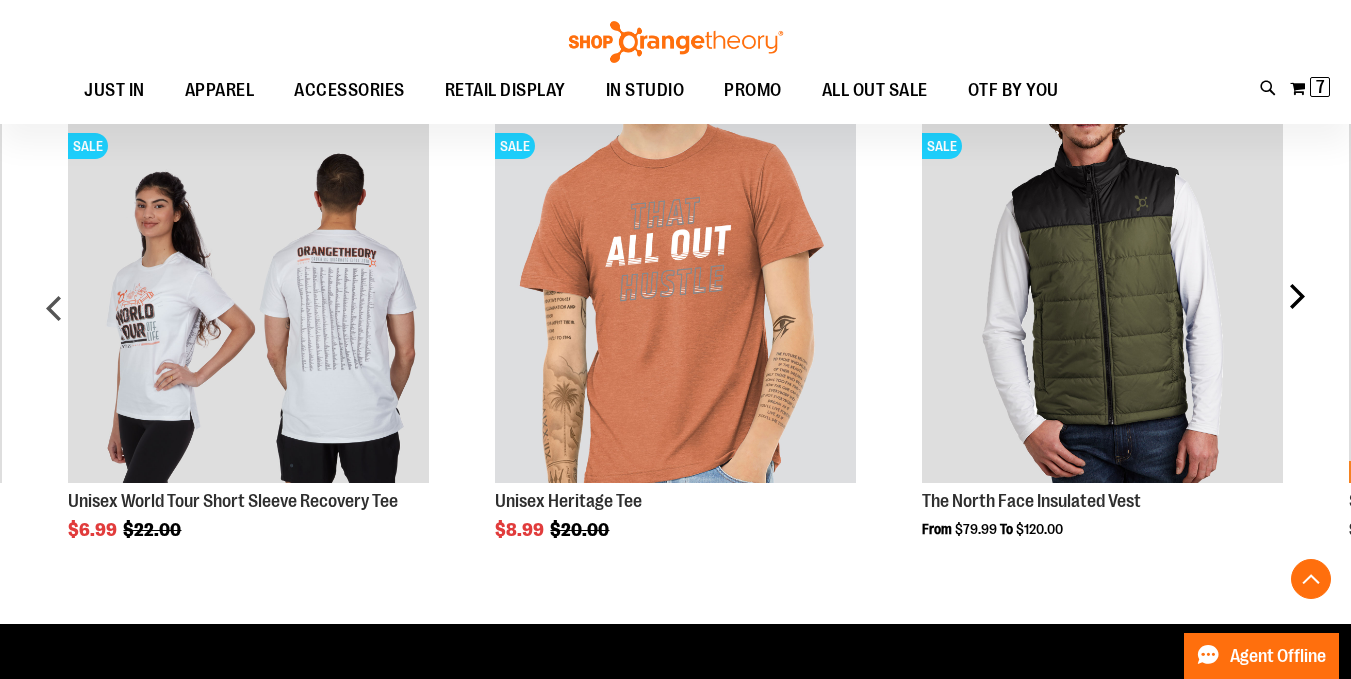 click on "next" at bounding box center (1296, 316) 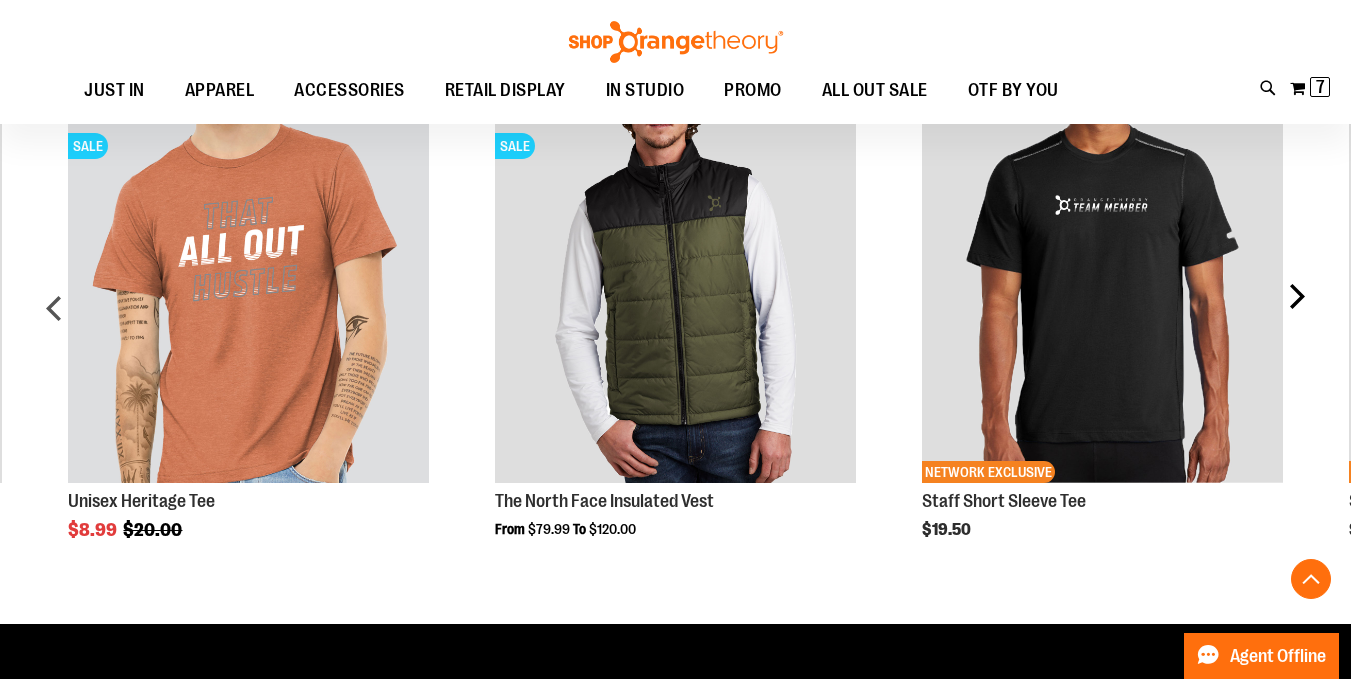click on "next" at bounding box center [1296, 316] 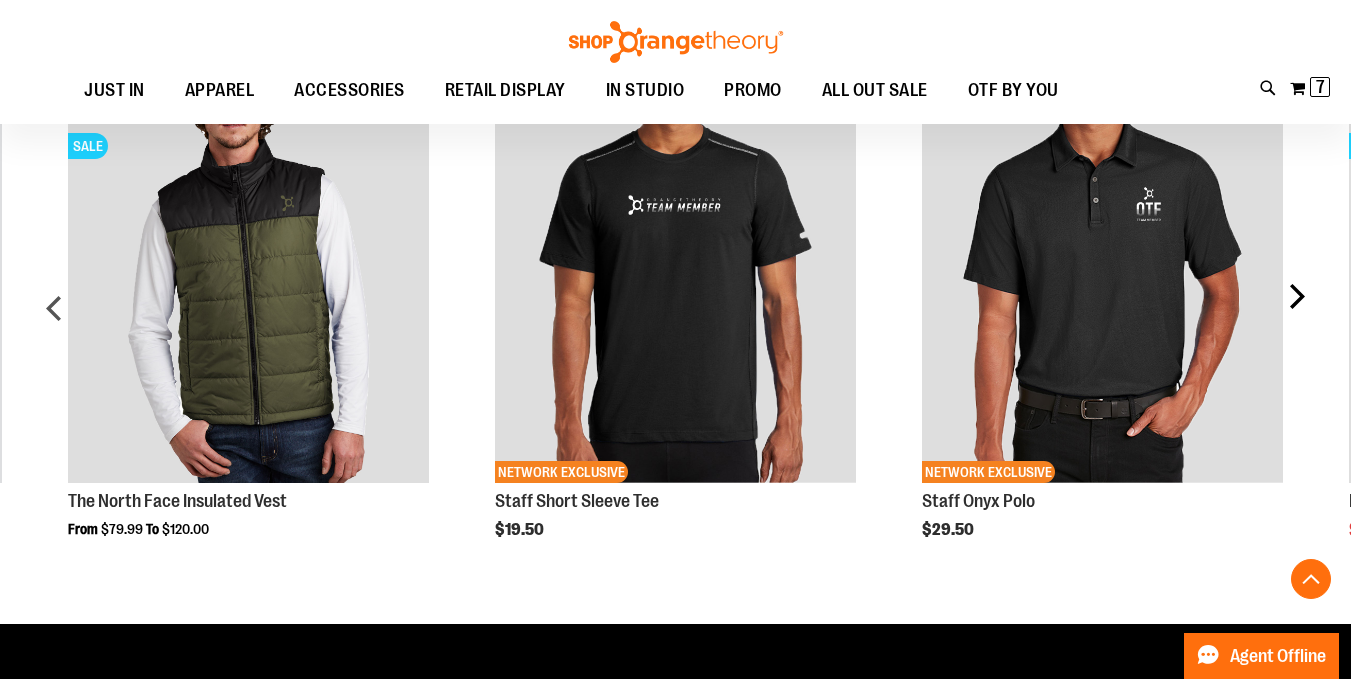 click on "next" at bounding box center [1296, 316] 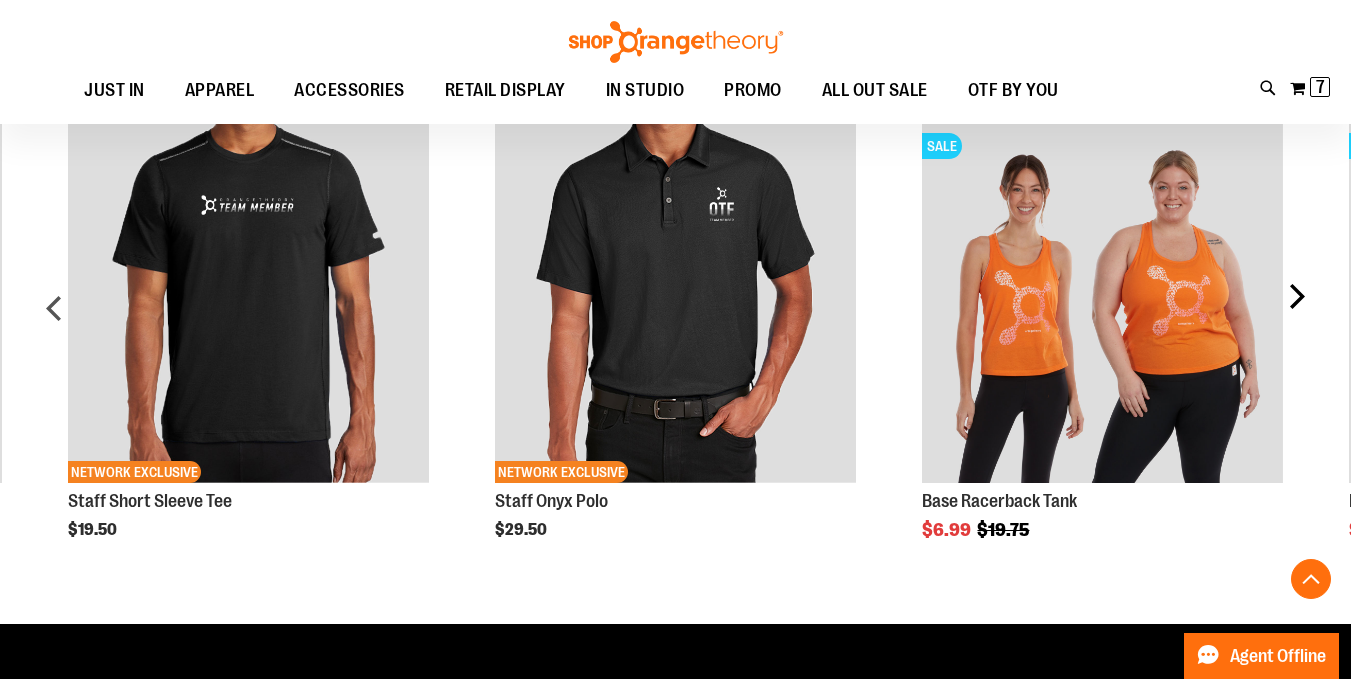 click on "next" at bounding box center [1296, 316] 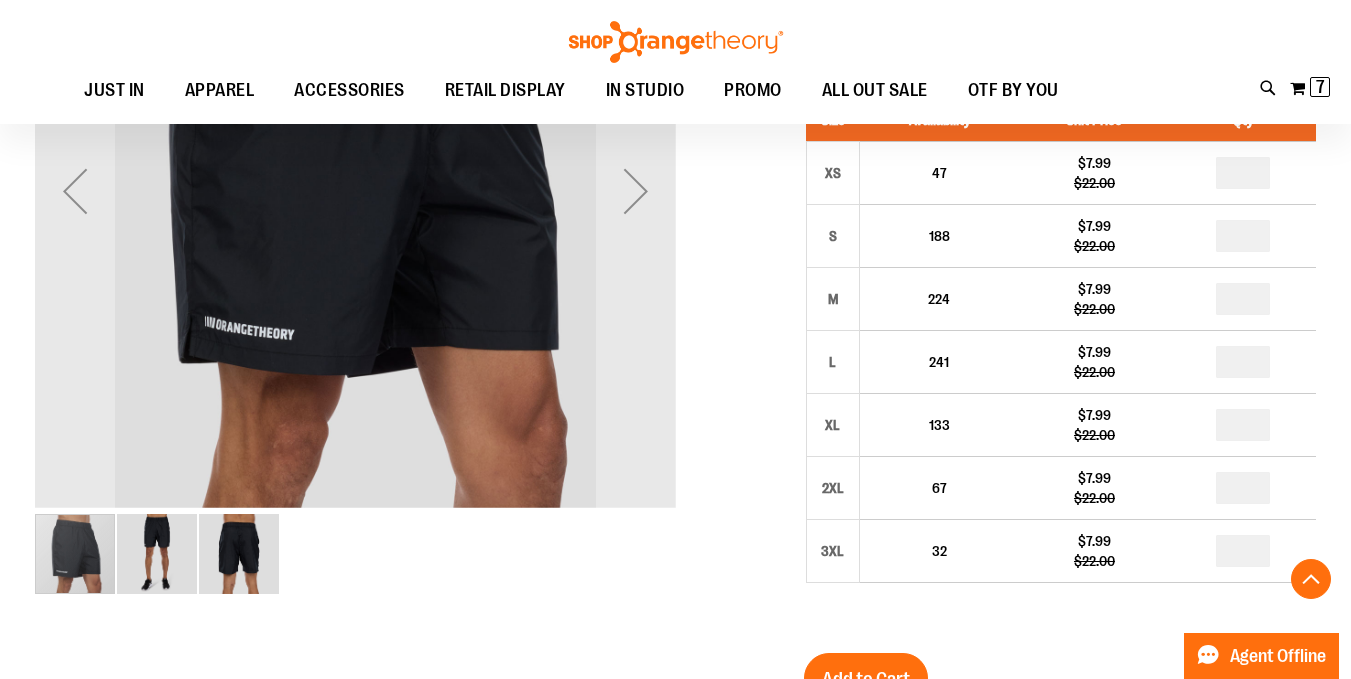 scroll, scrollTop: 467, scrollLeft: 0, axis: vertical 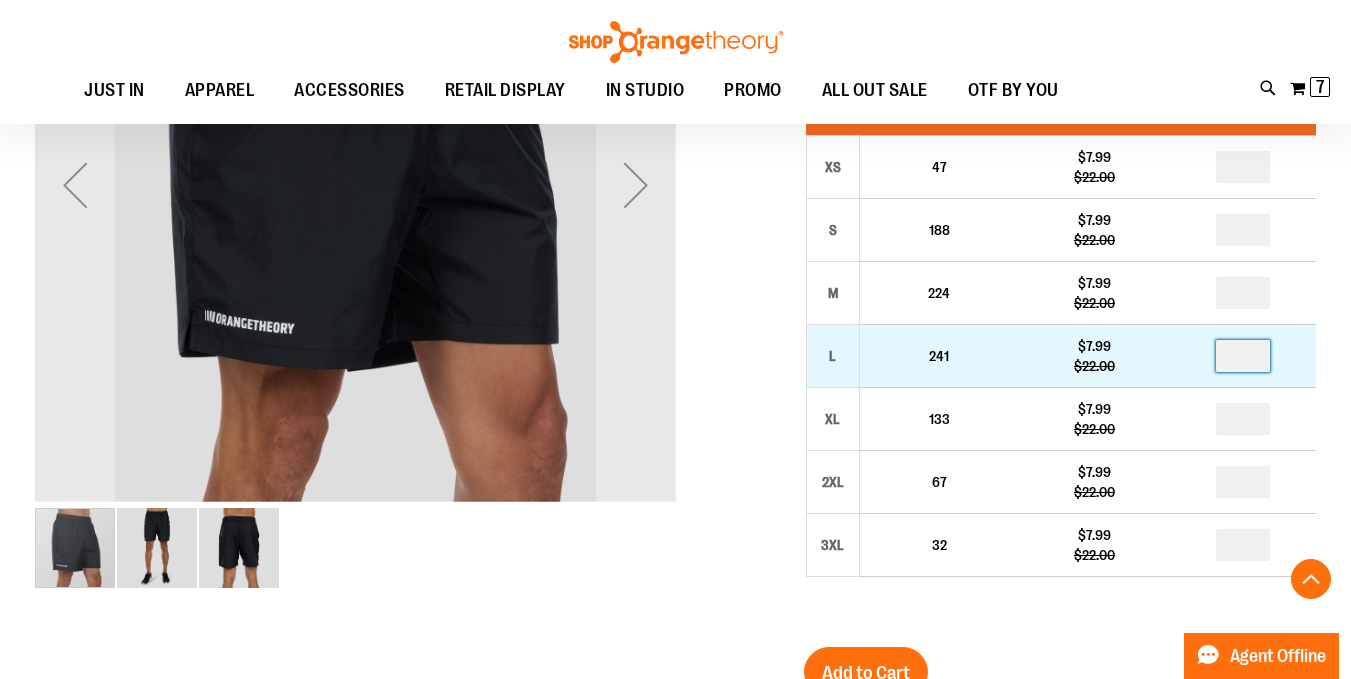 click at bounding box center [1243, 356] 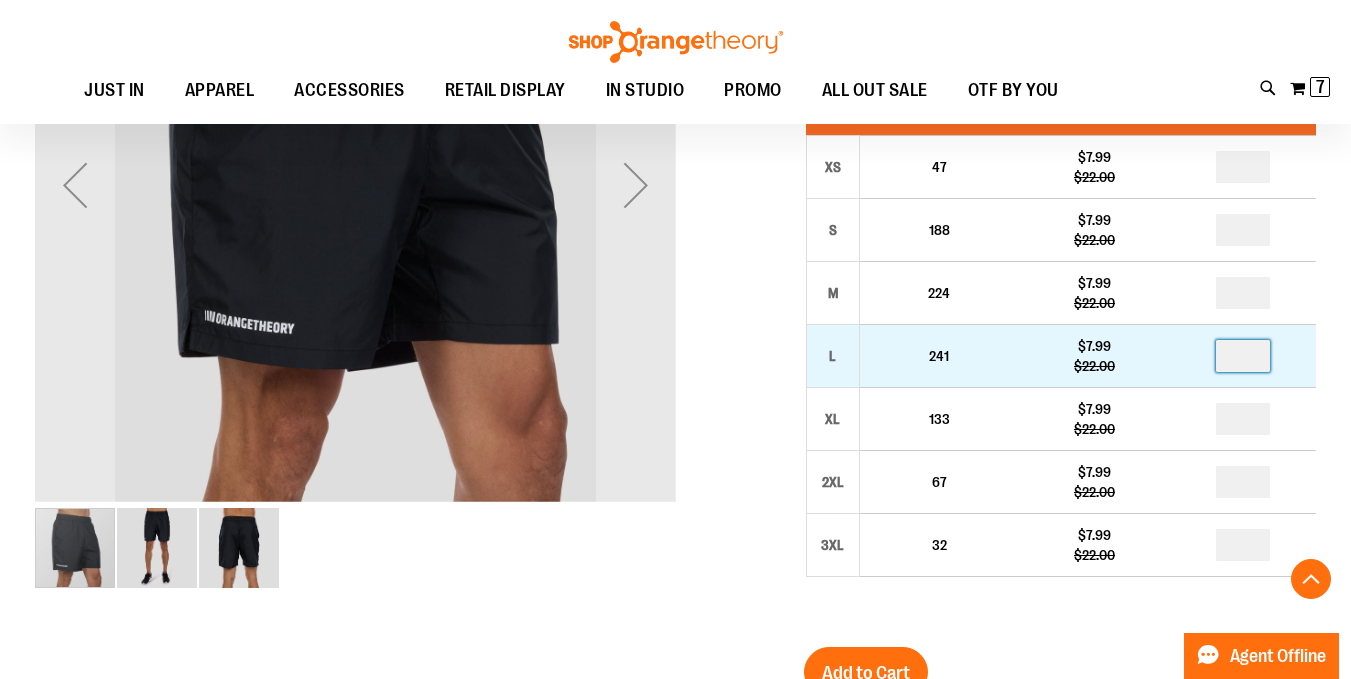 type on "*" 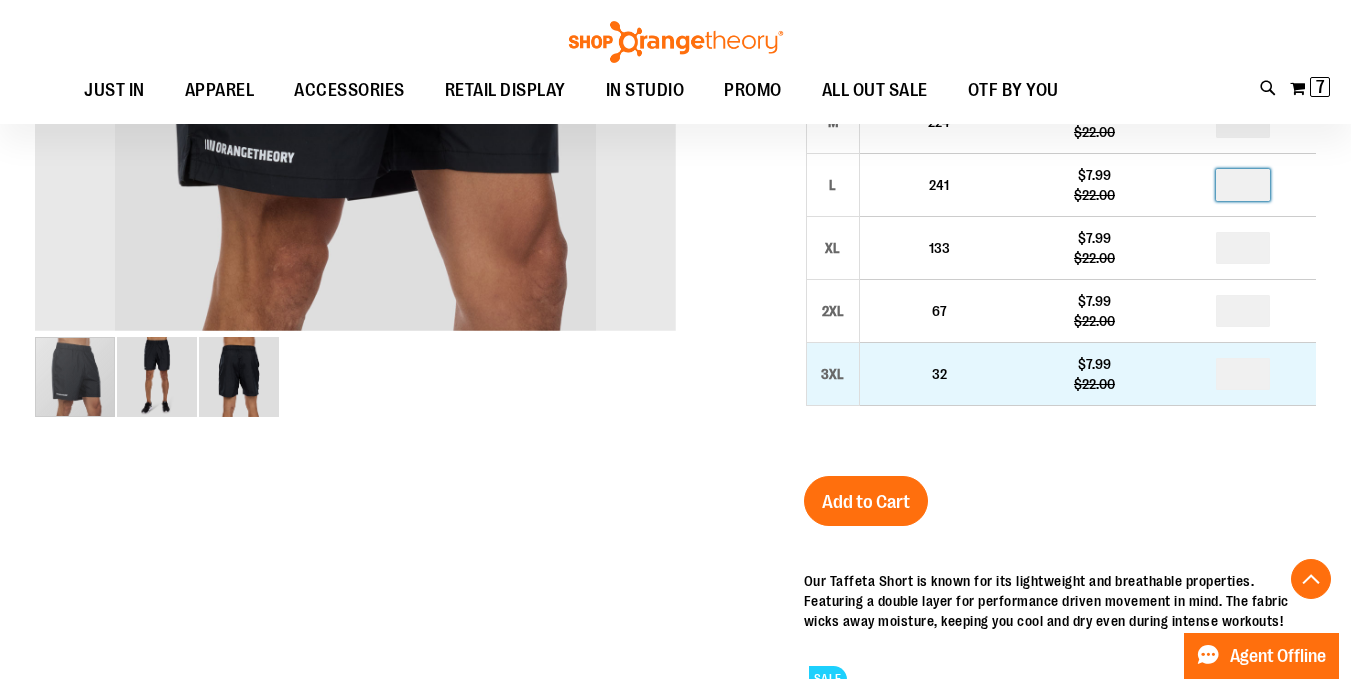 scroll, scrollTop: 640, scrollLeft: 0, axis: vertical 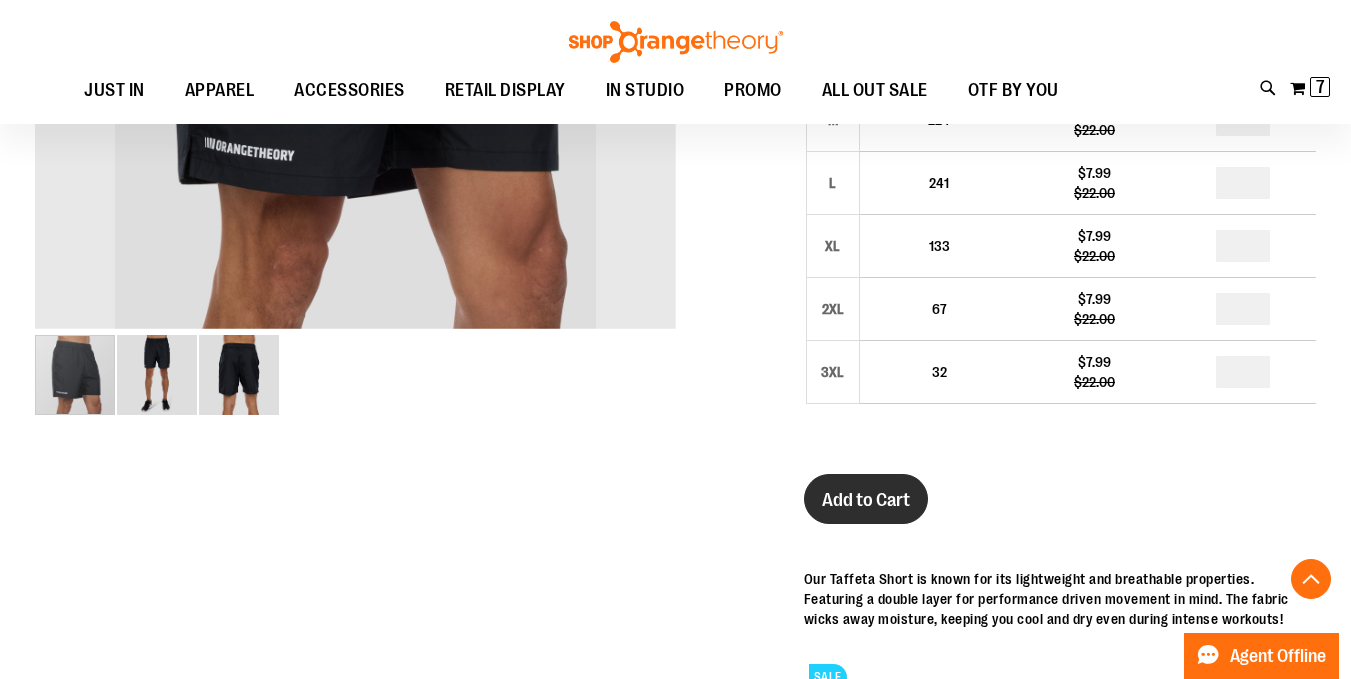 click on "Add to Cart" at bounding box center (866, 499) 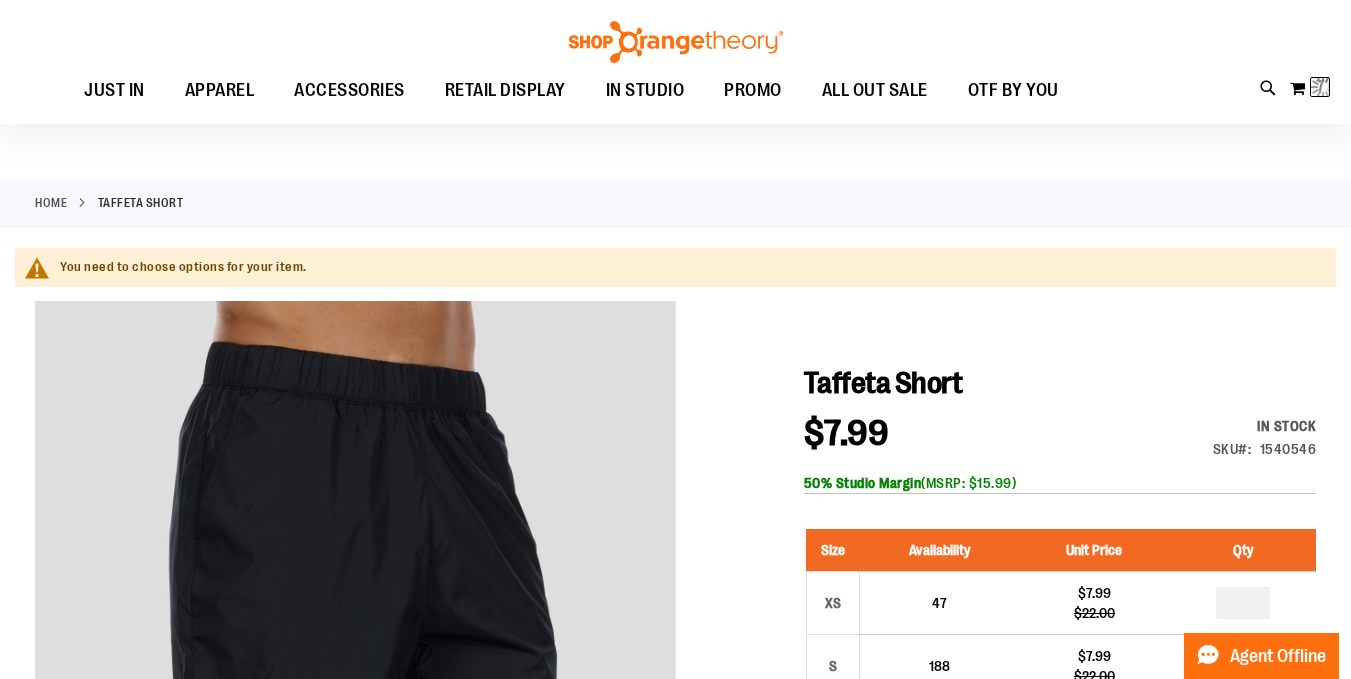 scroll, scrollTop: 0, scrollLeft: 0, axis: both 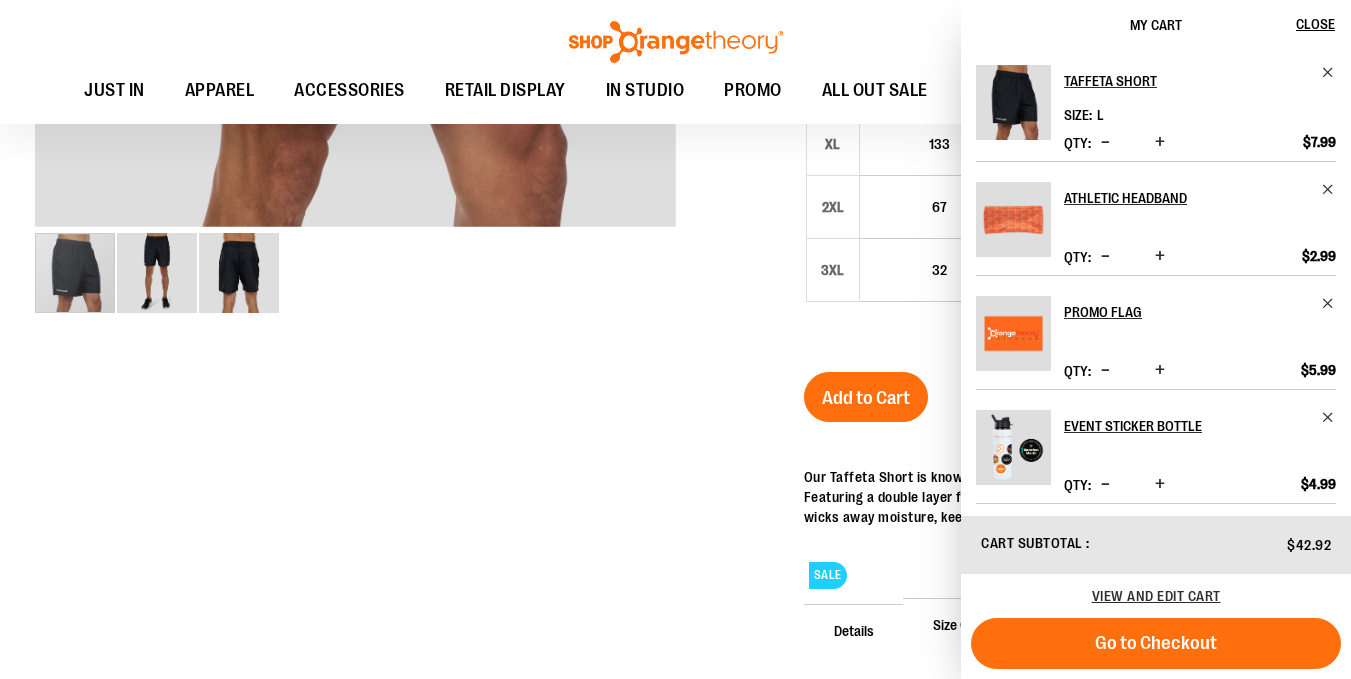 click at bounding box center [675, 311] 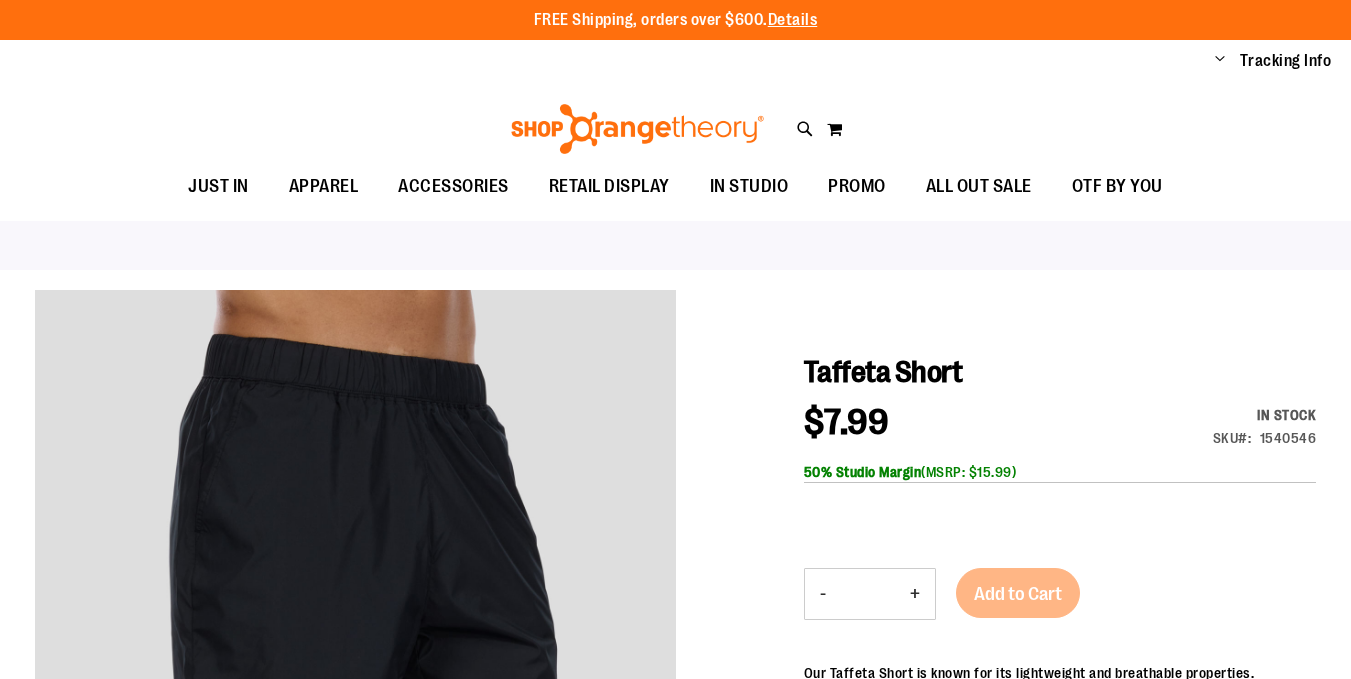 scroll, scrollTop: 0, scrollLeft: 0, axis: both 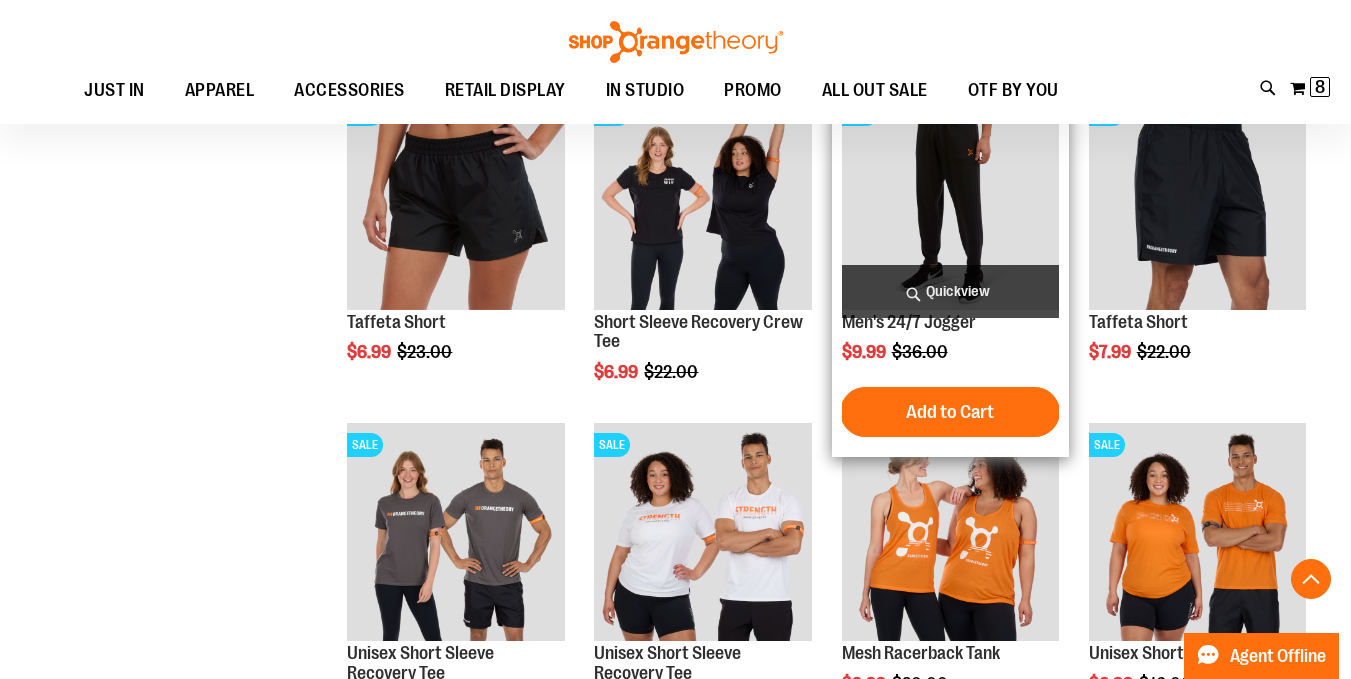 click at bounding box center (950, 200) 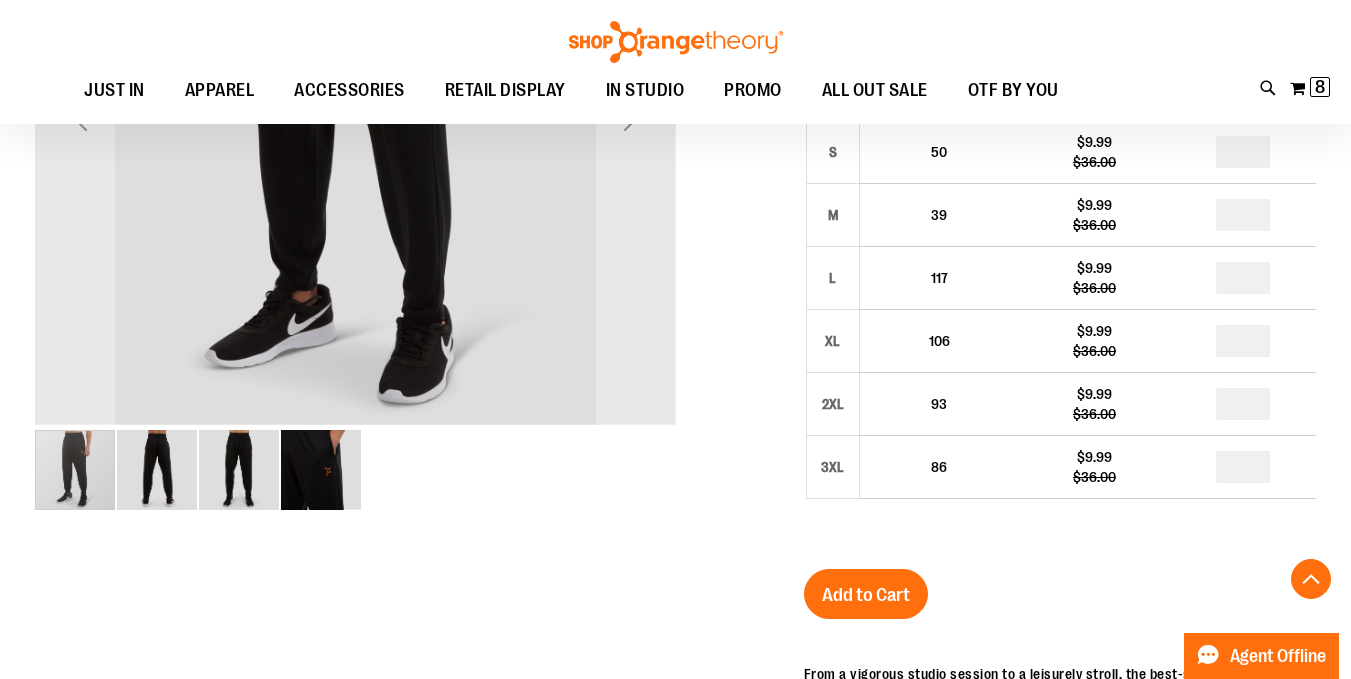scroll, scrollTop: 491, scrollLeft: 0, axis: vertical 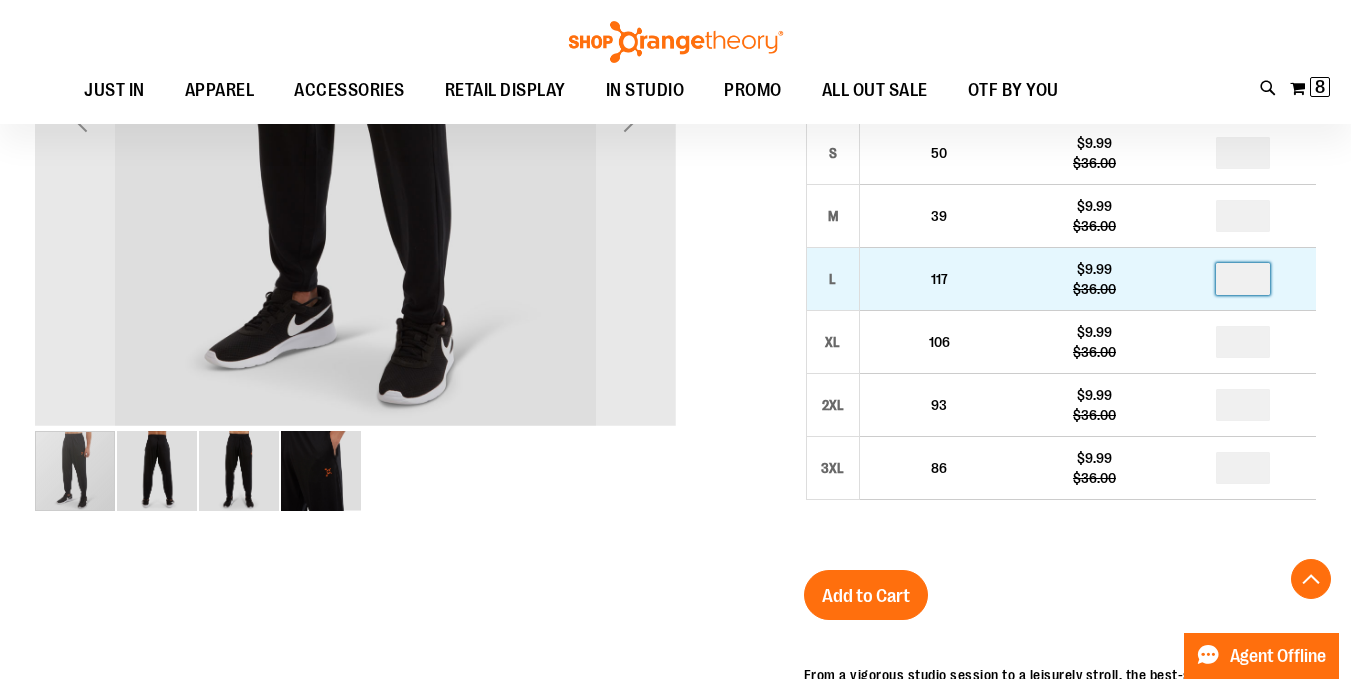 click at bounding box center [1243, 279] 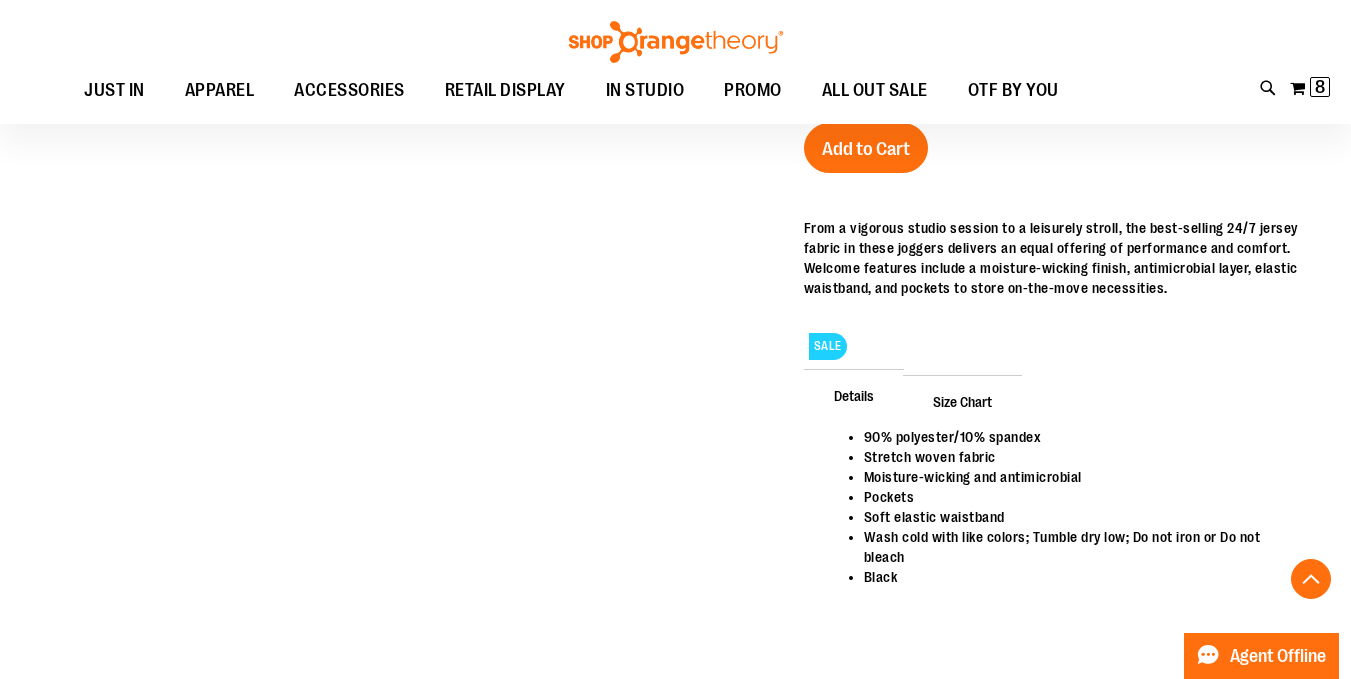 scroll, scrollTop: 939, scrollLeft: 0, axis: vertical 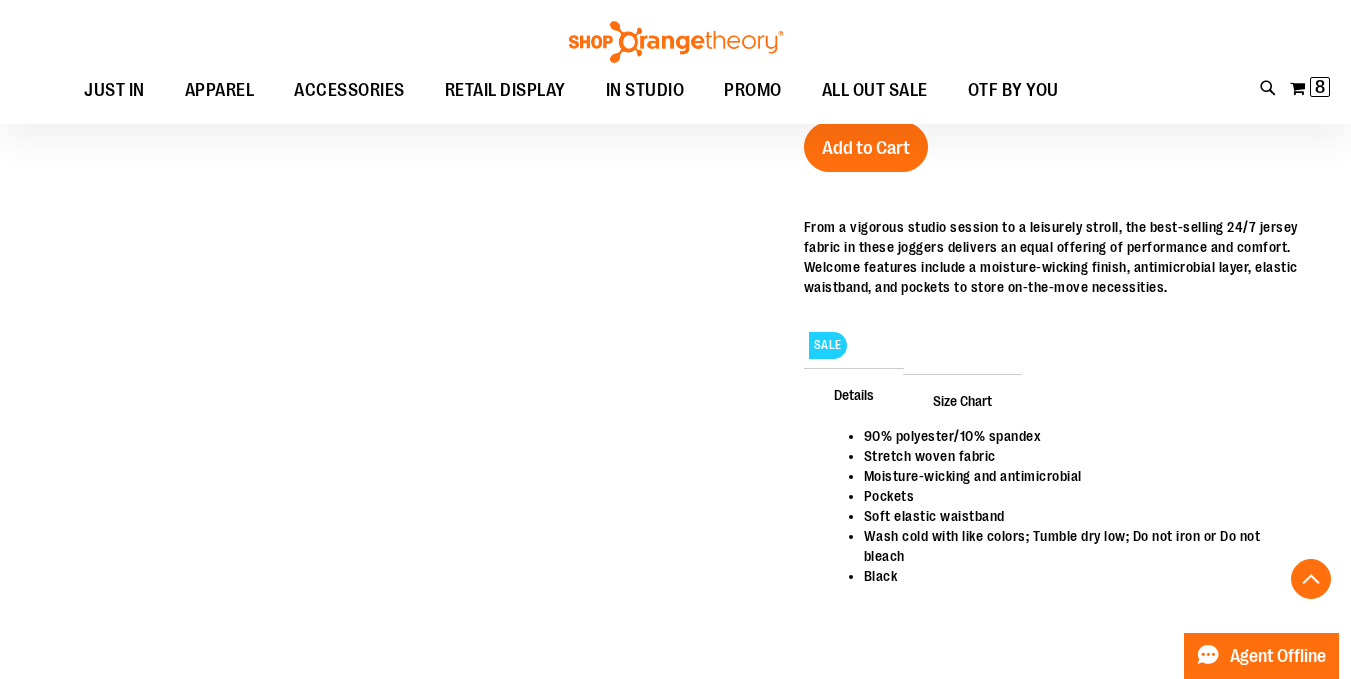 type on "*" 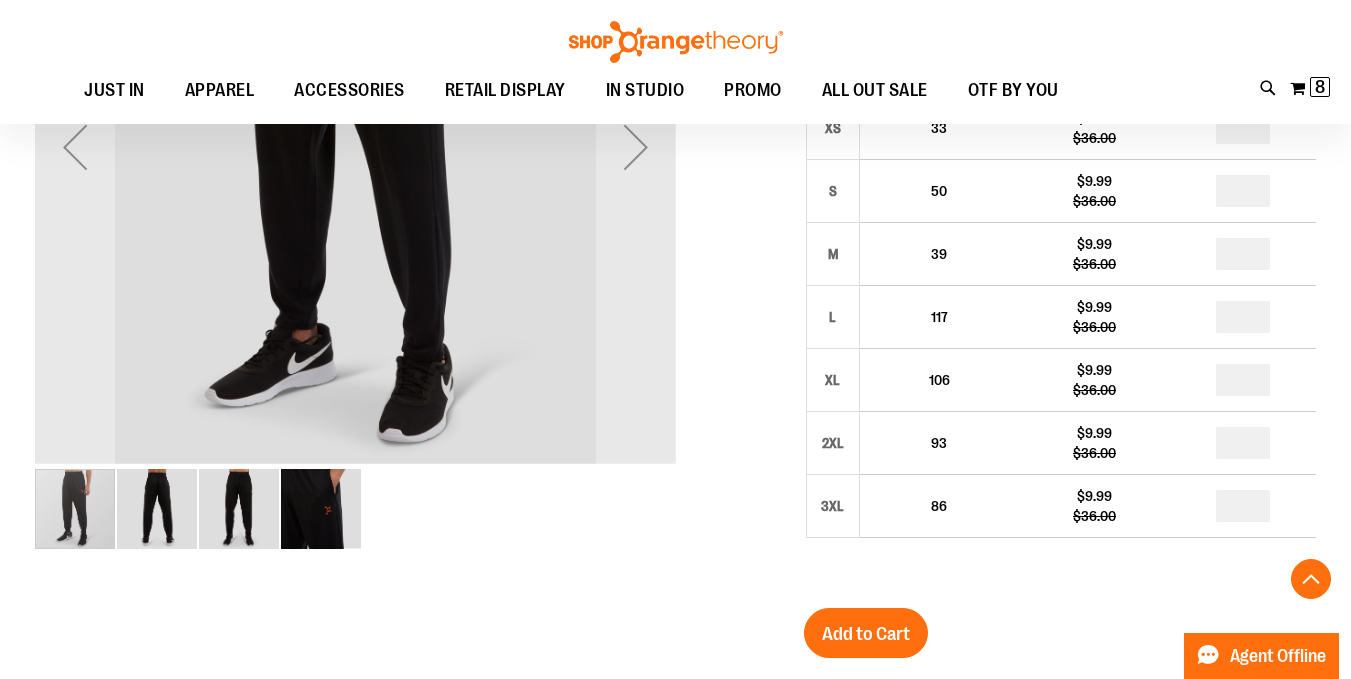 scroll, scrollTop: 447, scrollLeft: 0, axis: vertical 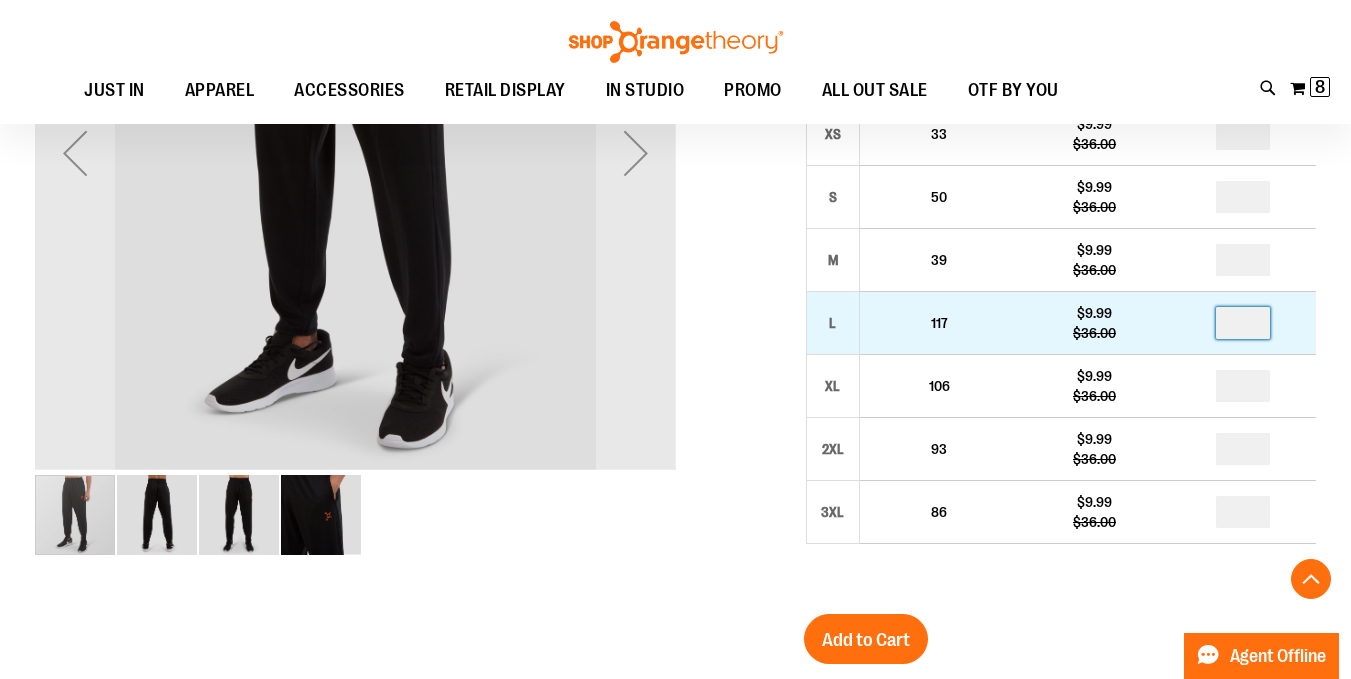 click at bounding box center (1243, 323) 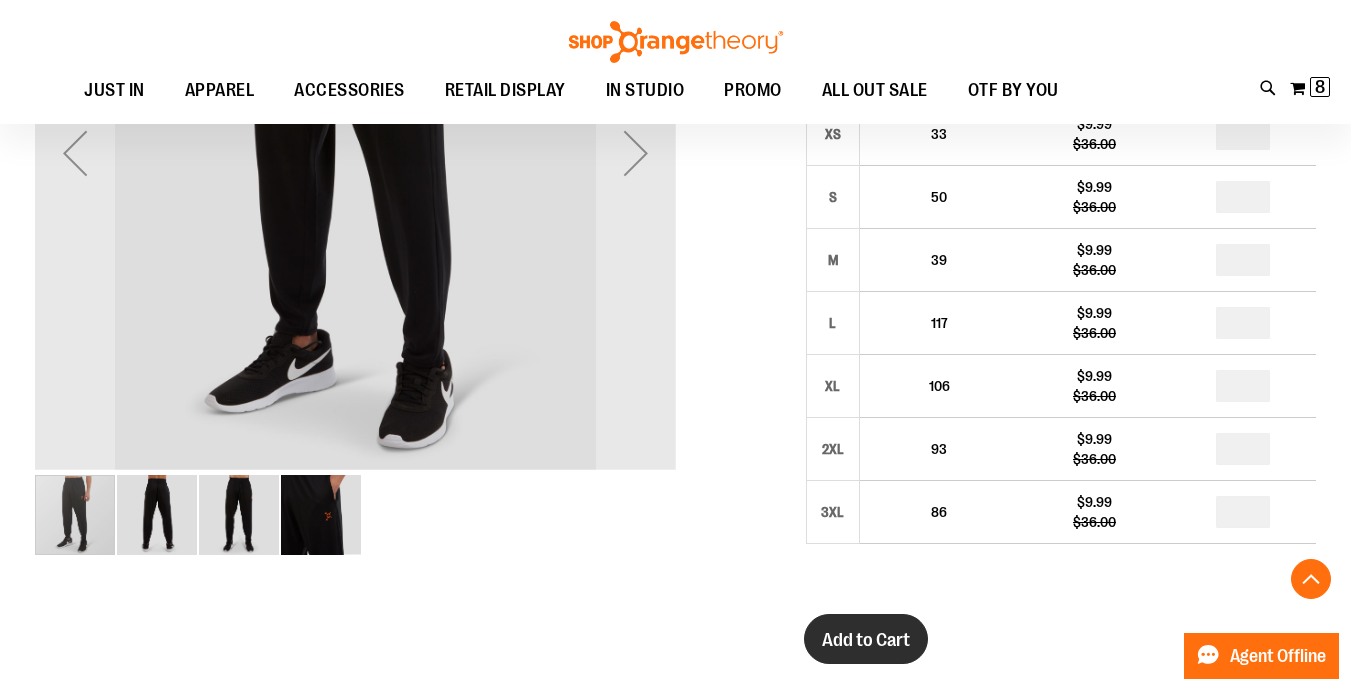 click on "Add to Cart" at bounding box center (866, 640) 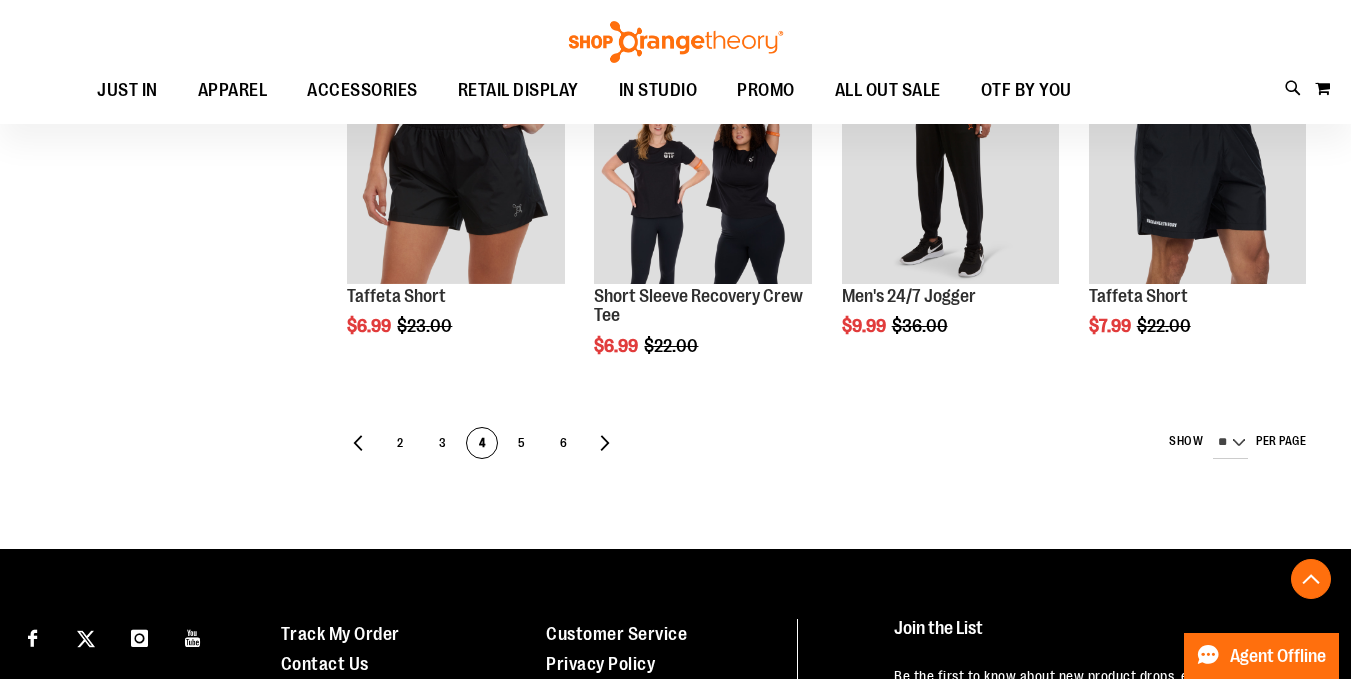scroll, scrollTop: 784, scrollLeft: 0, axis: vertical 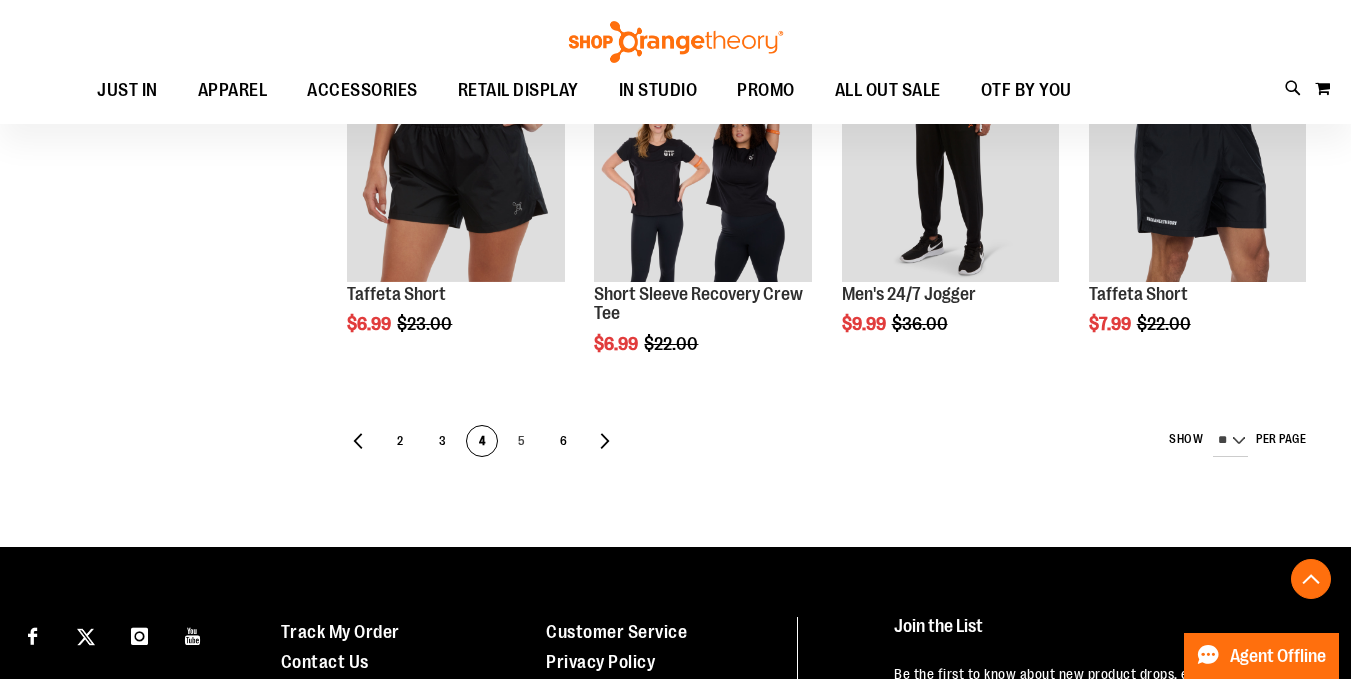 click on "5" at bounding box center (521, 442) 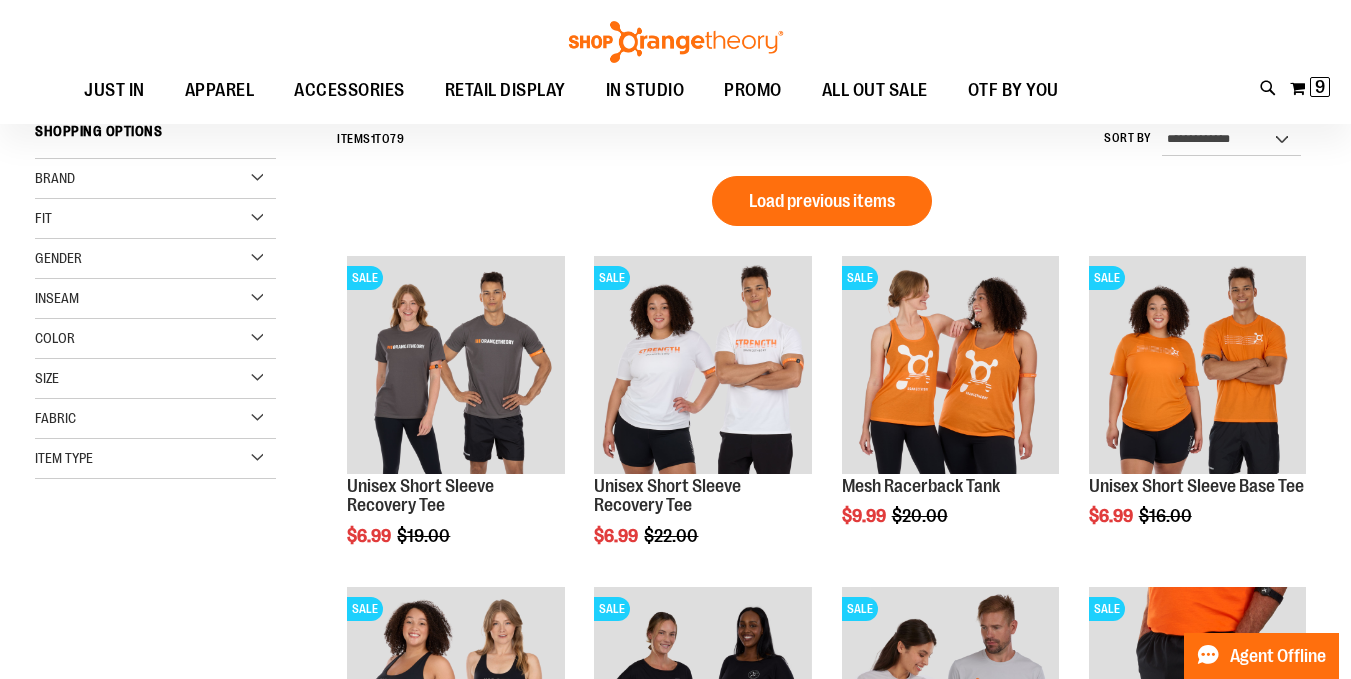 scroll, scrollTop: 180, scrollLeft: 0, axis: vertical 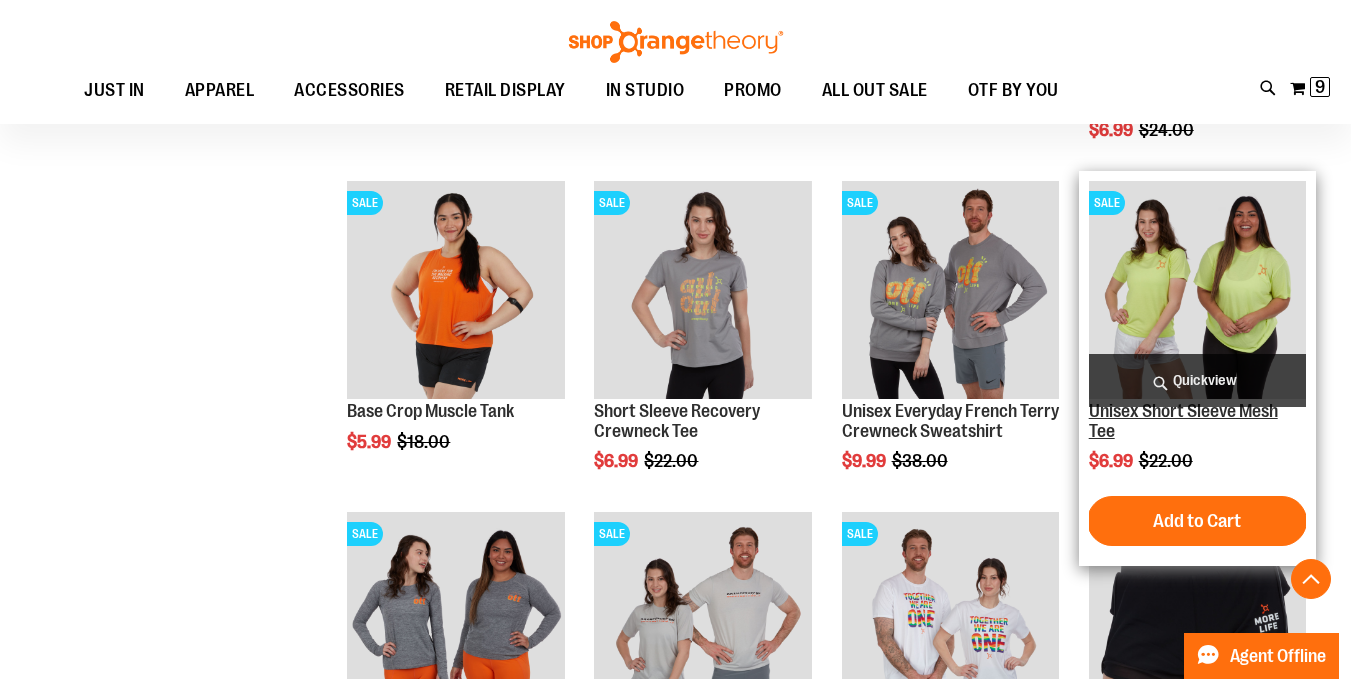 click on "Unisex Short Sleeve Mesh Tee" at bounding box center [1183, 421] 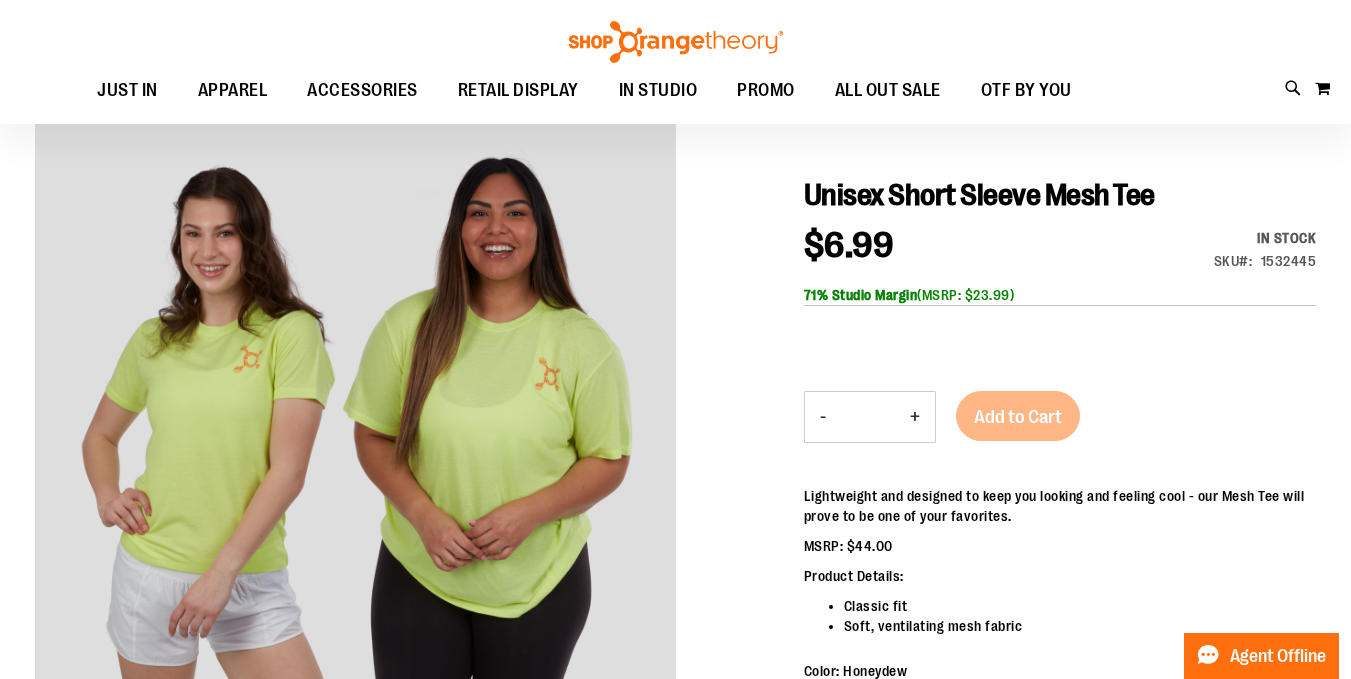 scroll, scrollTop: 165, scrollLeft: 0, axis: vertical 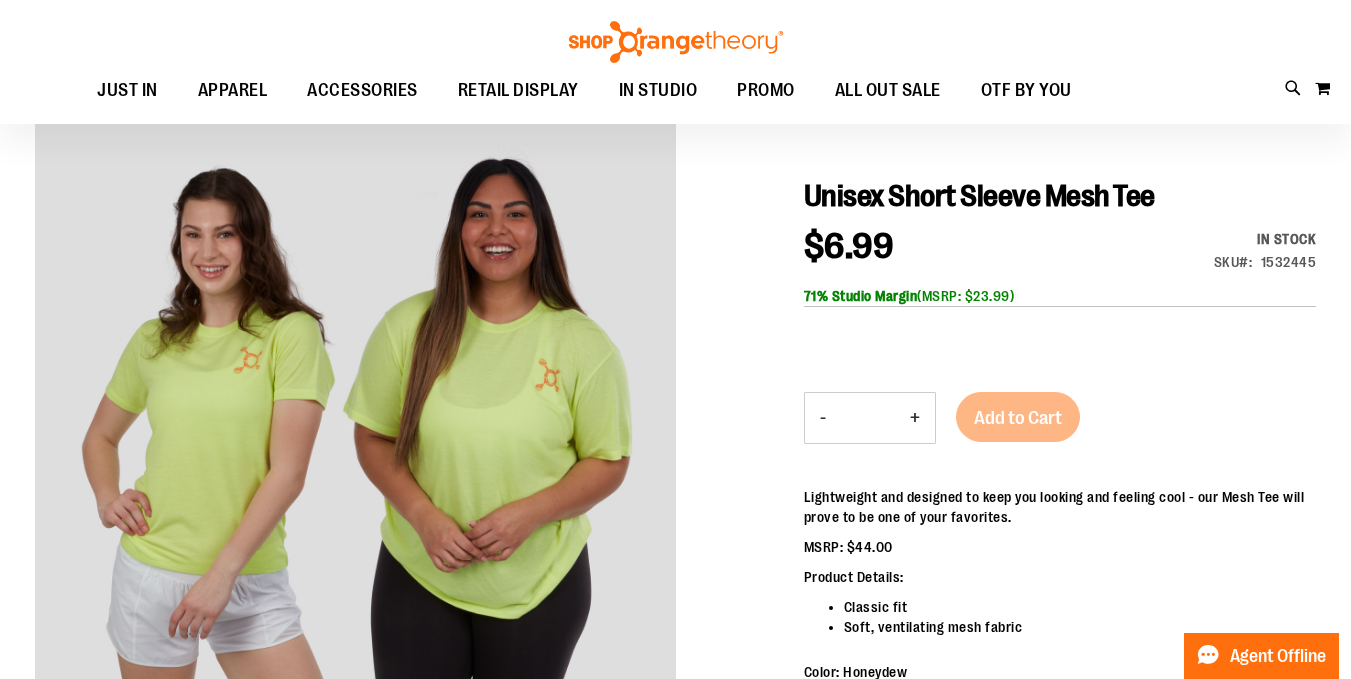 click on "+" at bounding box center [915, 418] 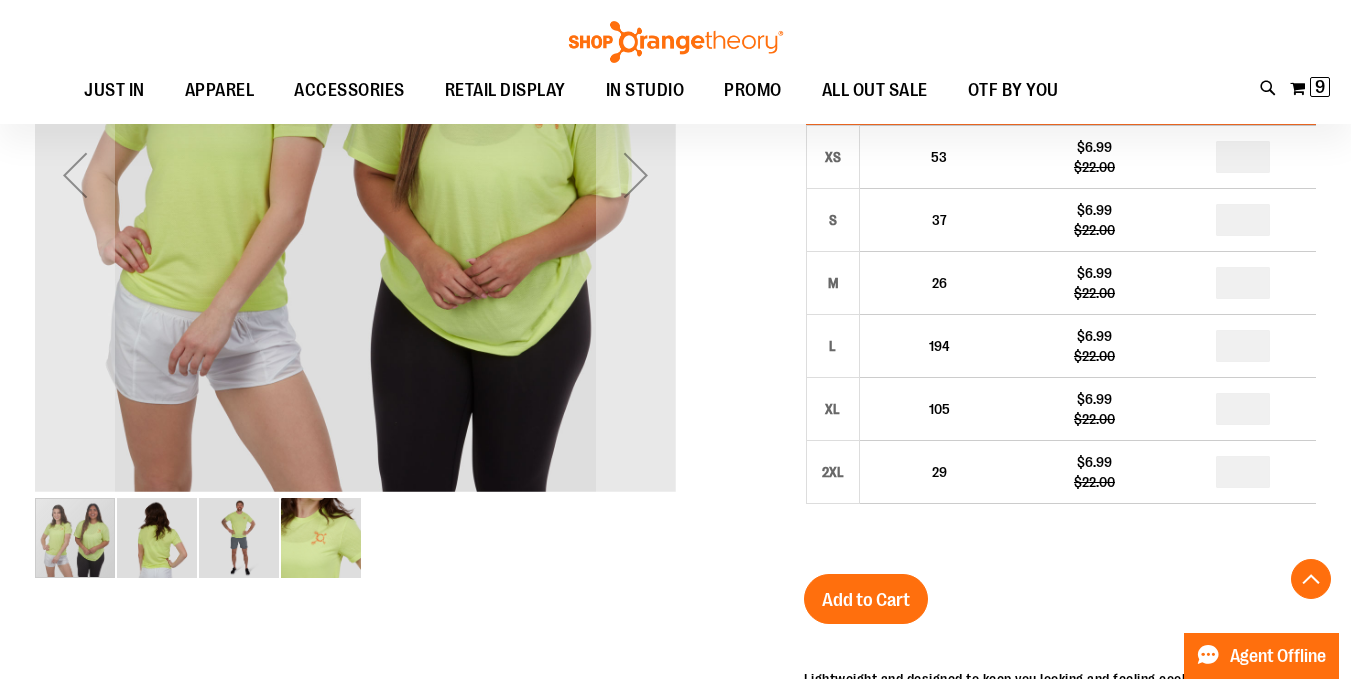 scroll, scrollTop: 478, scrollLeft: 0, axis: vertical 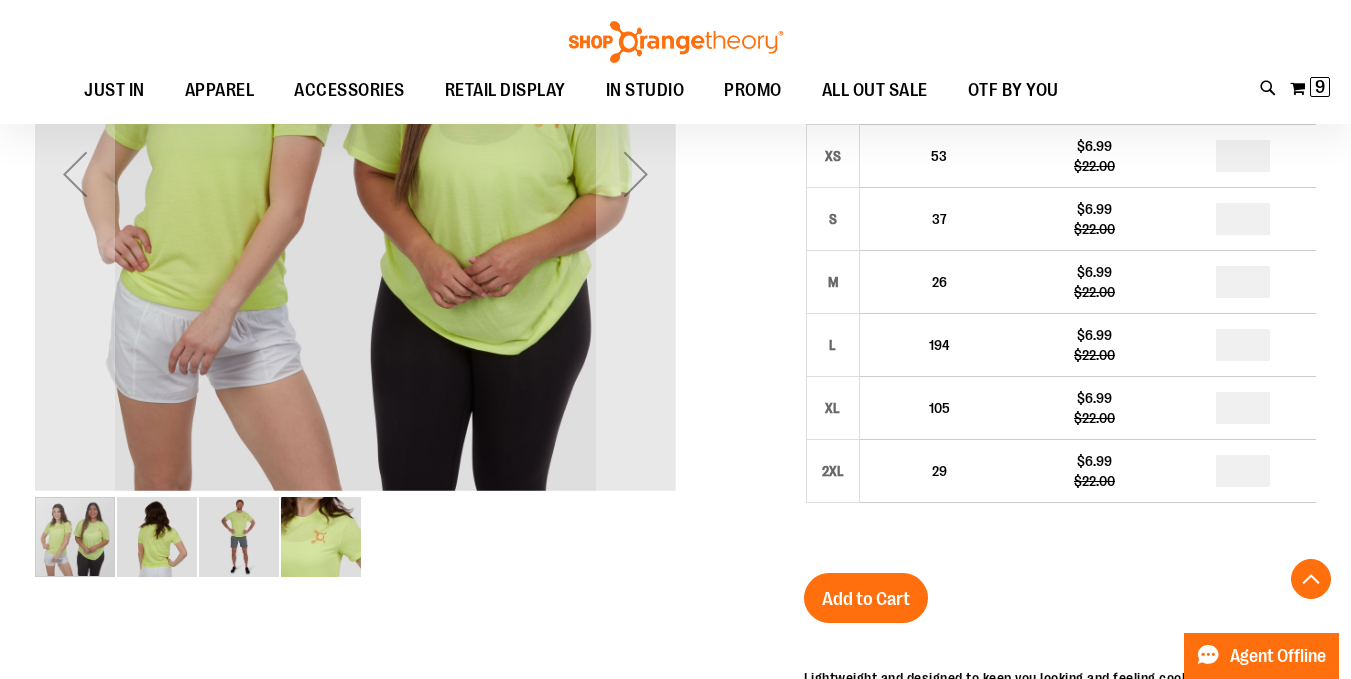 click at bounding box center (239, 537) 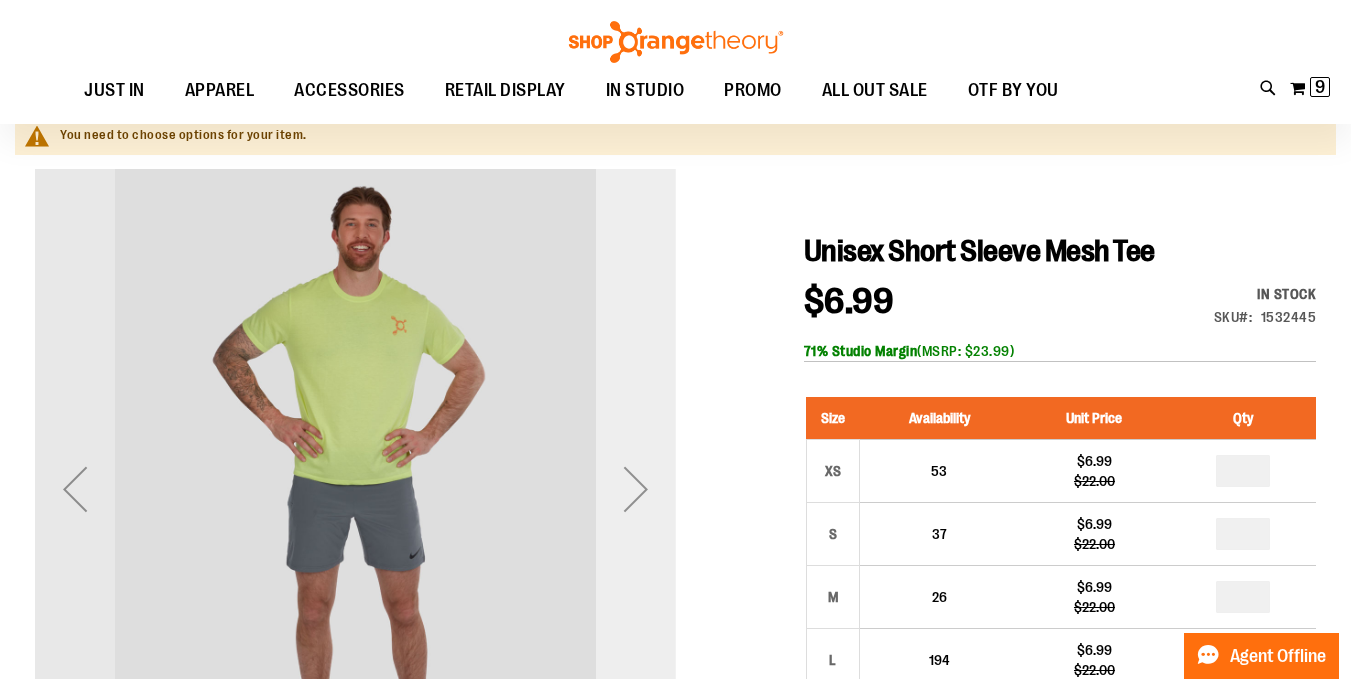 scroll, scrollTop: 161, scrollLeft: 0, axis: vertical 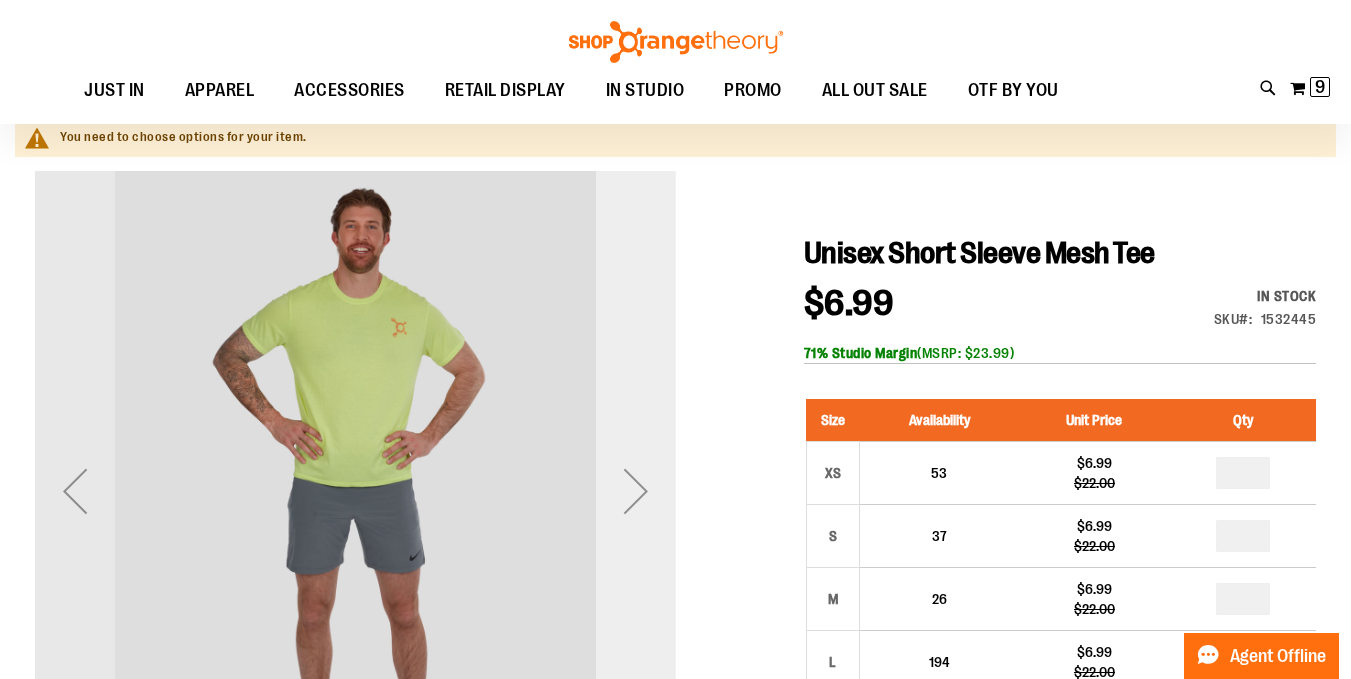 click at bounding box center [636, 491] 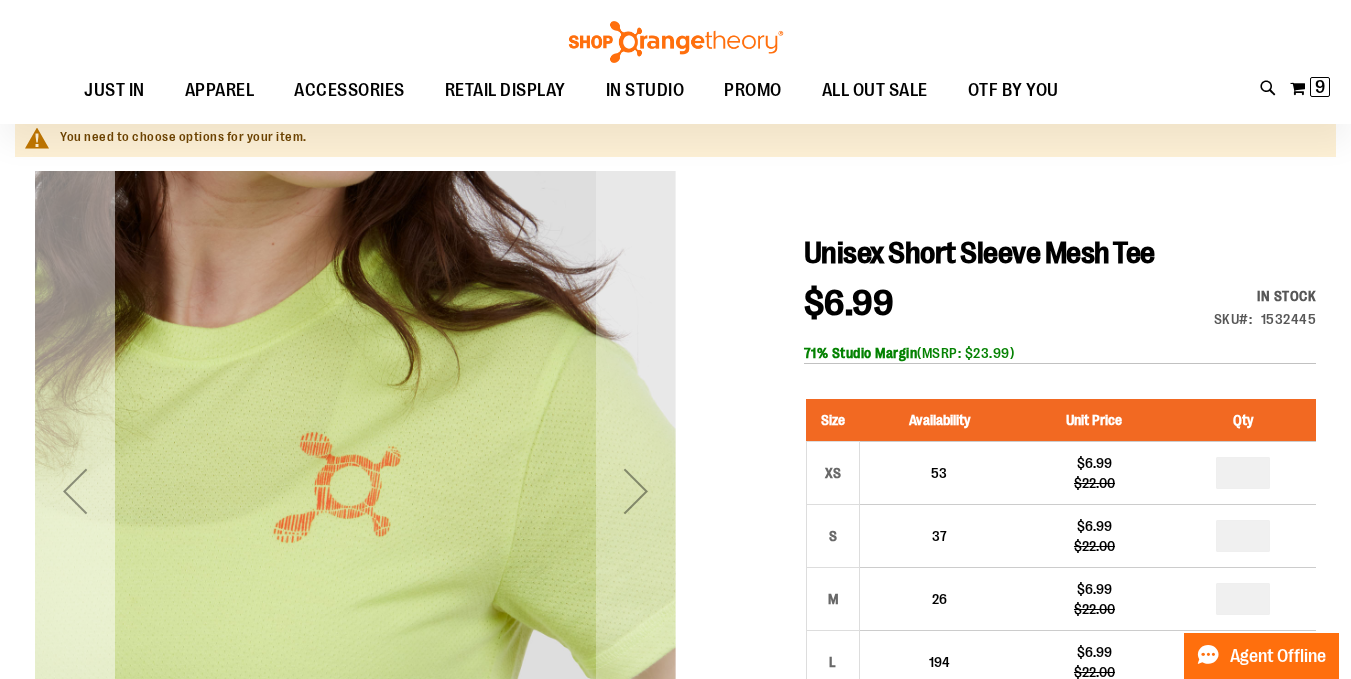click at bounding box center [75, 491] 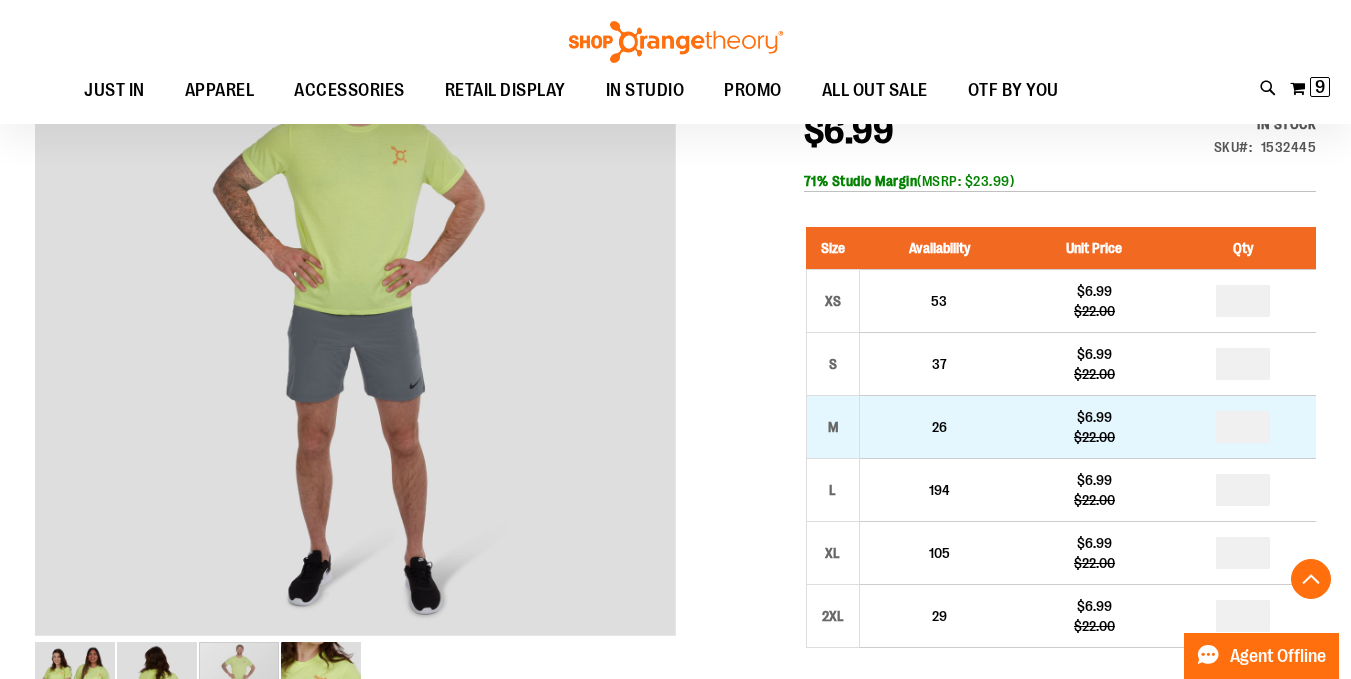 scroll, scrollTop: 336, scrollLeft: 0, axis: vertical 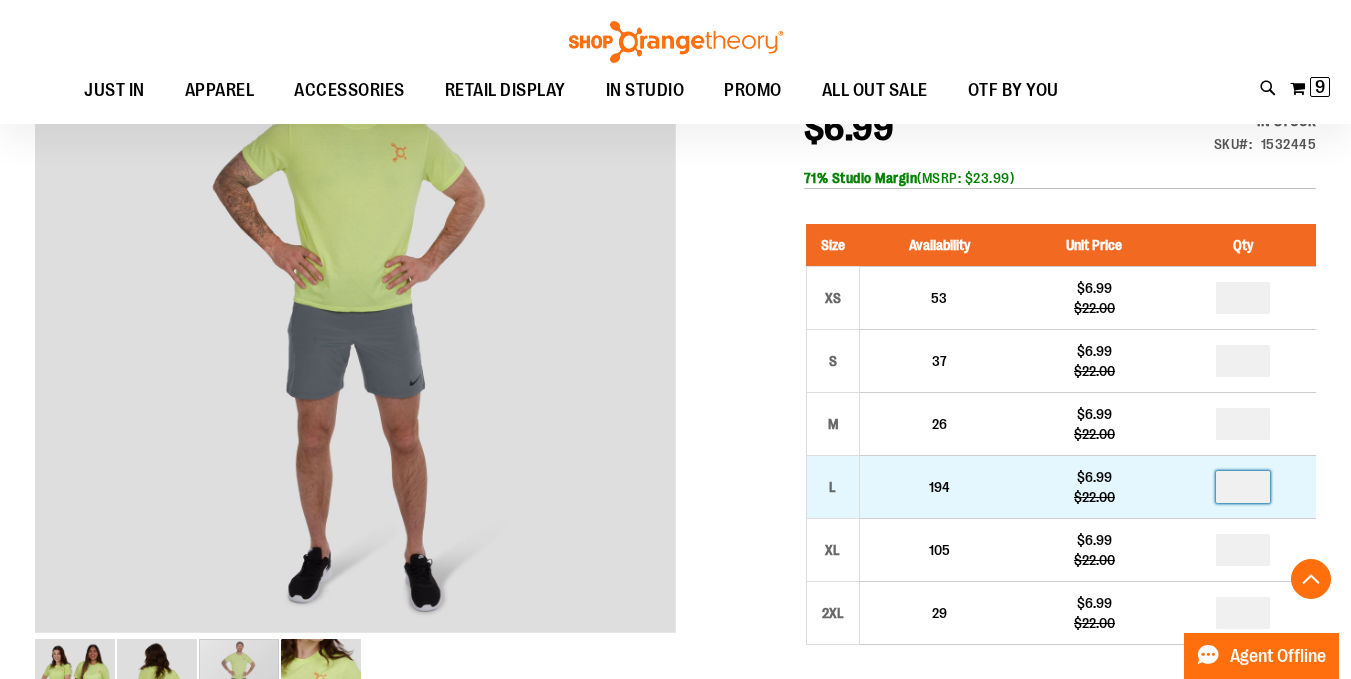 click at bounding box center (1243, 487) 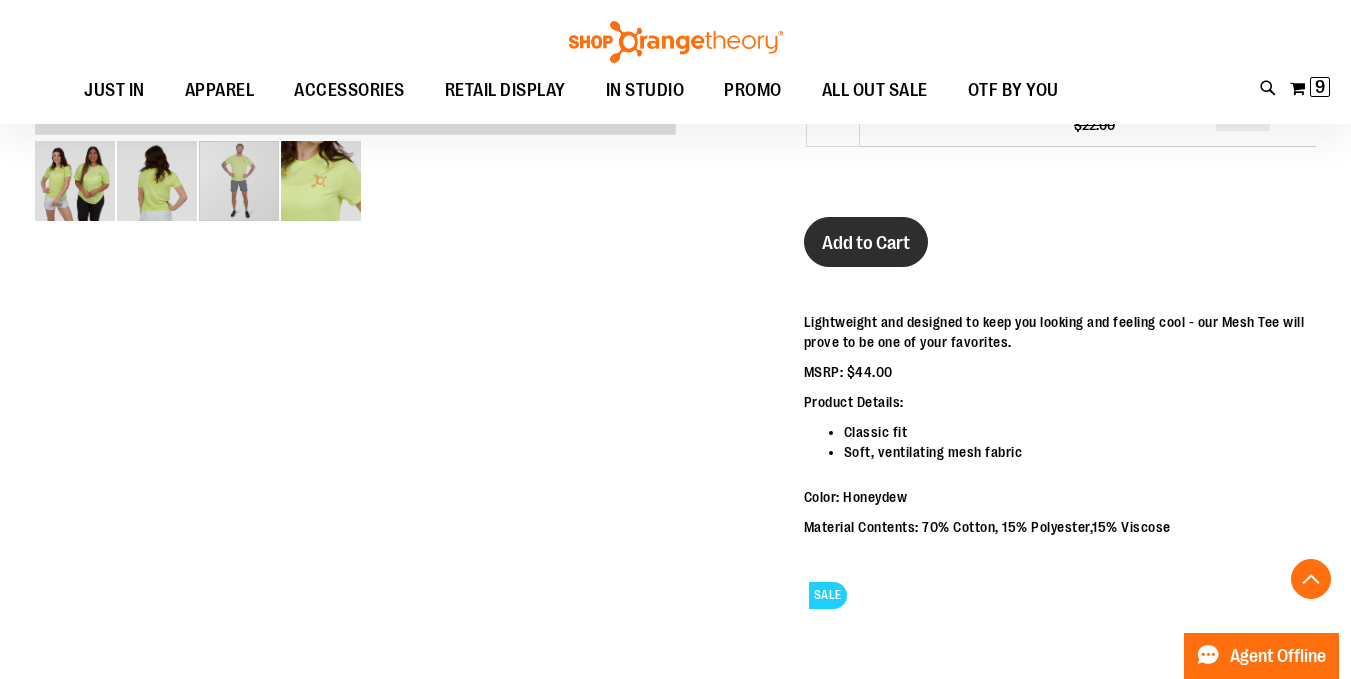 scroll, scrollTop: 866, scrollLeft: 0, axis: vertical 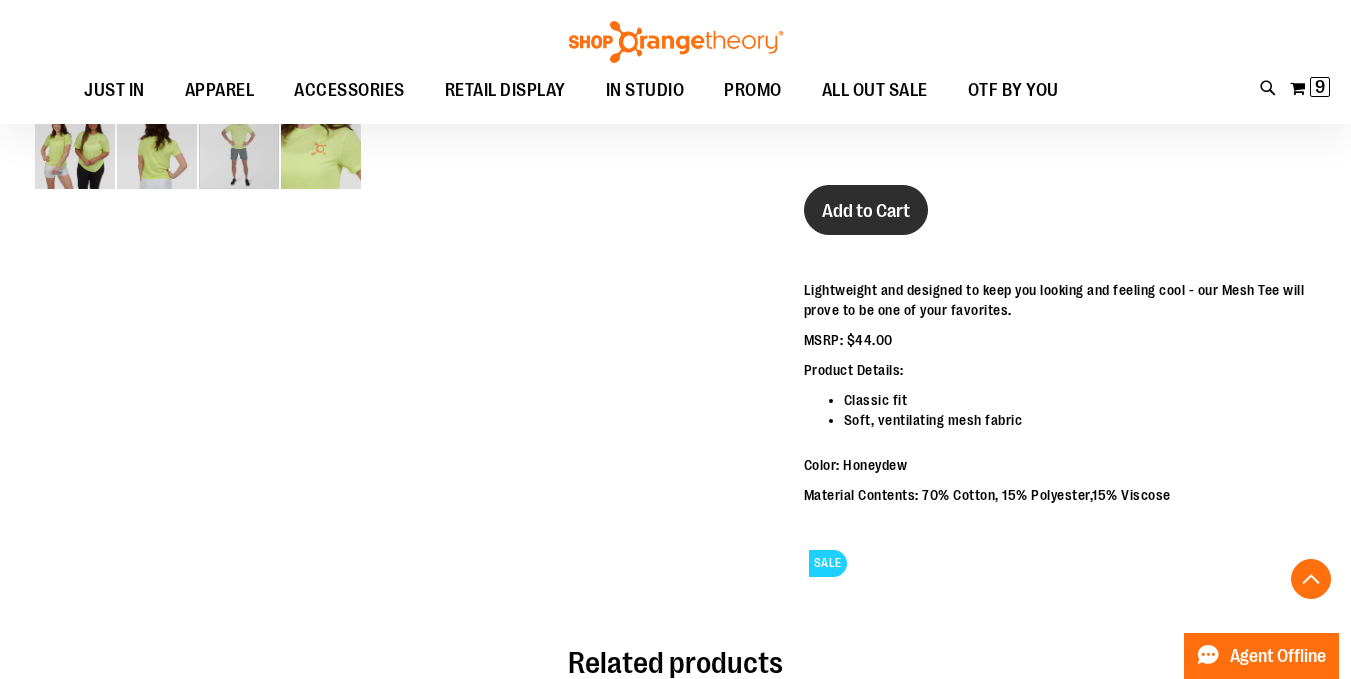 click on "Add to Cart" at bounding box center (866, 211) 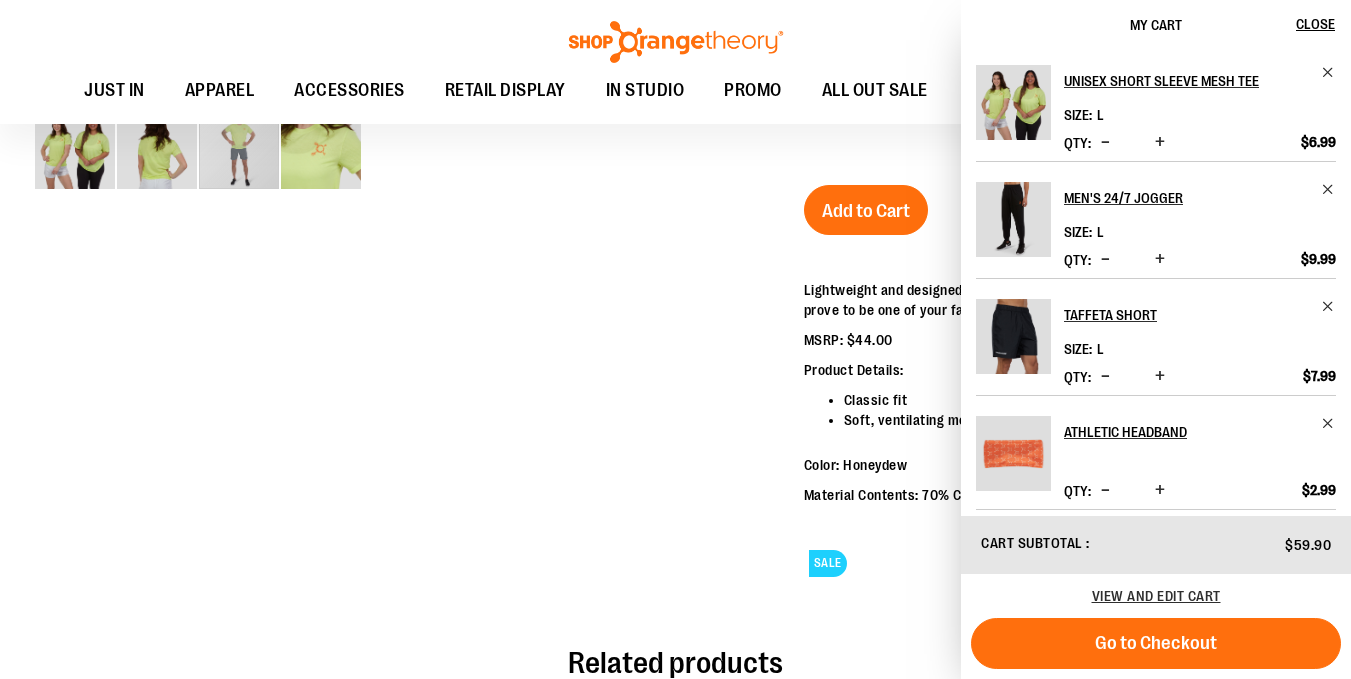 click at bounding box center [675, 44] 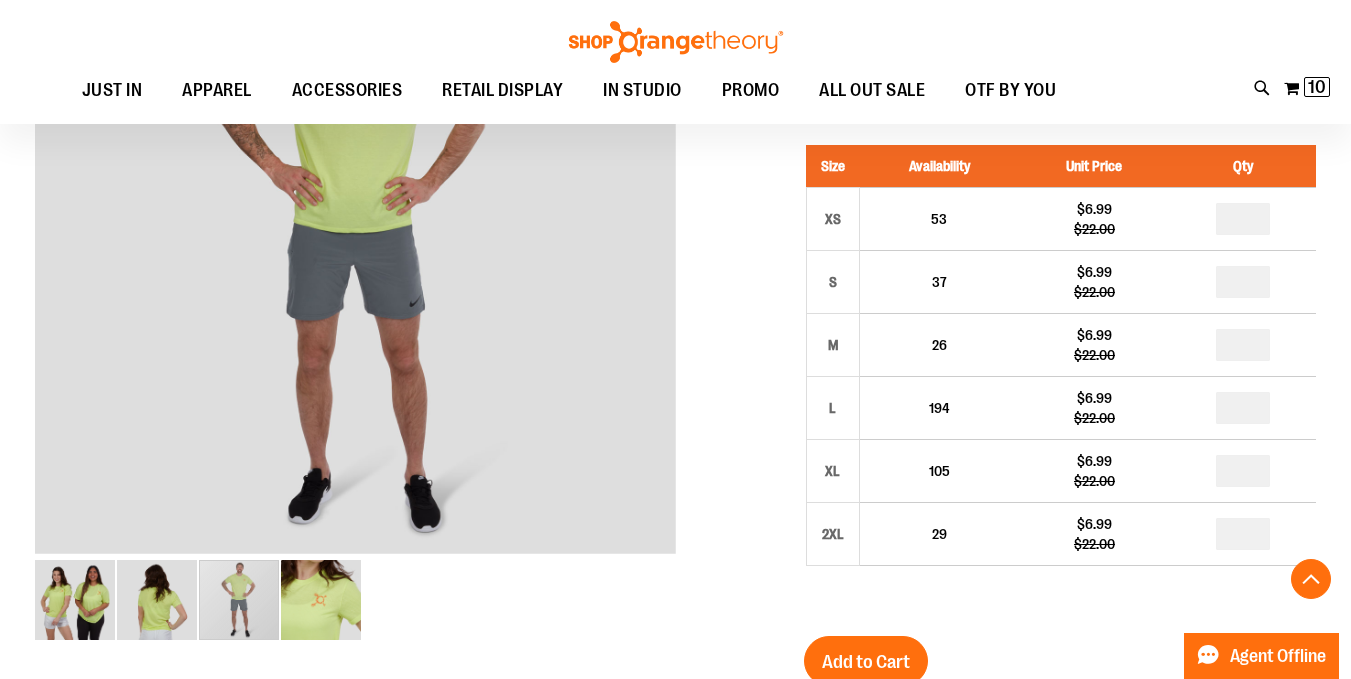 scroll, scrollTop: 418, scrollLeft: 0, axis: vertical 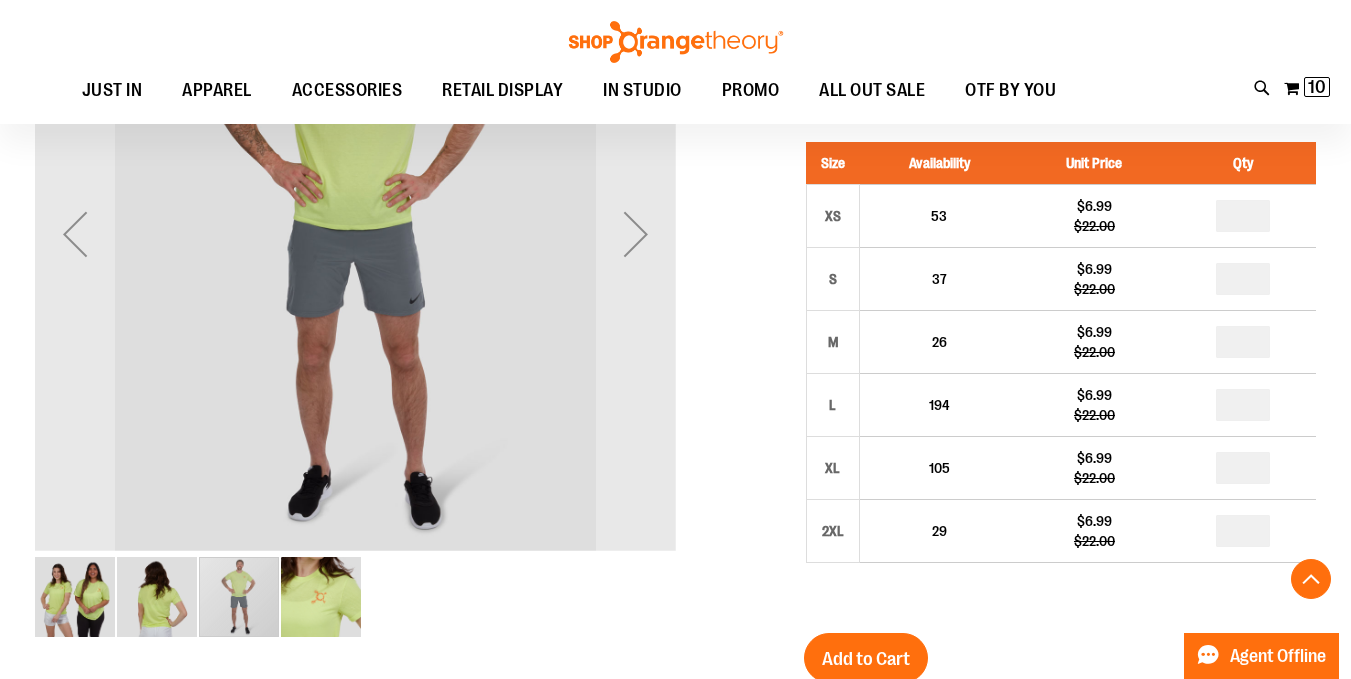 click at bounding box center (157, 597) 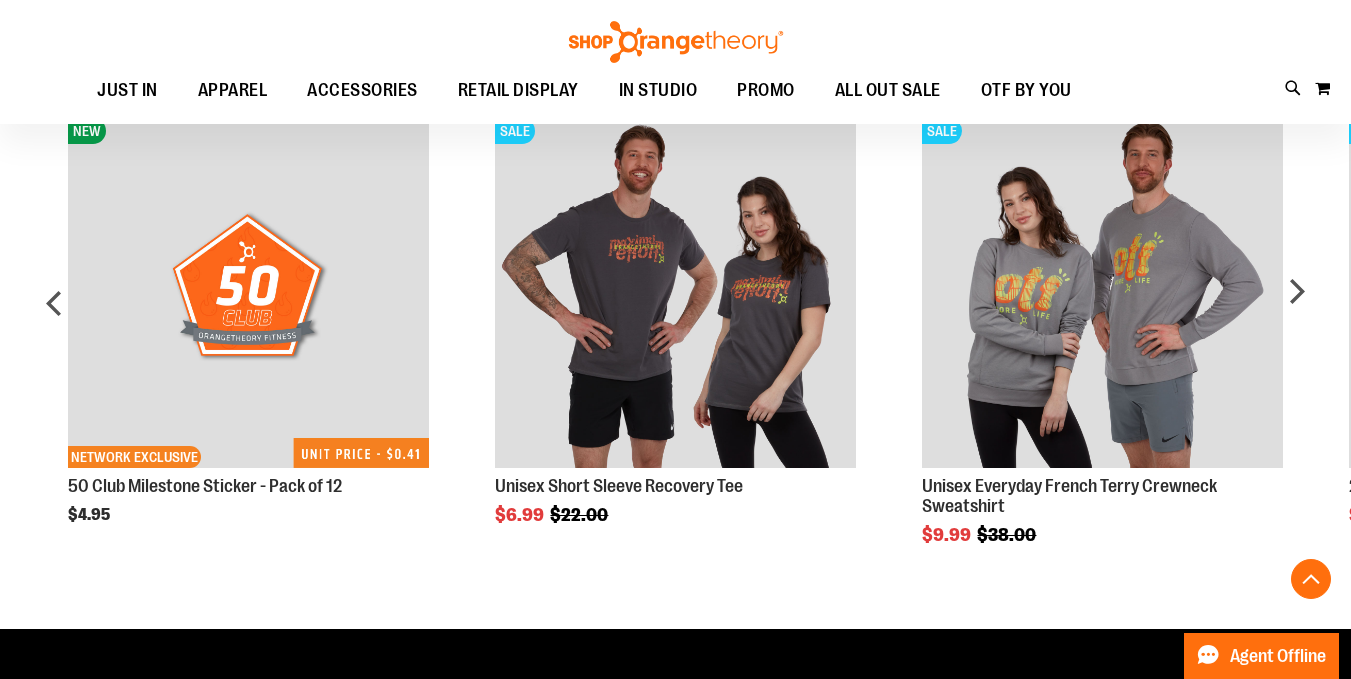 scroll, scrollTop: 0, scrollLeft: 0, axis: both 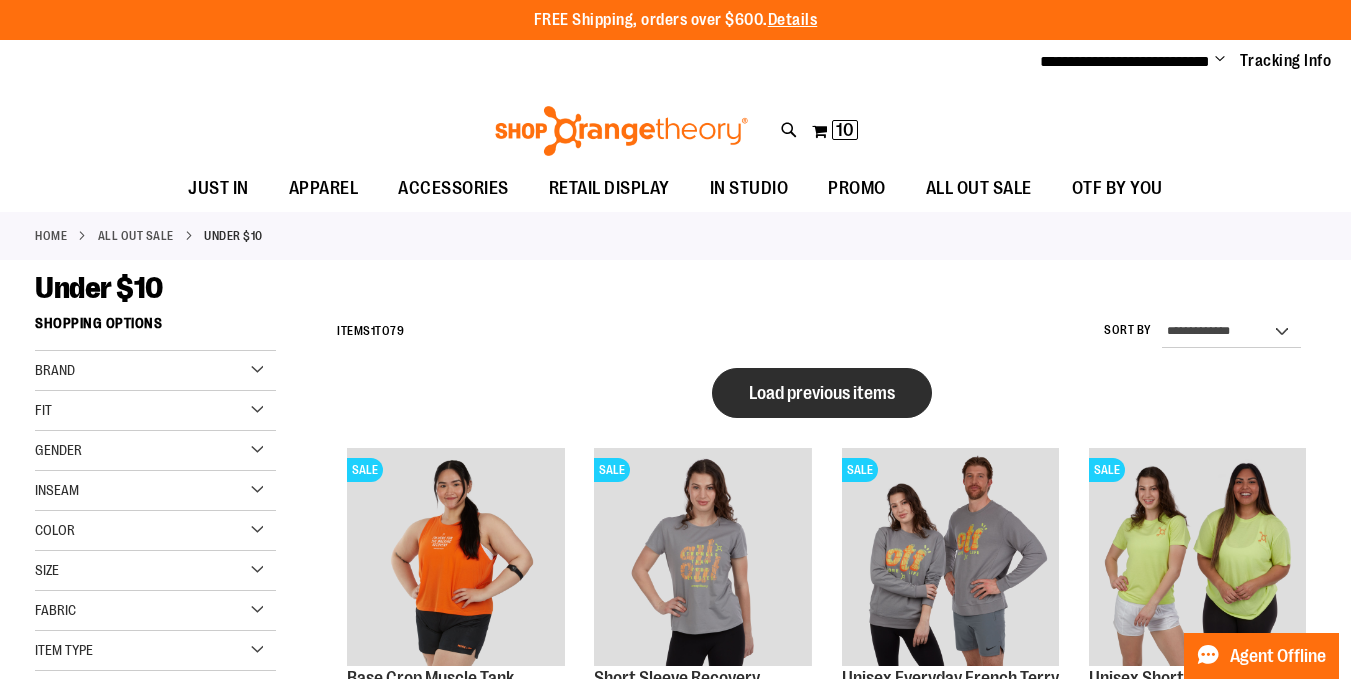 click on "Load previous items" at bounding box center (822, 393) 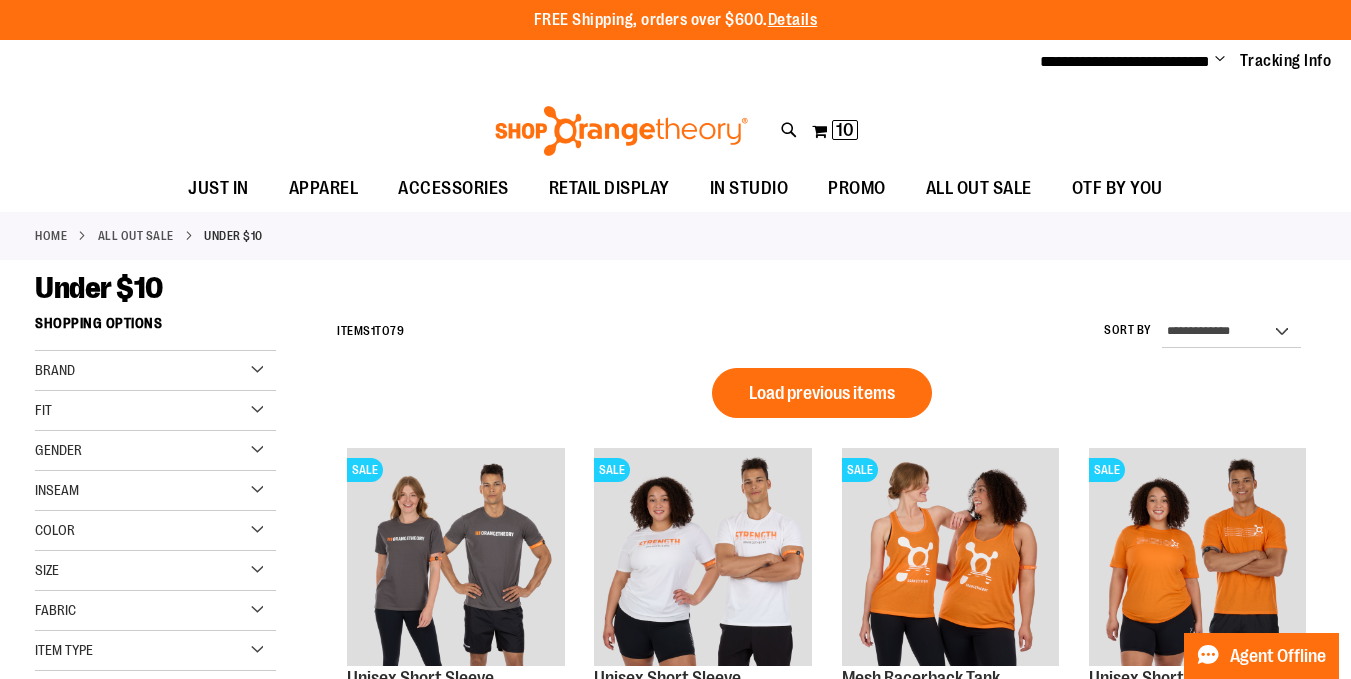 click on "Load previous items" at bounding box center [822, 393] 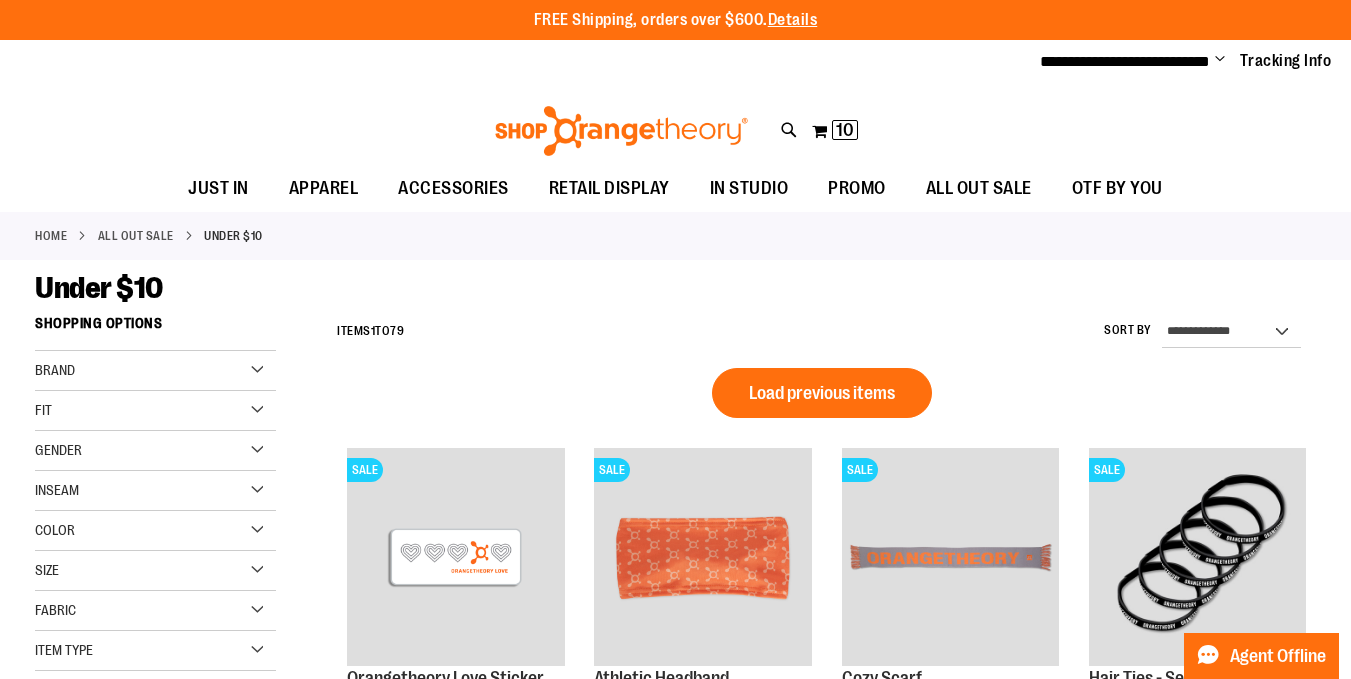 click on "Load previous items" at bounding box center [822, 393] 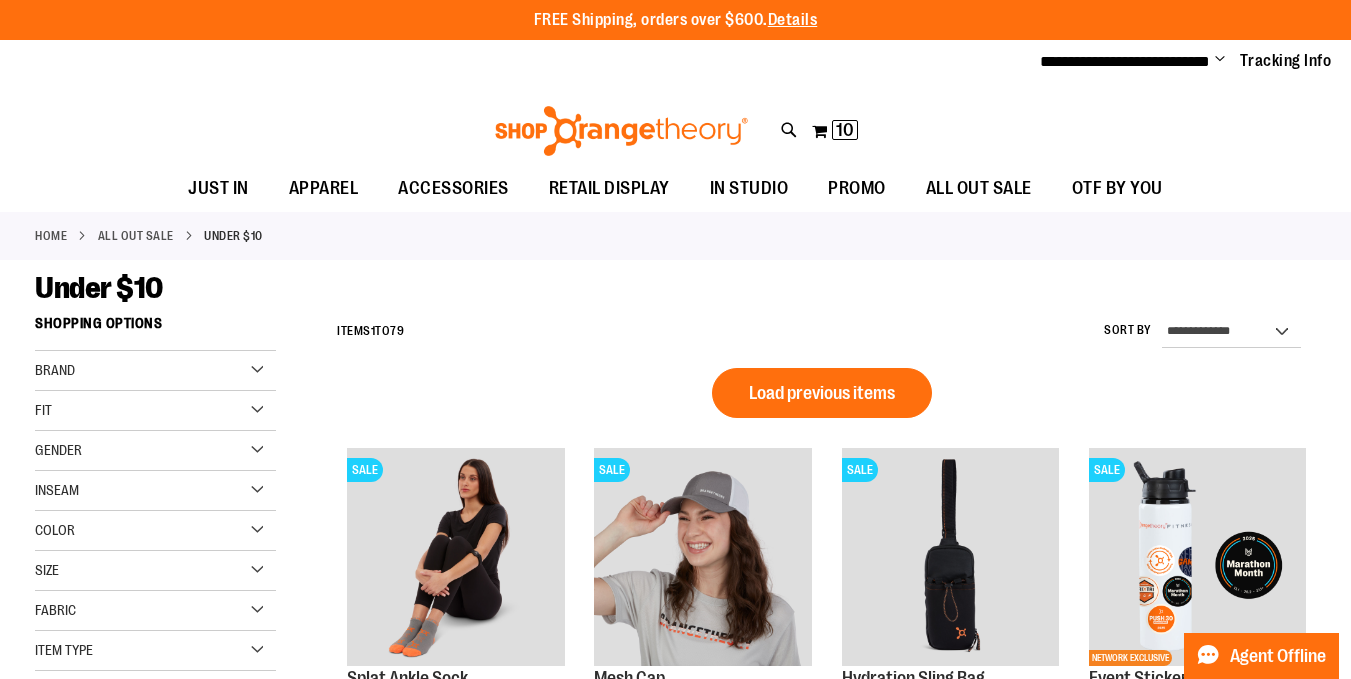 click on "Load previous items" at bounding box center [822, 393] 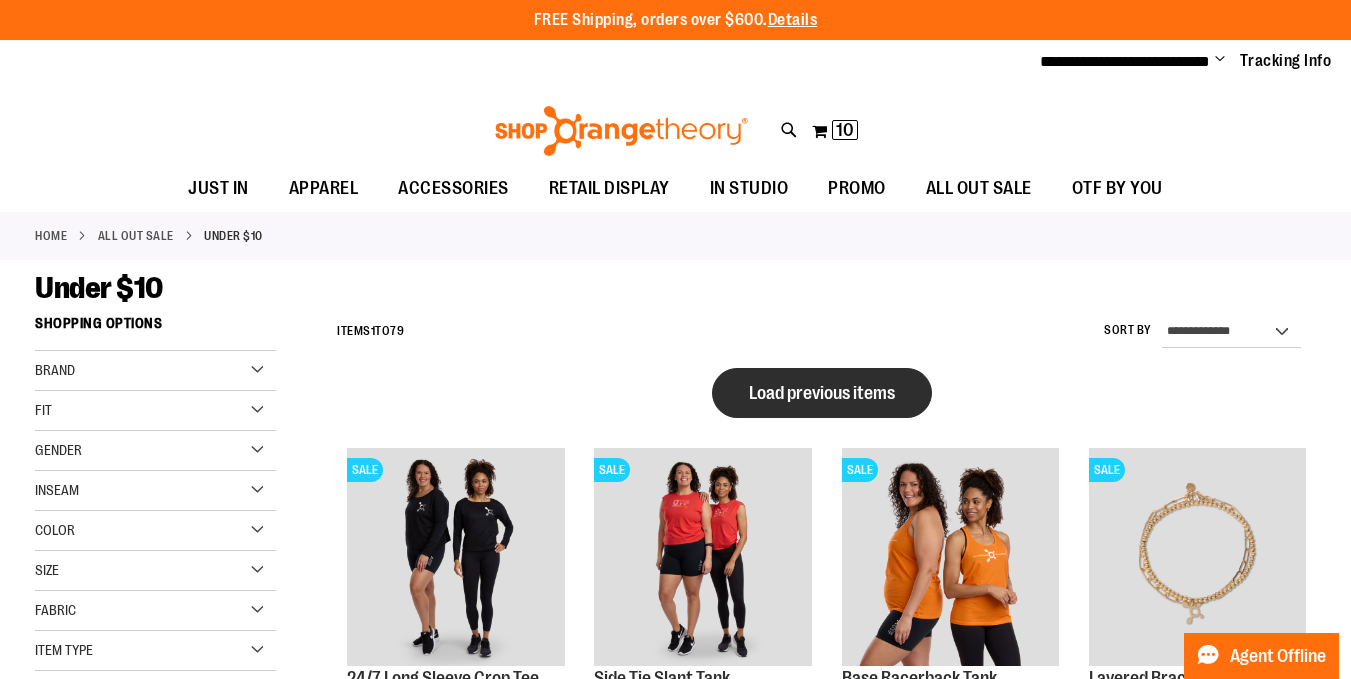 click on "Load previous items" at bounding box center (822, 393) 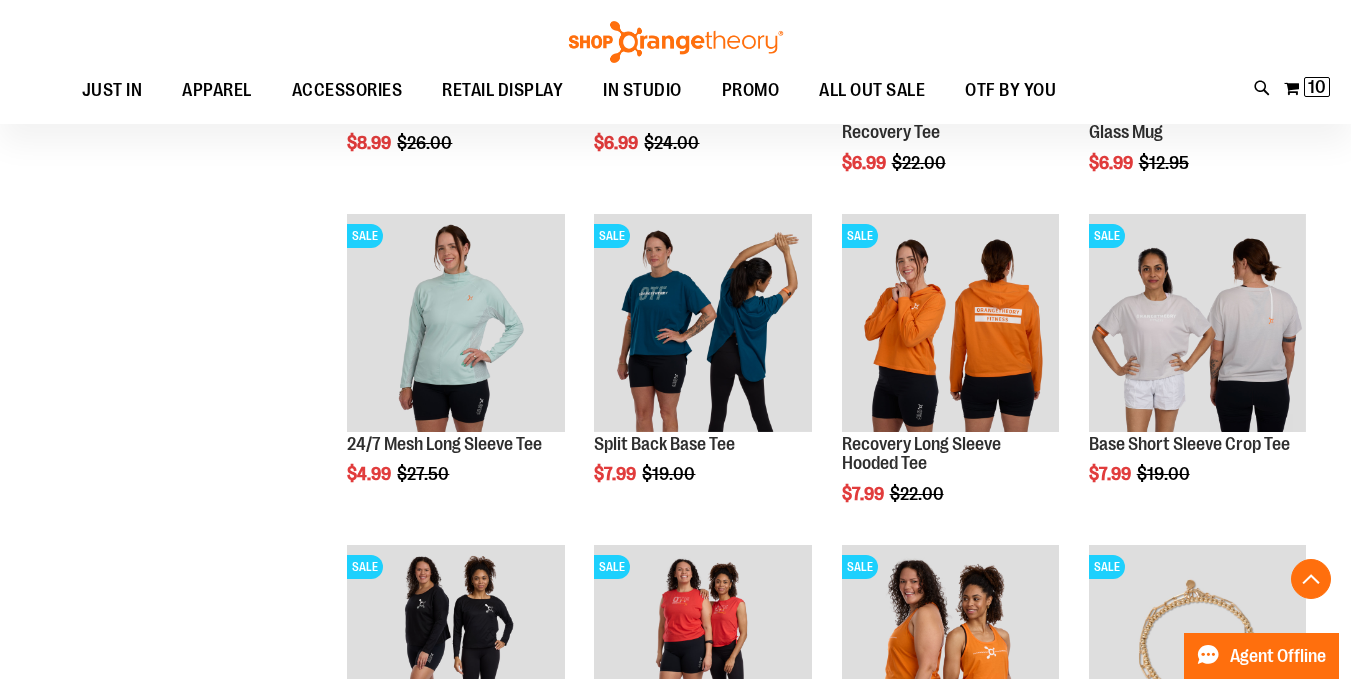 scroll, scrollTop: 635, scrollLeft: 0, axis: vertical 